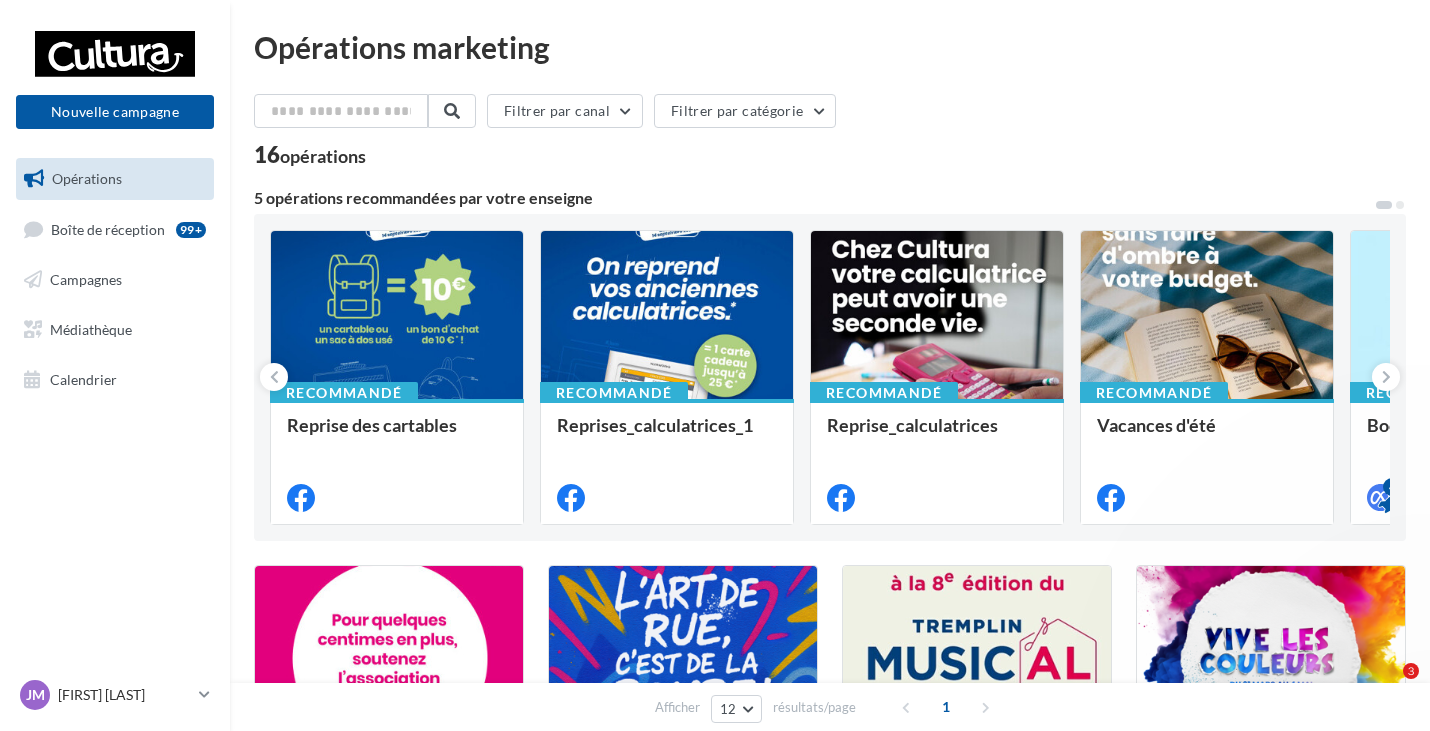scroll, scrollTop: 0, scrollLeft: 0, axis: both 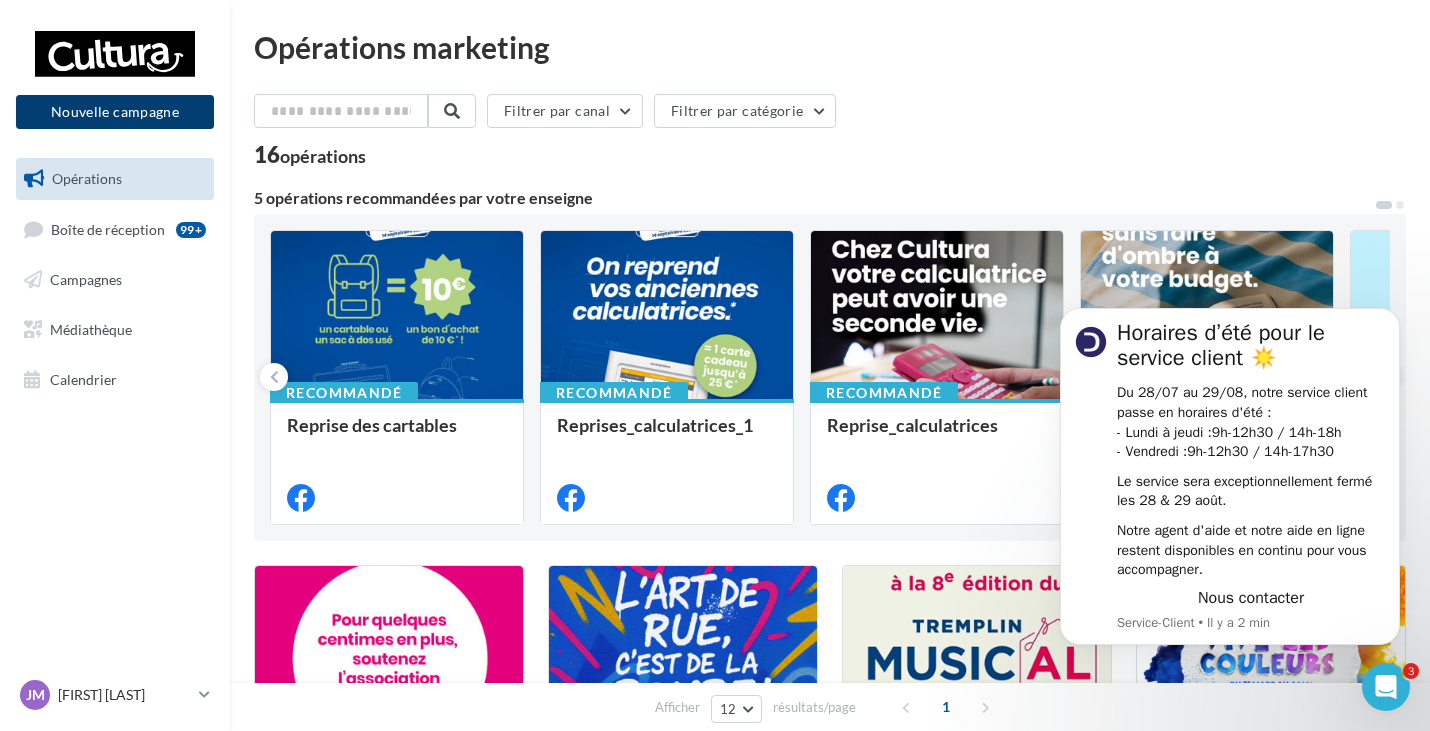 click on "Nouvelle campagne" at bounding box center (115, 112) 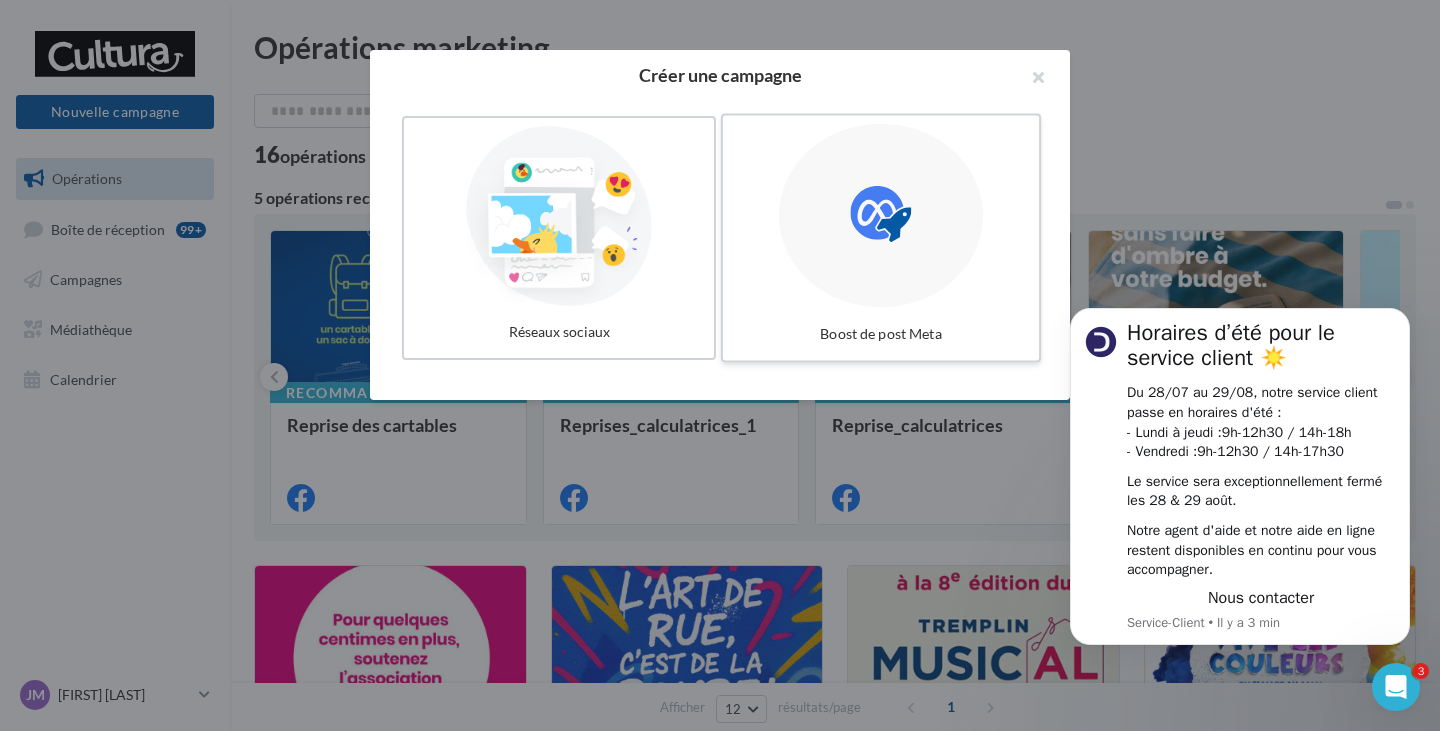 click at bounding box center (881, 216) 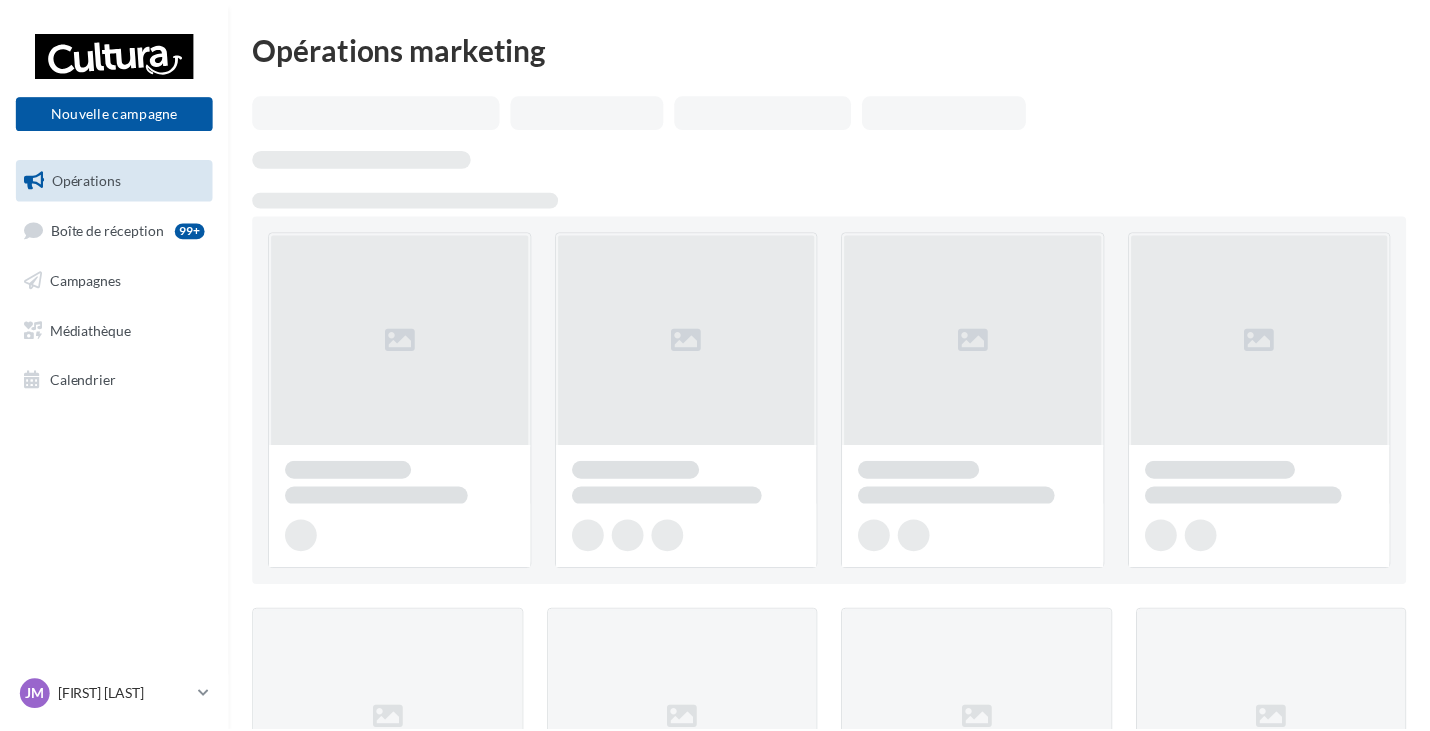 scroll, scrollTop: 0, scrollLeft: 0, axis: both 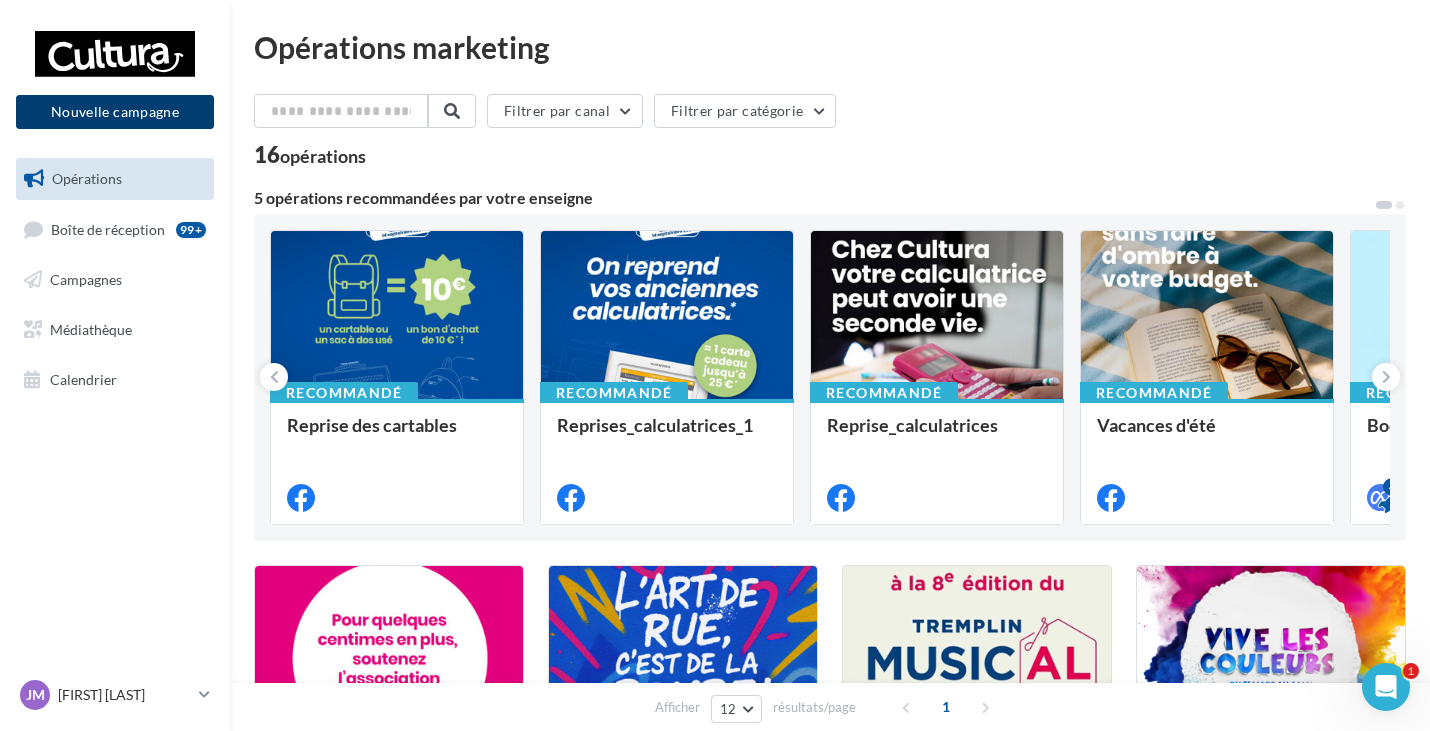 click on "Nouvelle campagne" at bounding box center [115, 112] 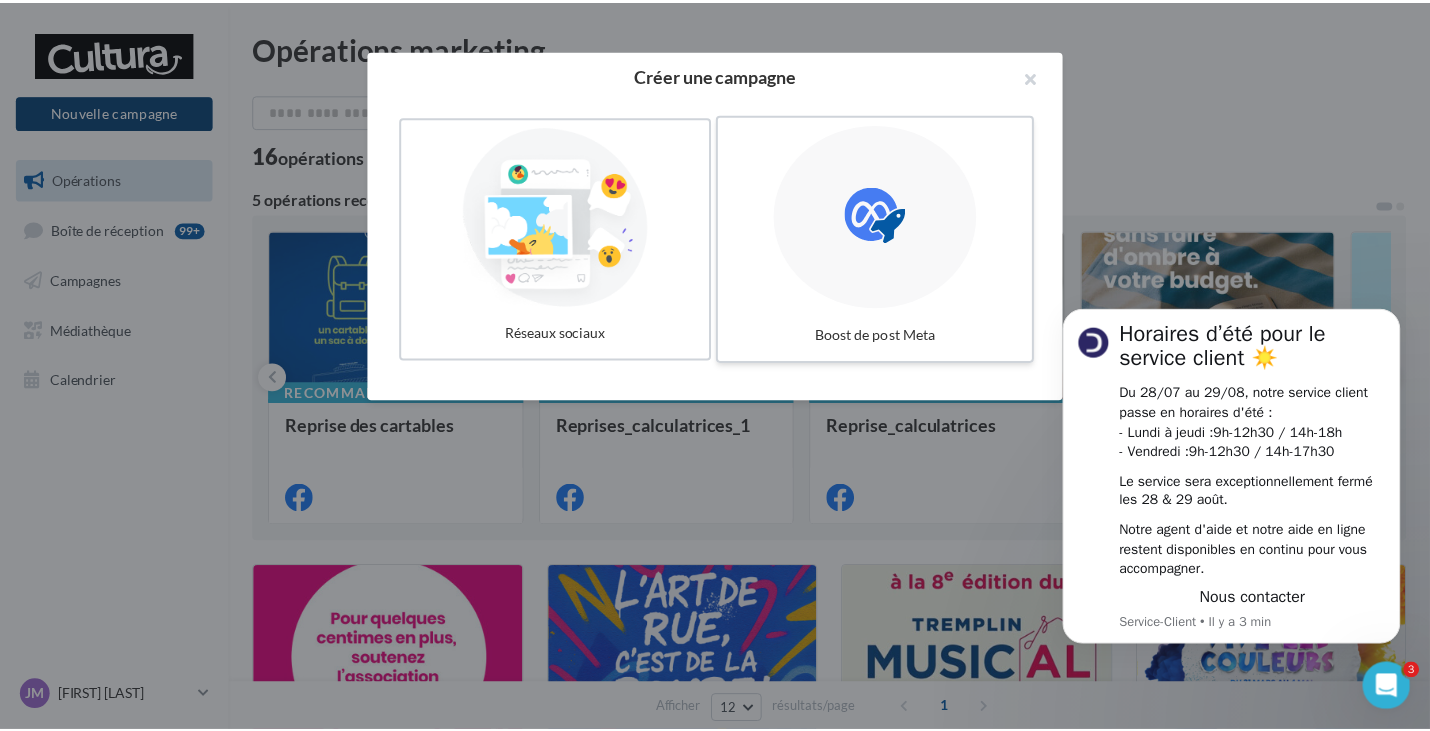 scroll, scrollTop: 0, scrollLeft: 0, axis: both 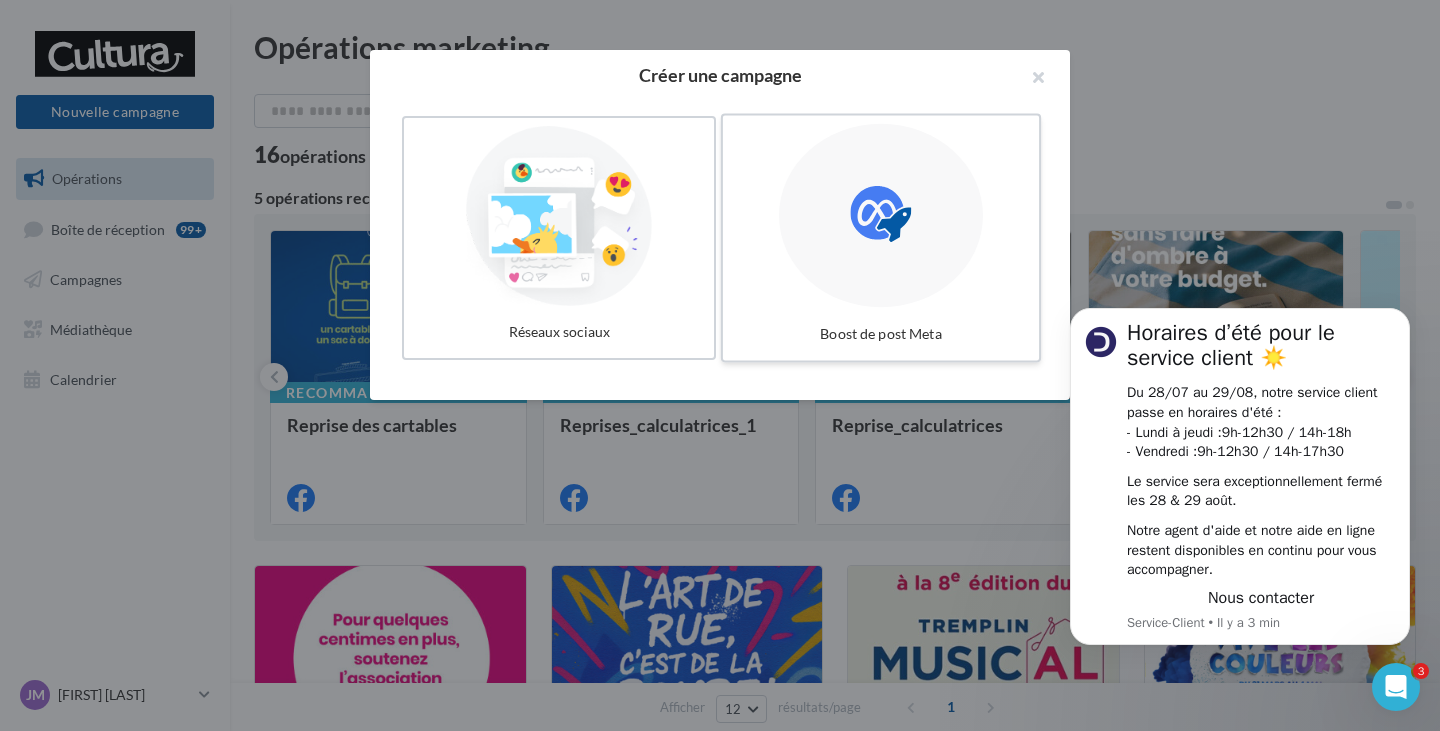 click at bounding box center (881, 216) 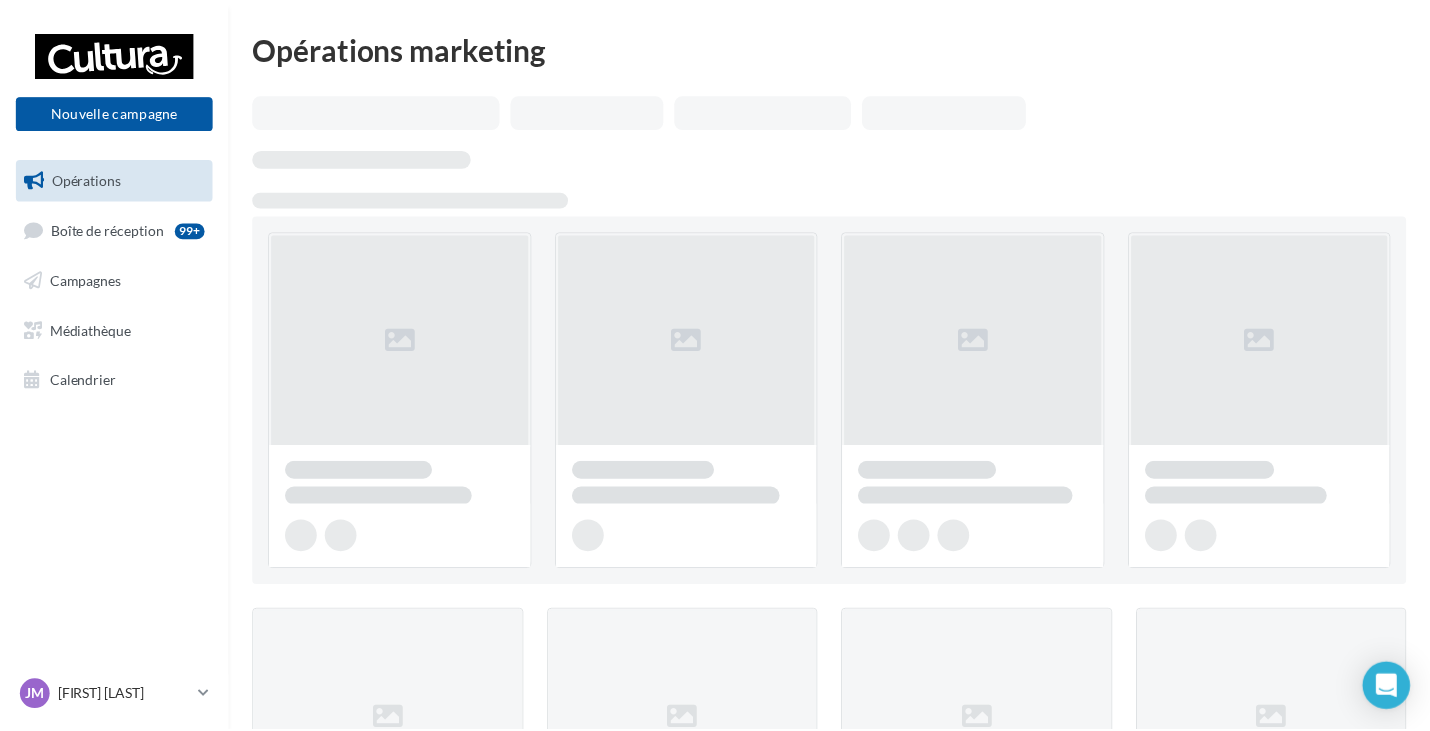 scroll, scrollTop: 0, scrollLeft: 0, axis: both 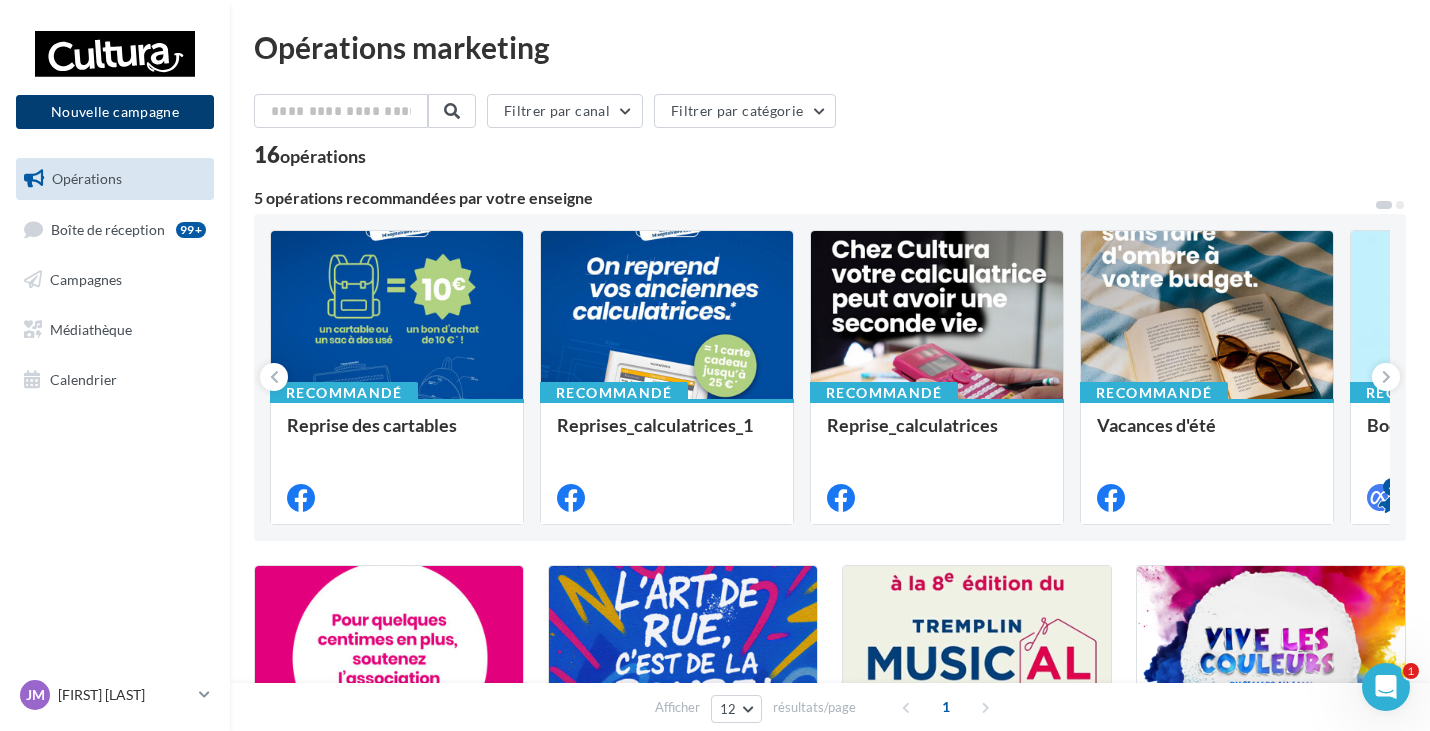 click on "Nouvelle campagne" at bounding box center [115, 112] 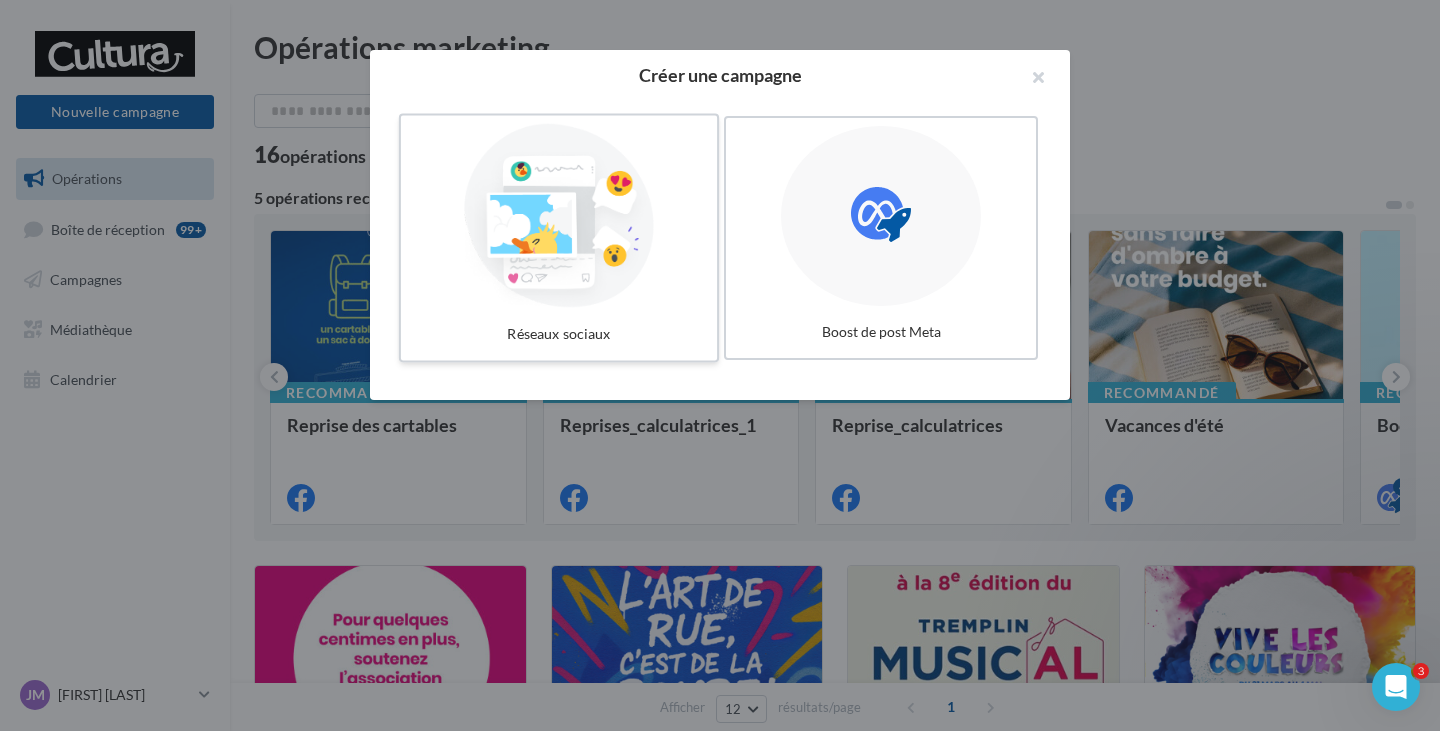 click at bounding box center [559, 216] 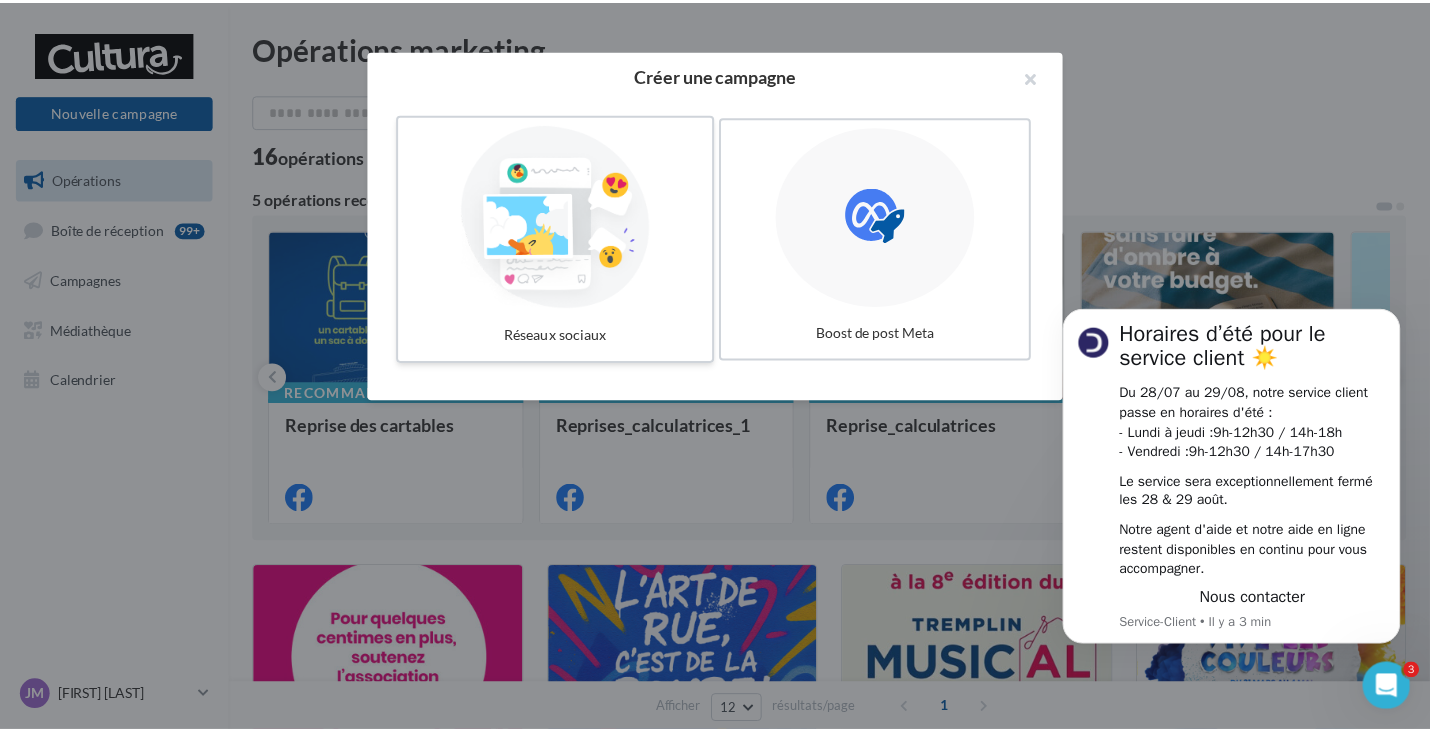 scroll, scrollTop: 0, scrollLeft: 0, axis: both 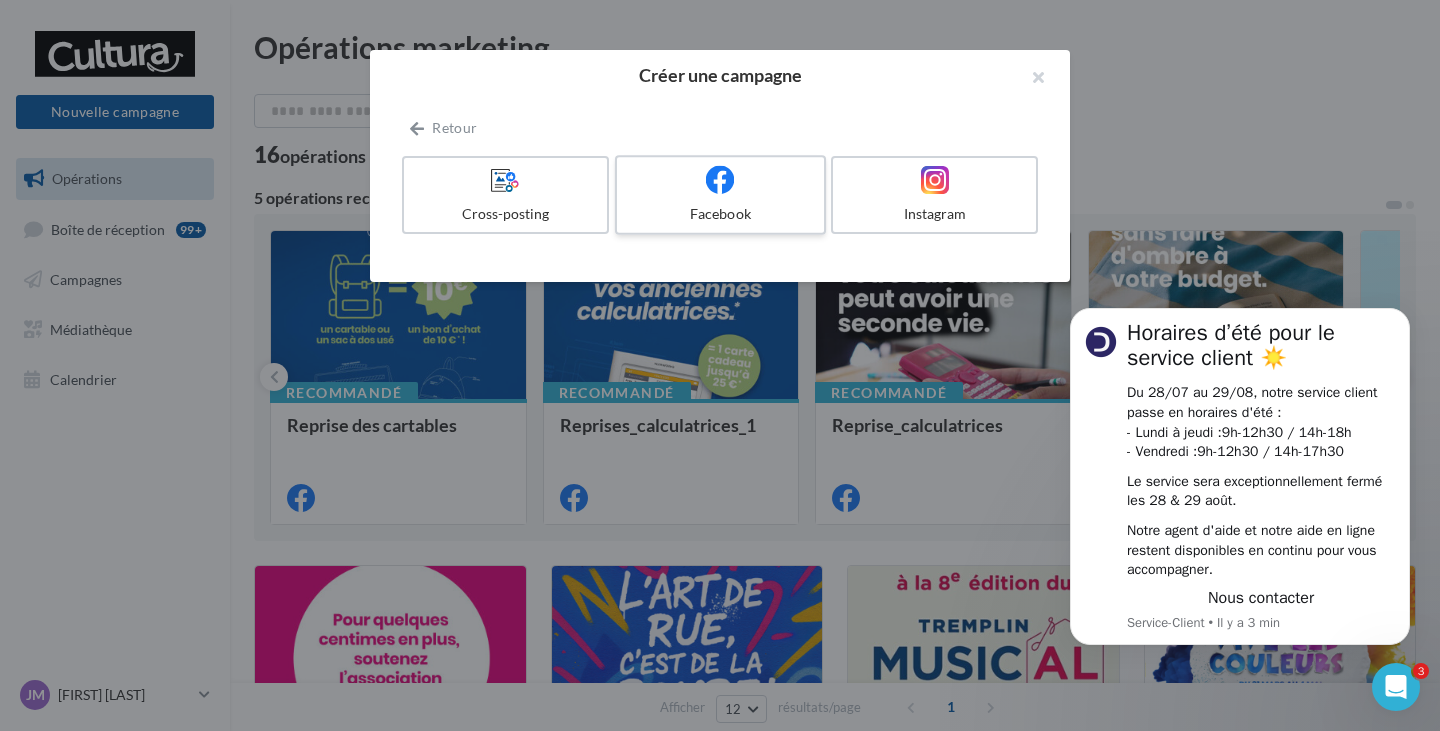 click at bounding box center [720, 180] 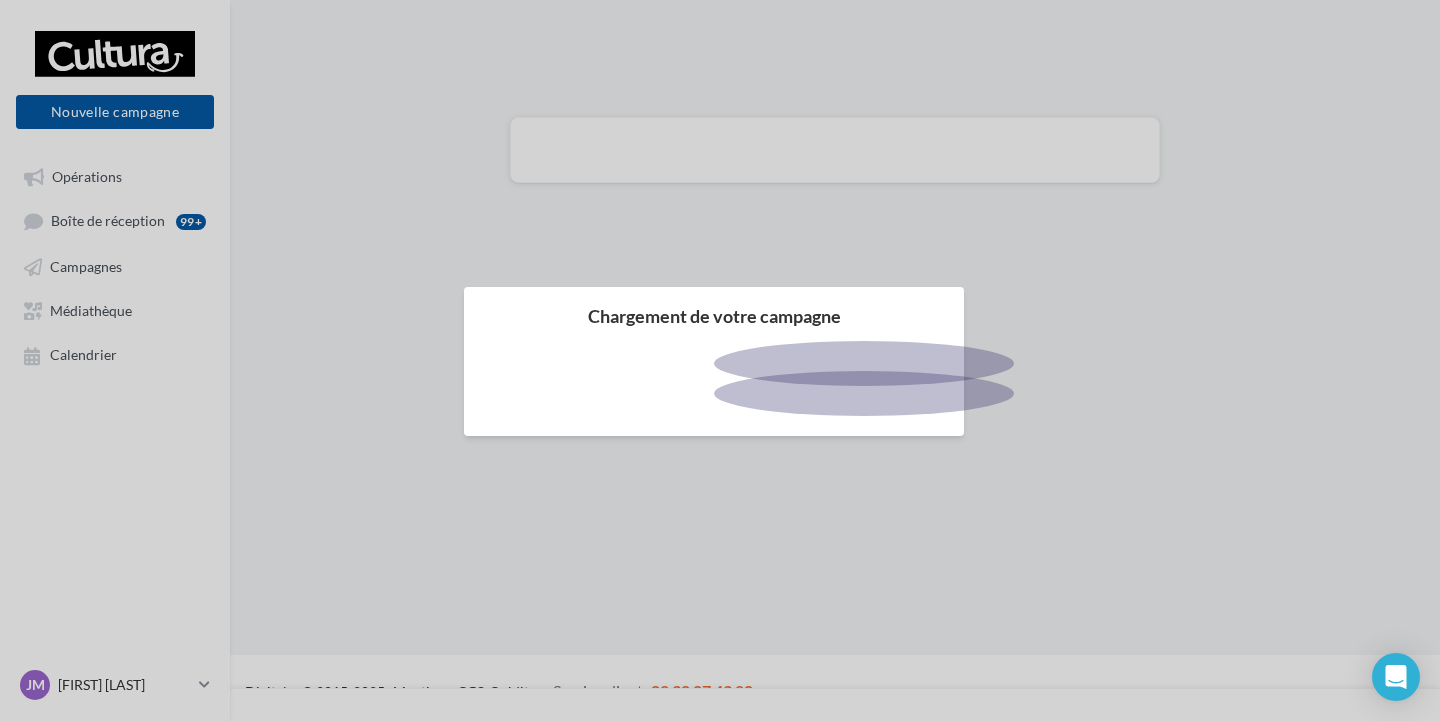 scroll, scrollTop: 0, scrollLeft: 0, axis: both 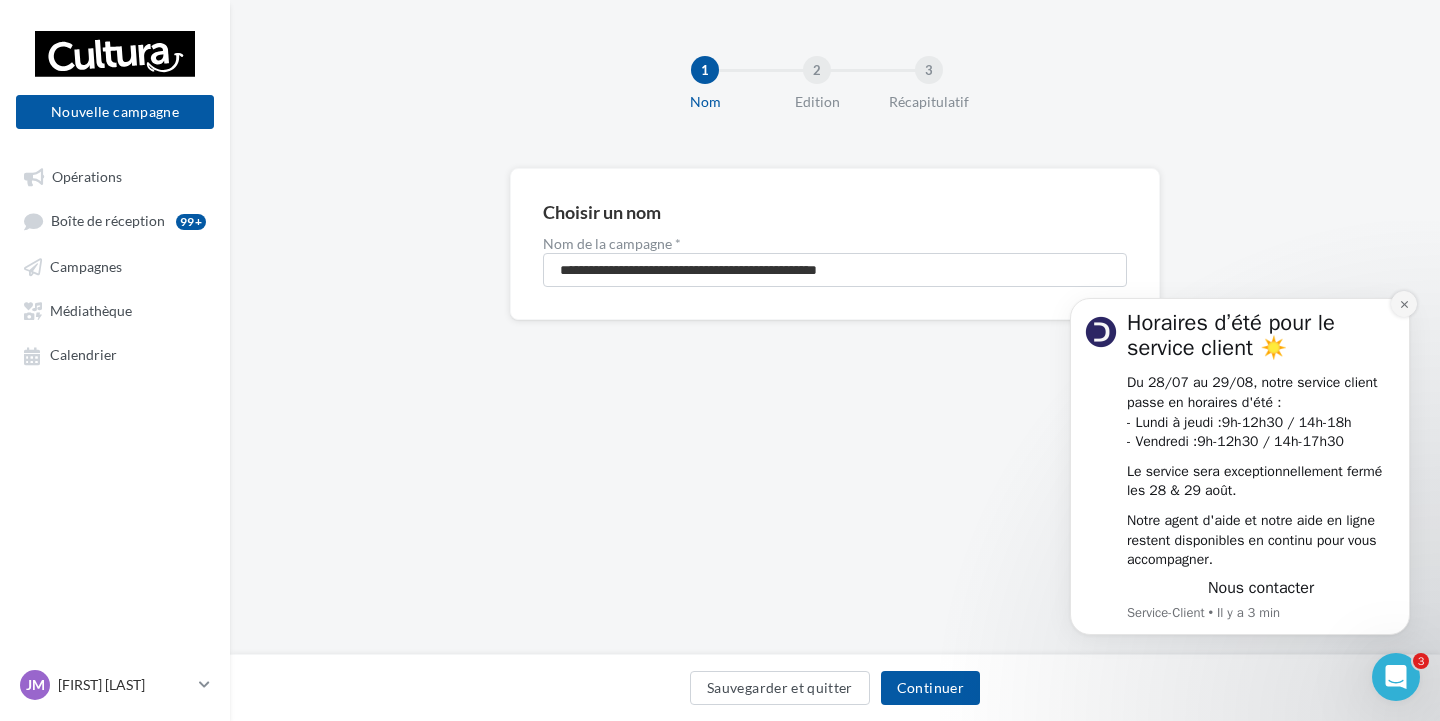 click at bounding box center [1404, 304] 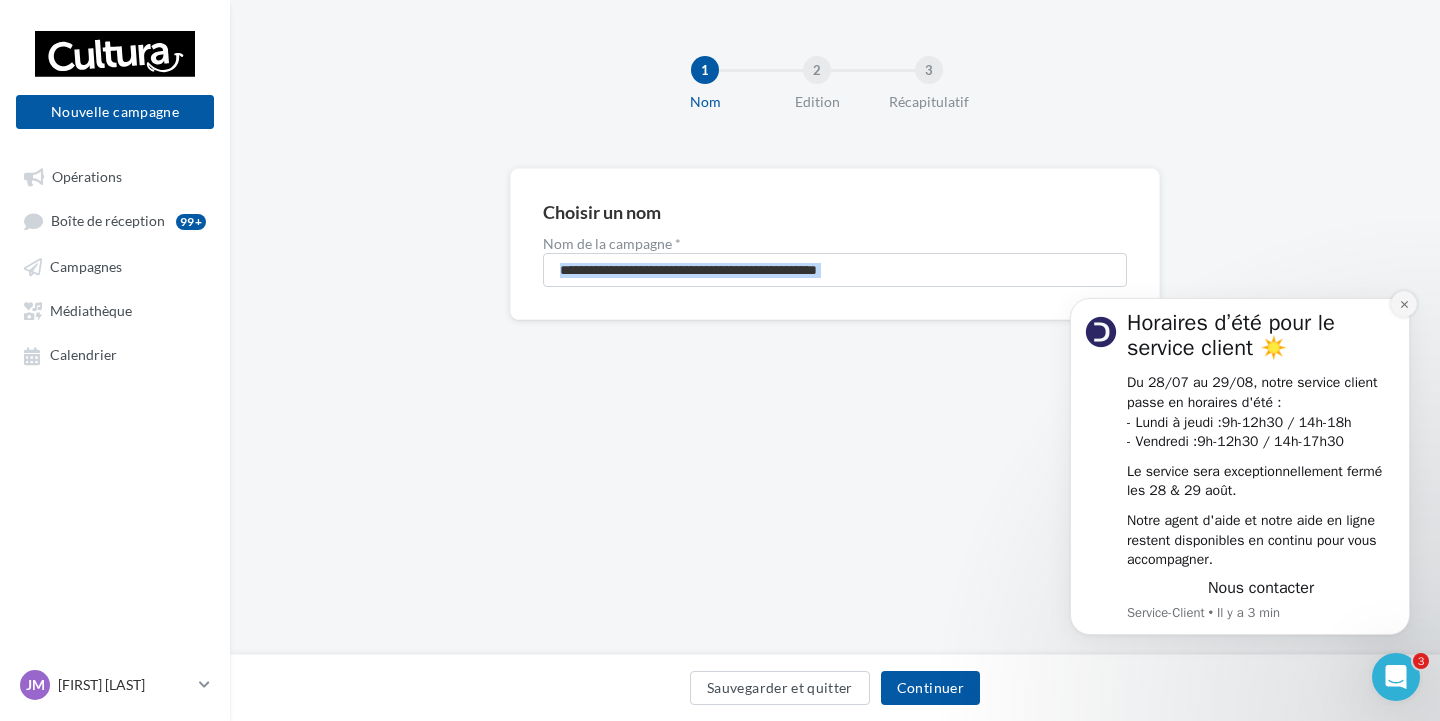 click on "**********" at bounding box center (835, 276) 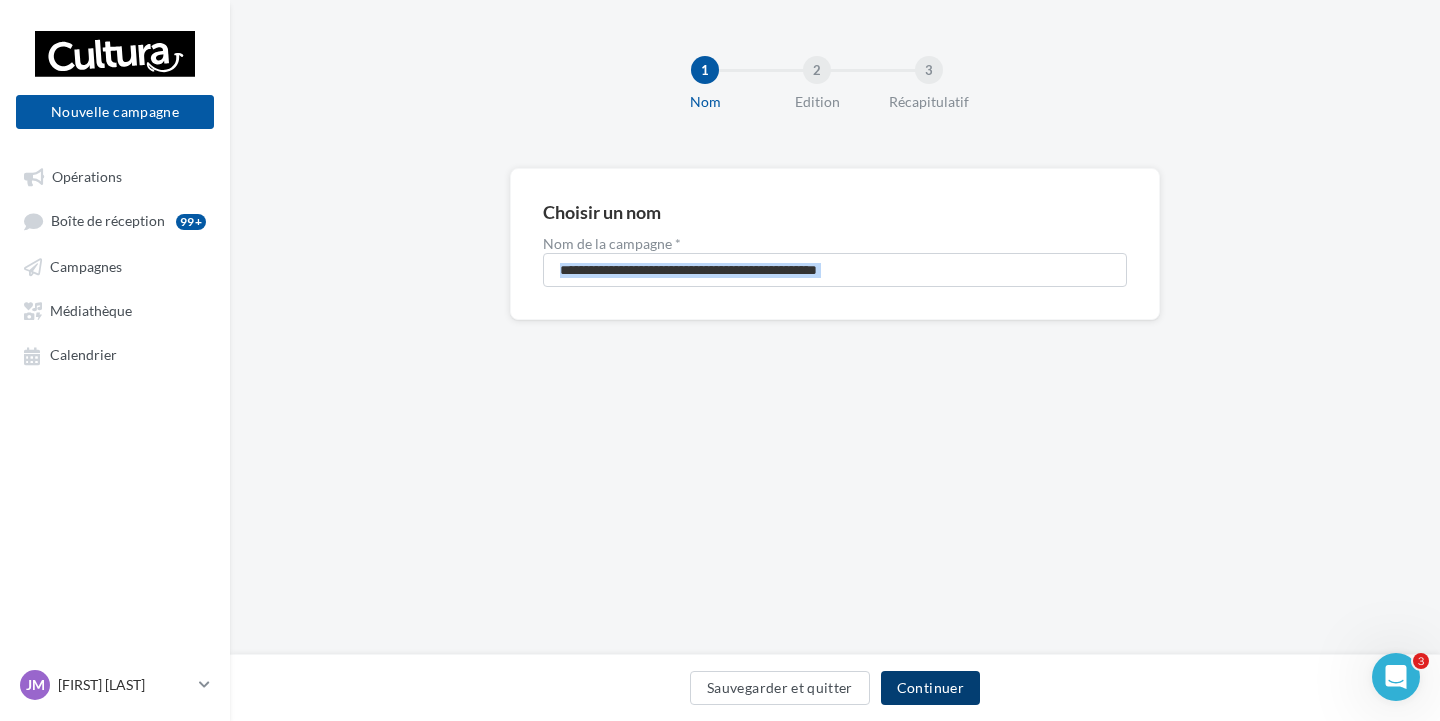 click on "Continuer" at bounding box center [930, 688] 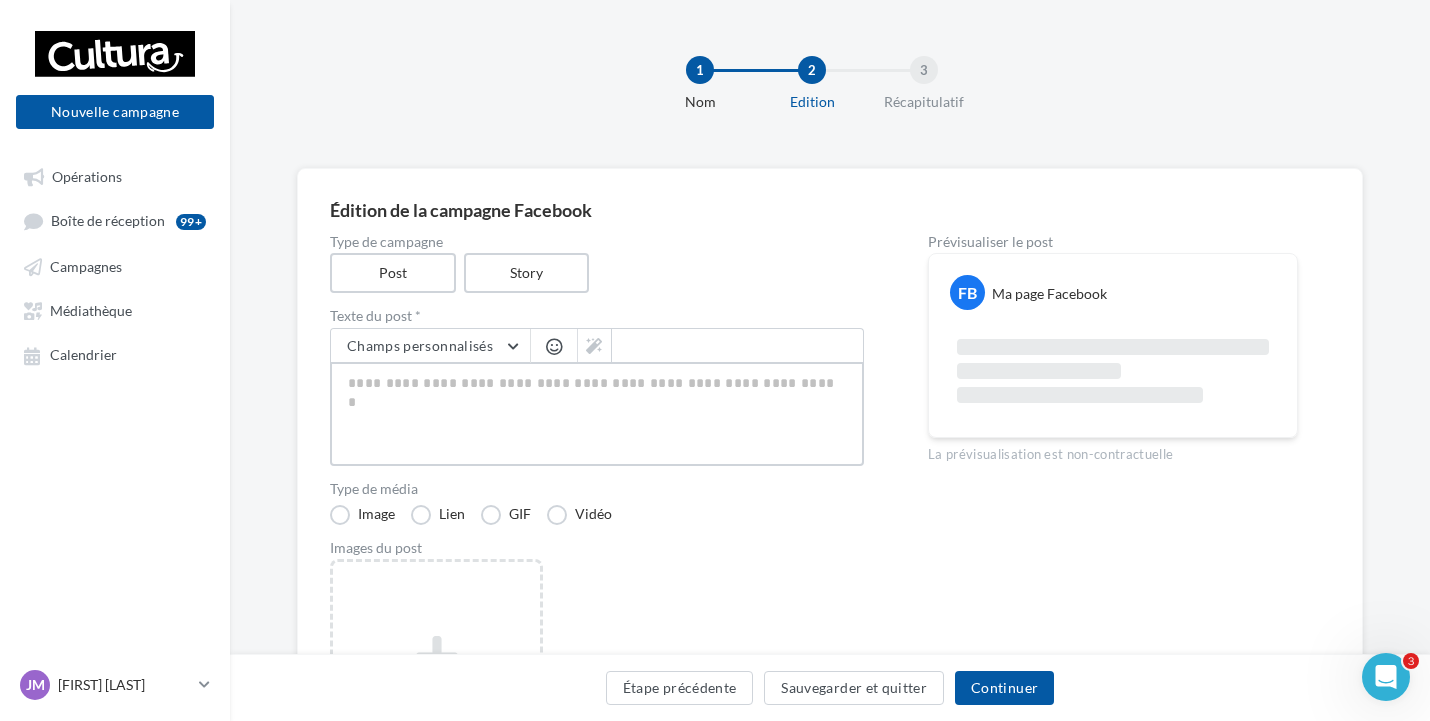 click at bounding box center [597, 414] 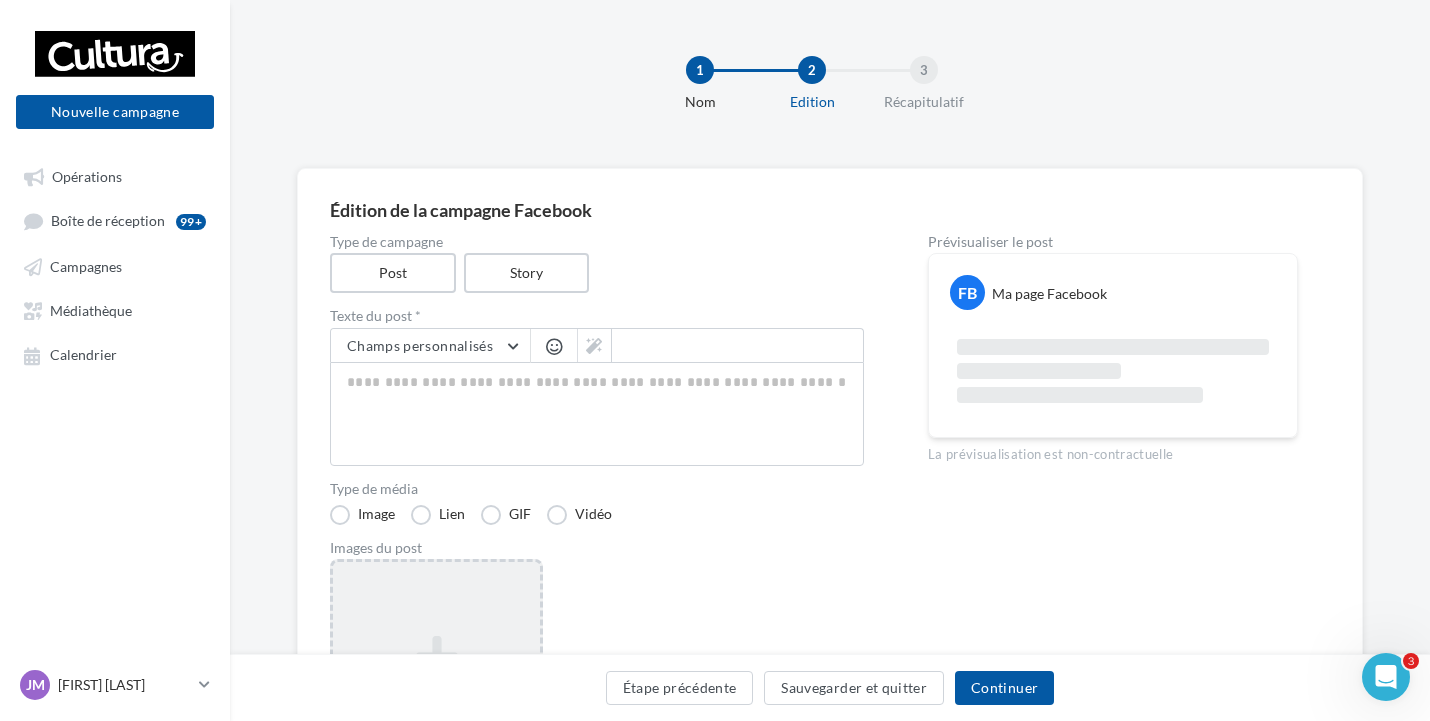 click on "Ajouter une image     Format: png, jpg" at bounding box center [436, 689] 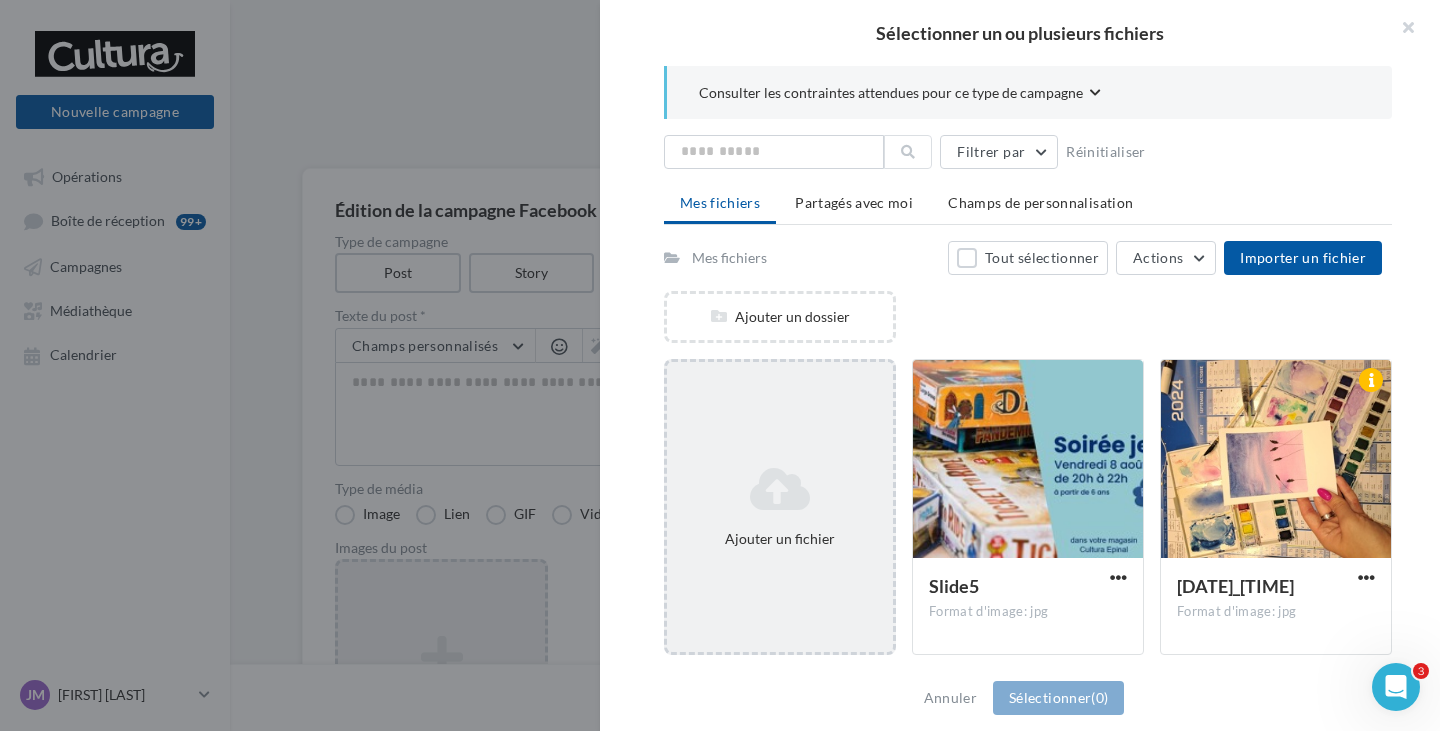 click at bounding box center (780, 489) 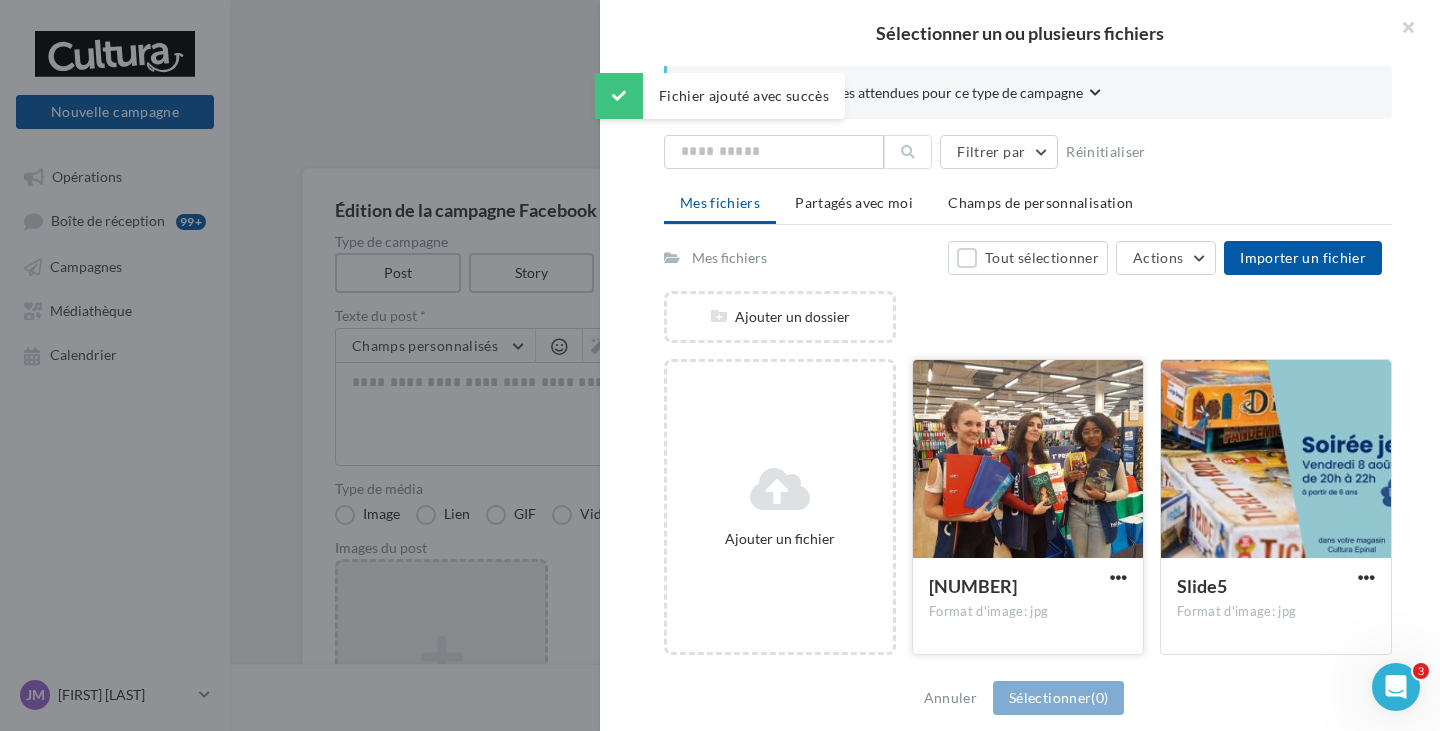 click at bounding box center [1028, 460] 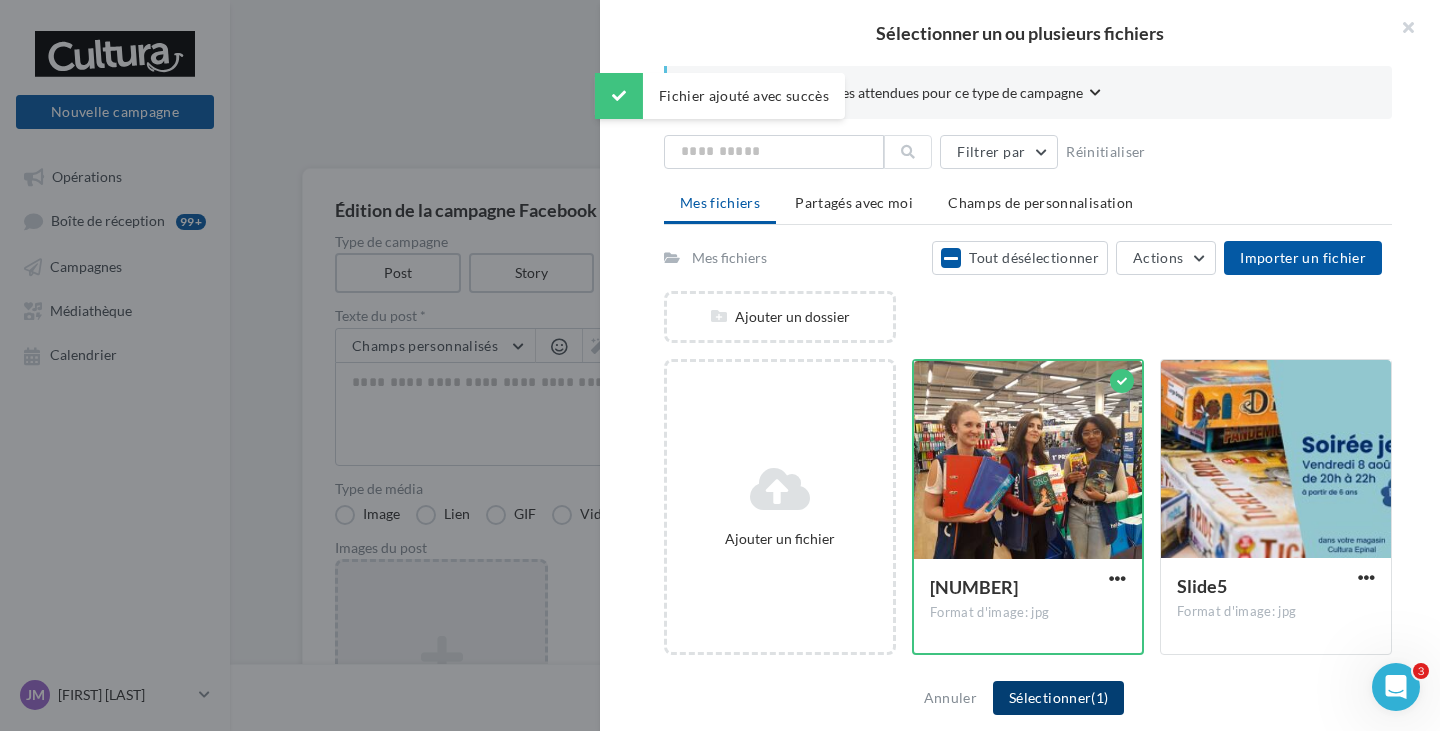 click on "Sélectionner   (1)" at bounding box center [1058, 698] 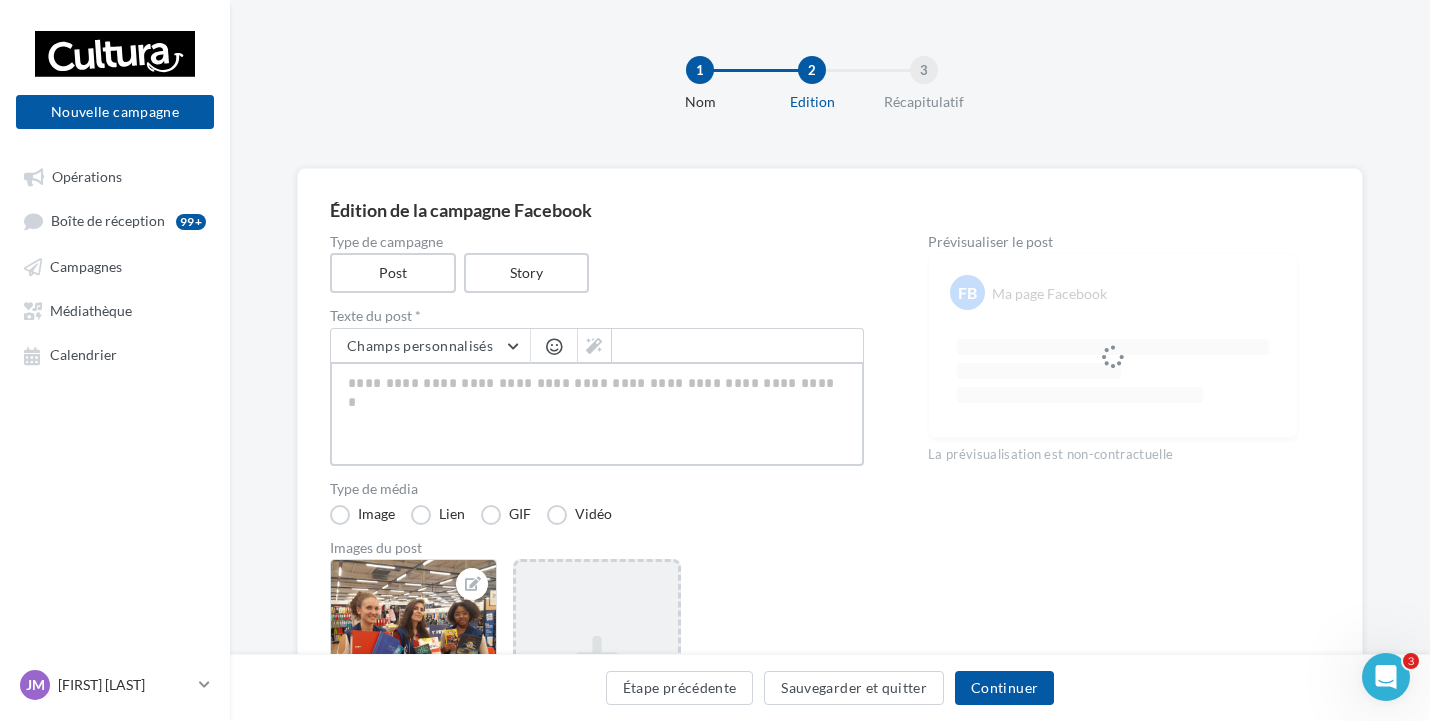 click at bounding box center [597, 414] 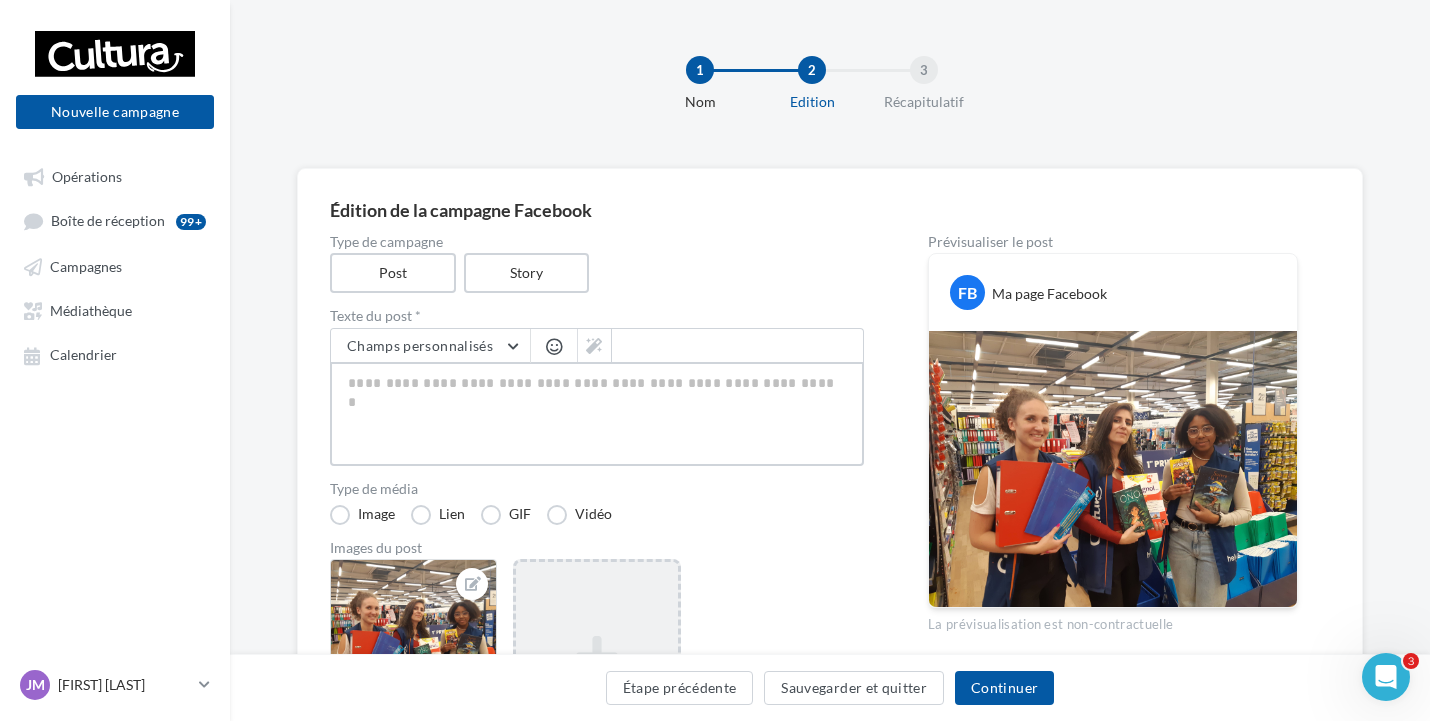 type on "*" 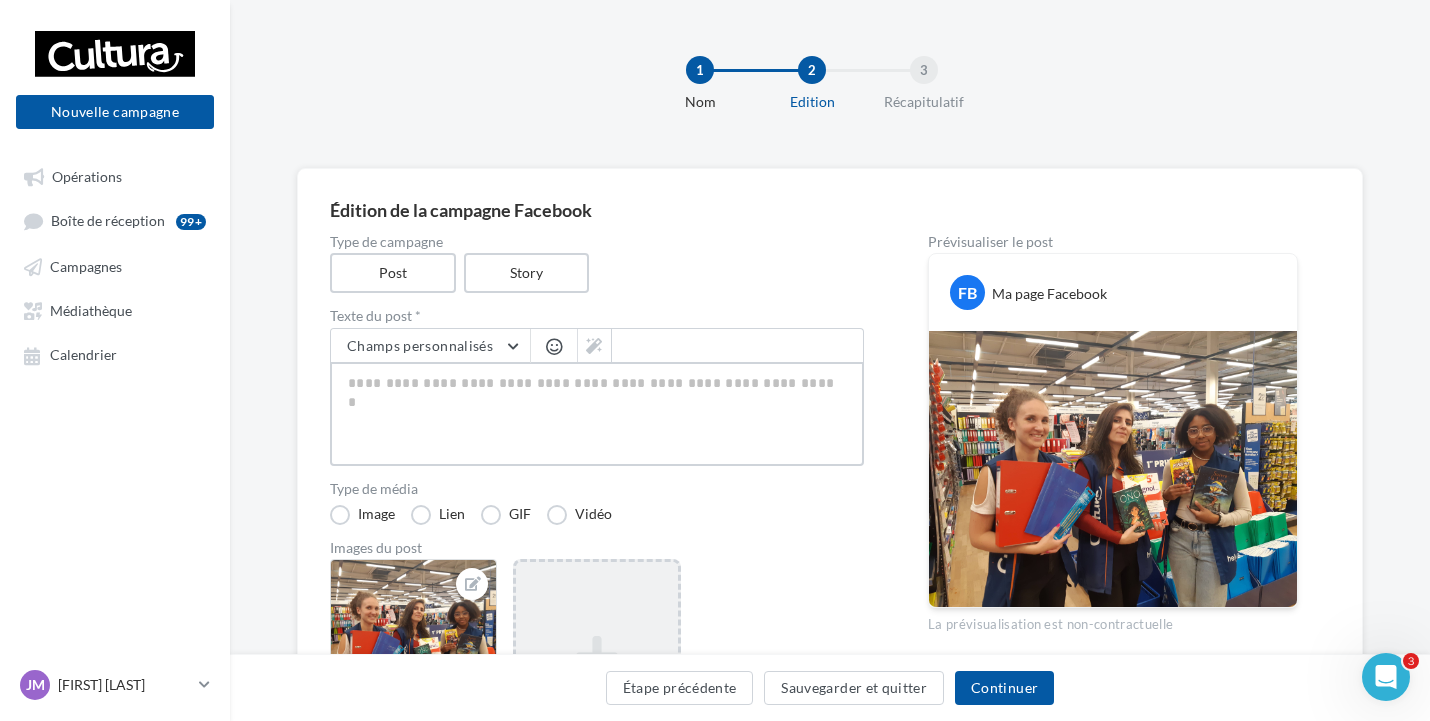 type on "*" 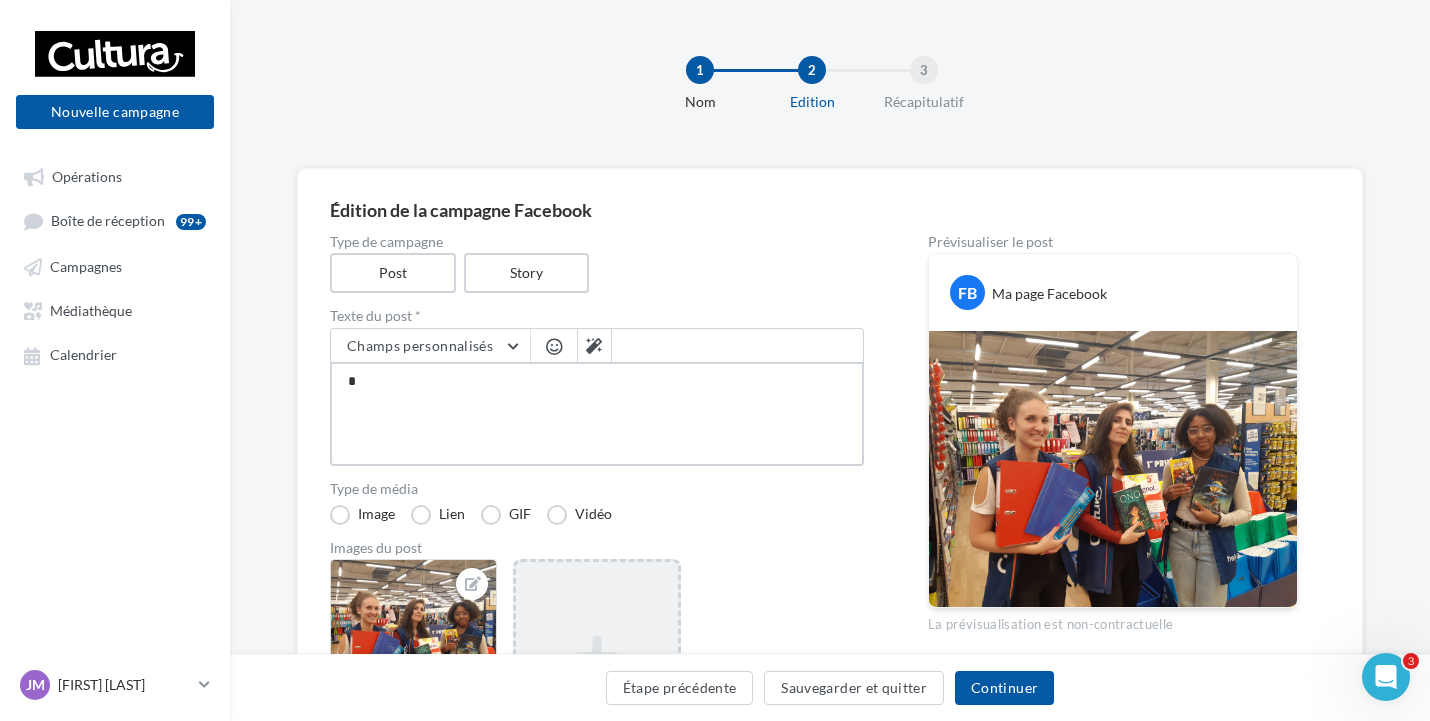 type on "**" 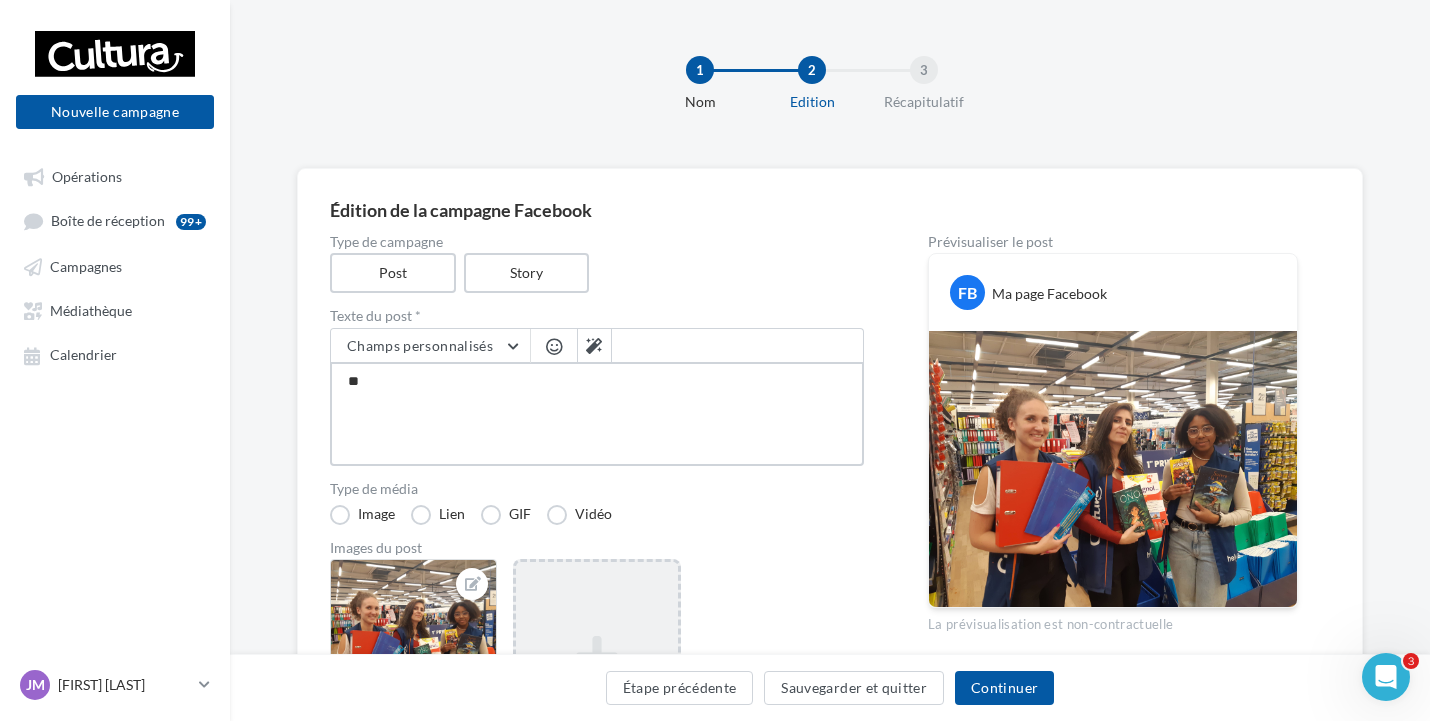 type on "***" 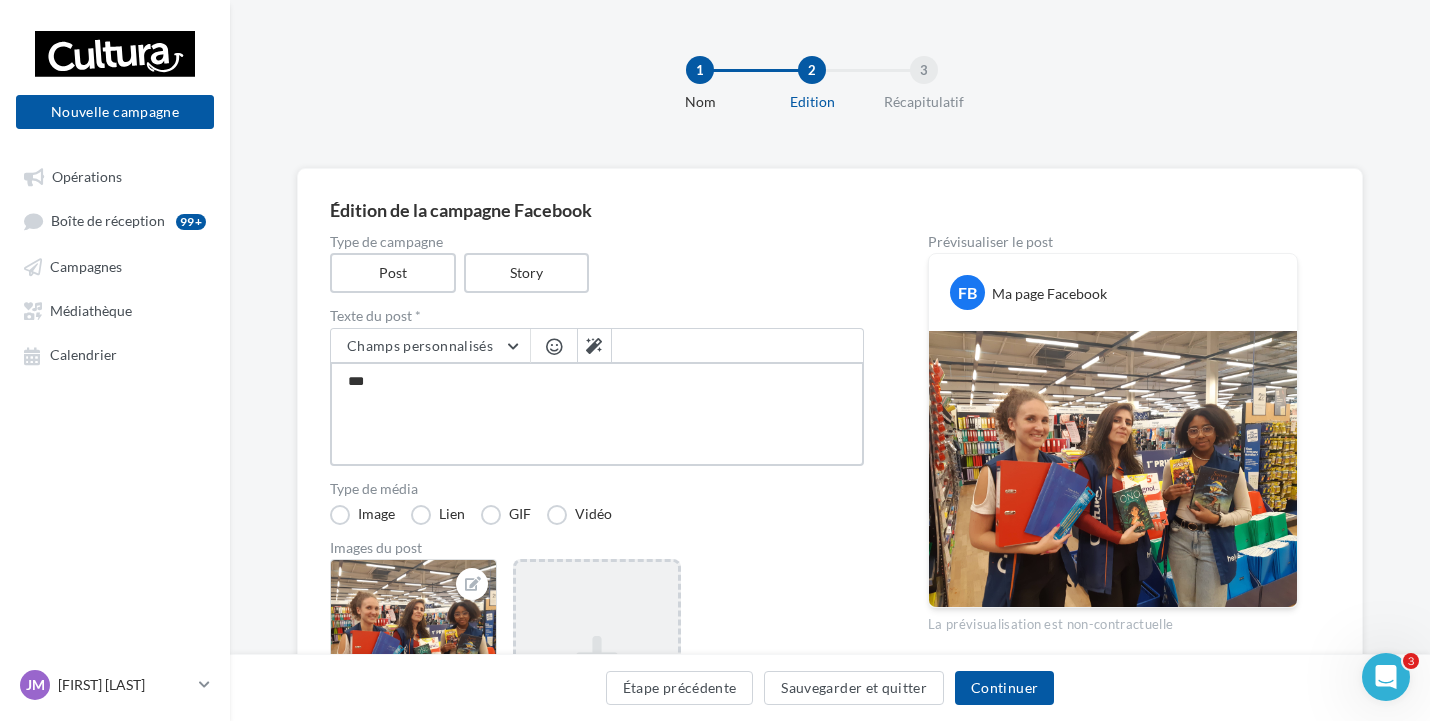 type on "****" 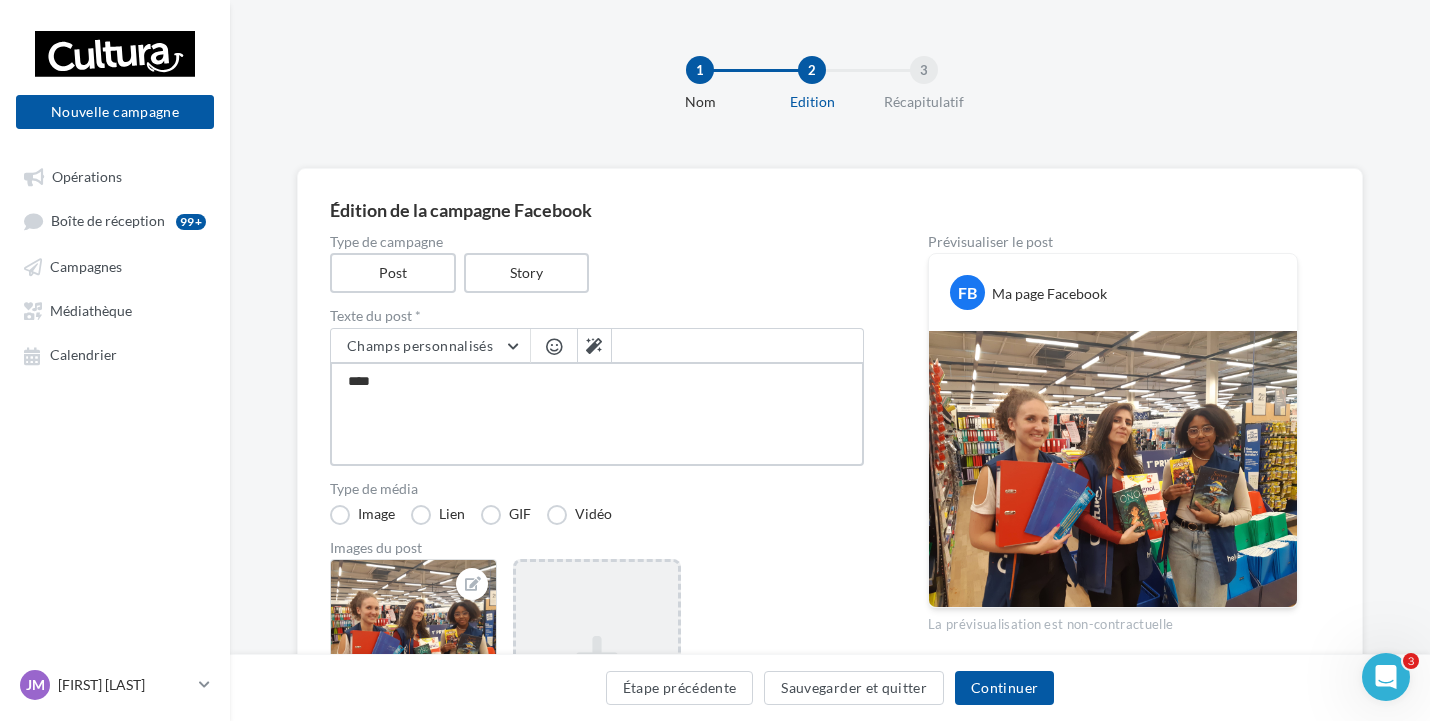 type on "*****" 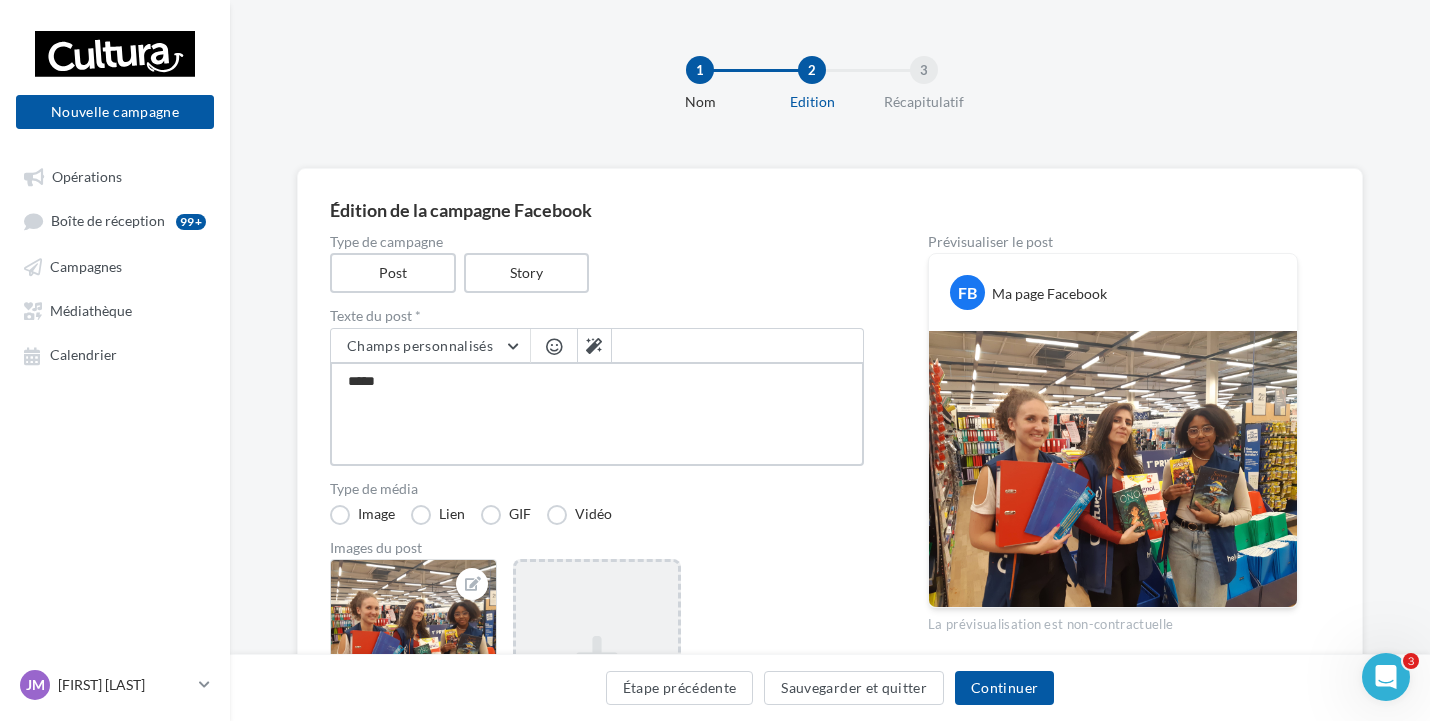 type on "*****" 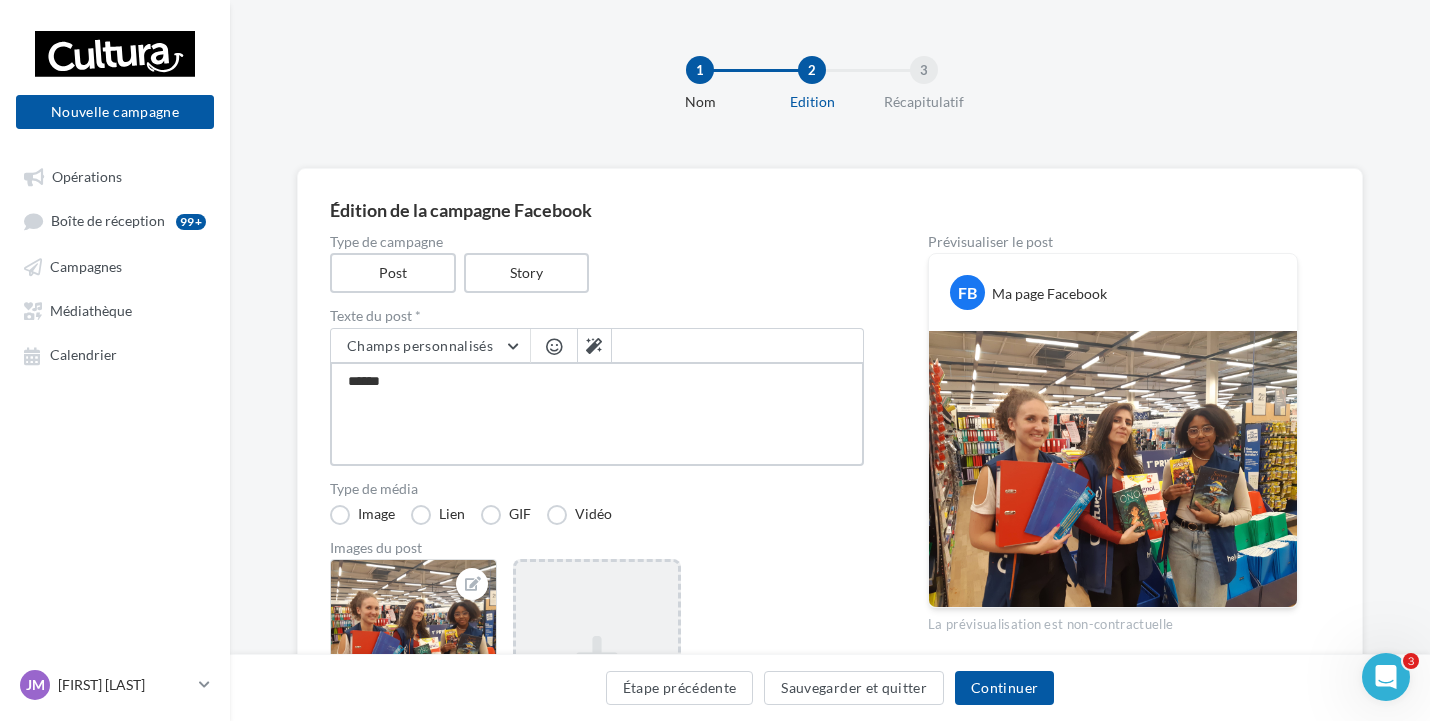 type on "*******" 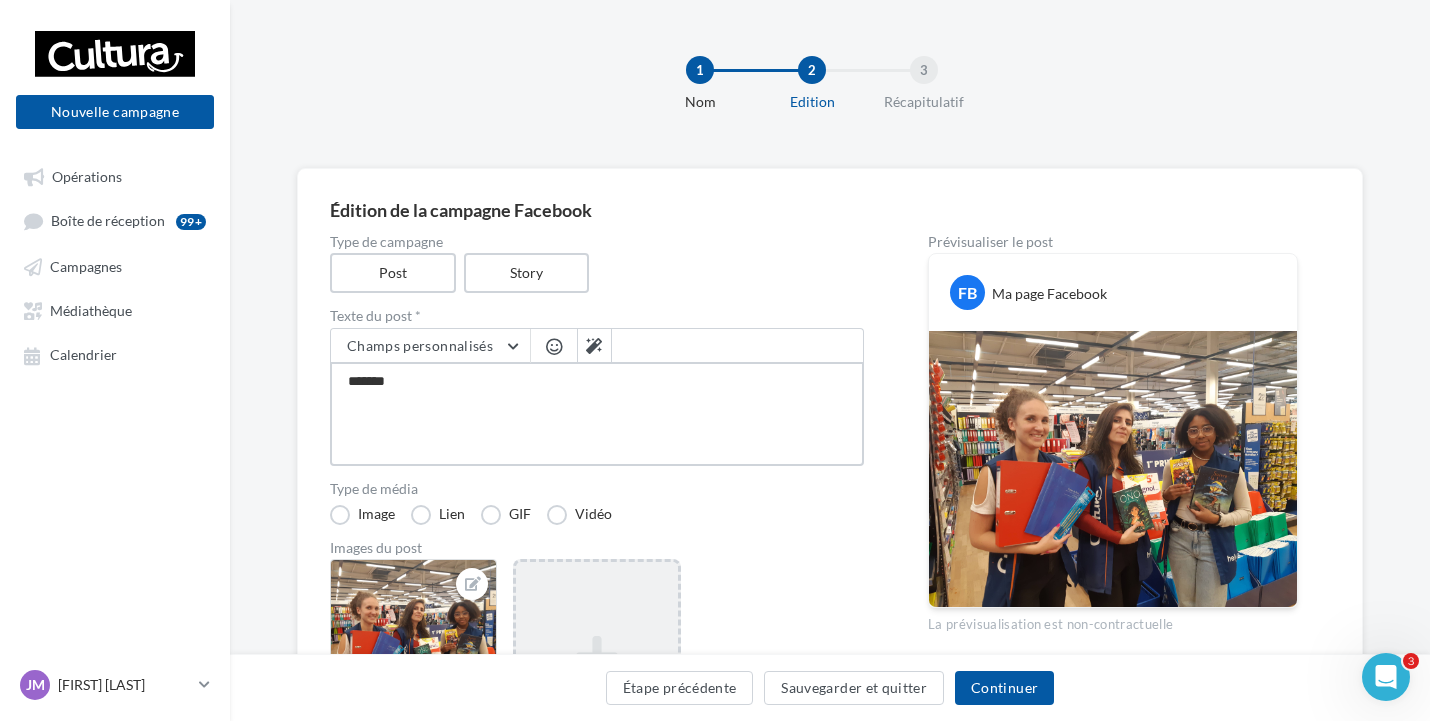 type on "********" 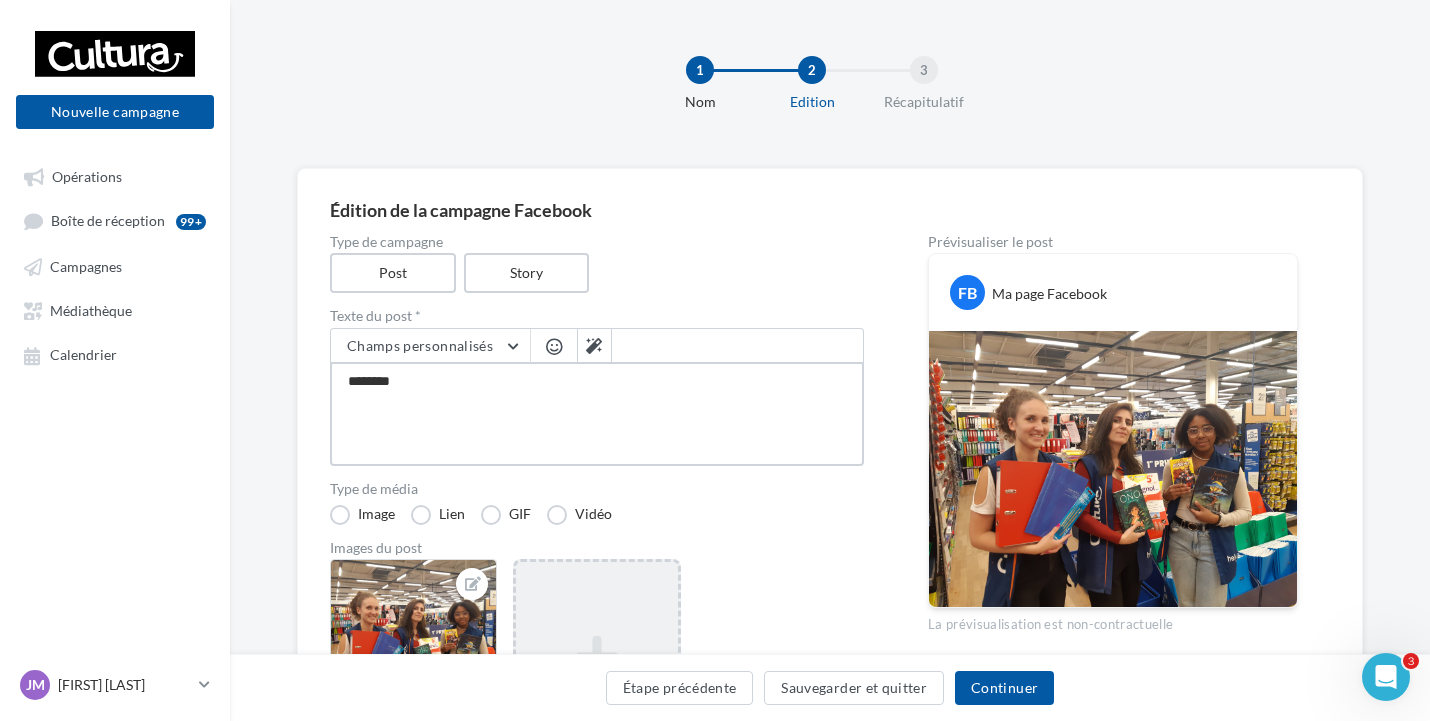 type on "********" 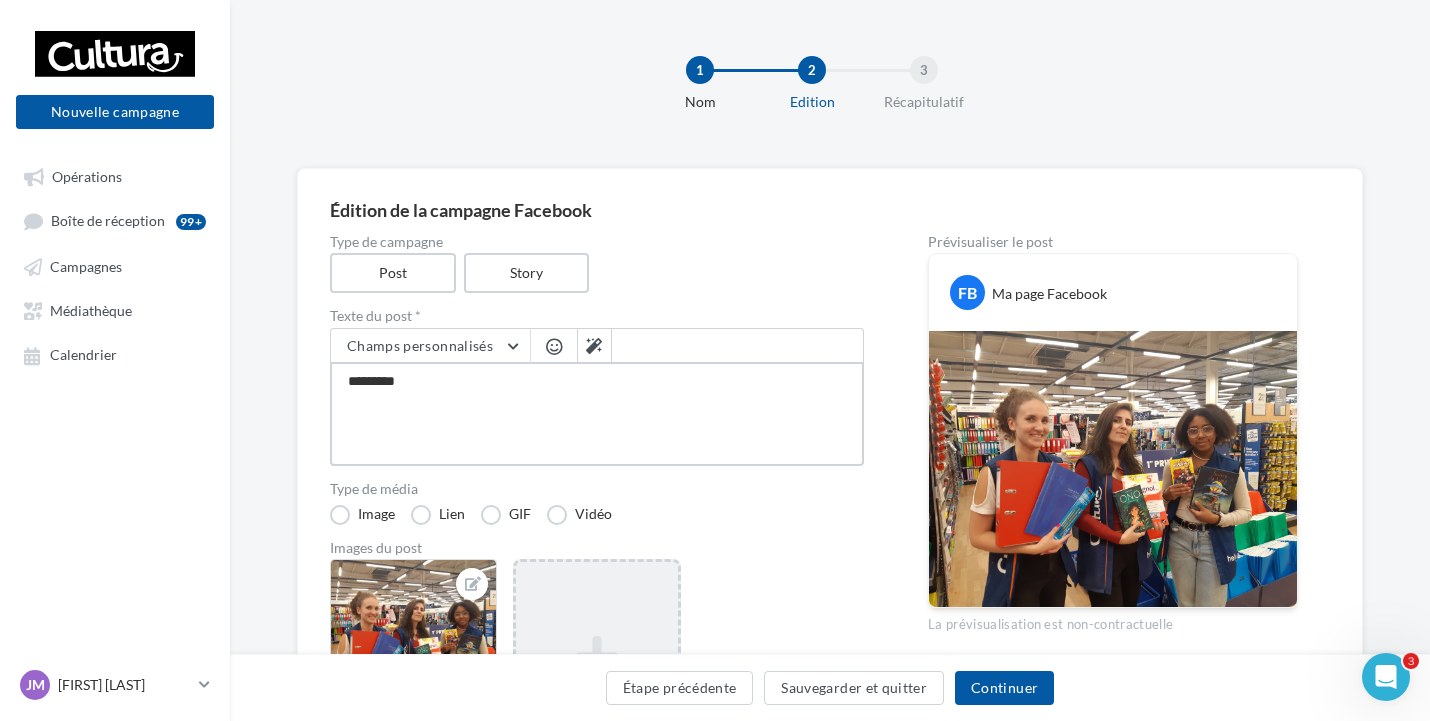 type on "**********" 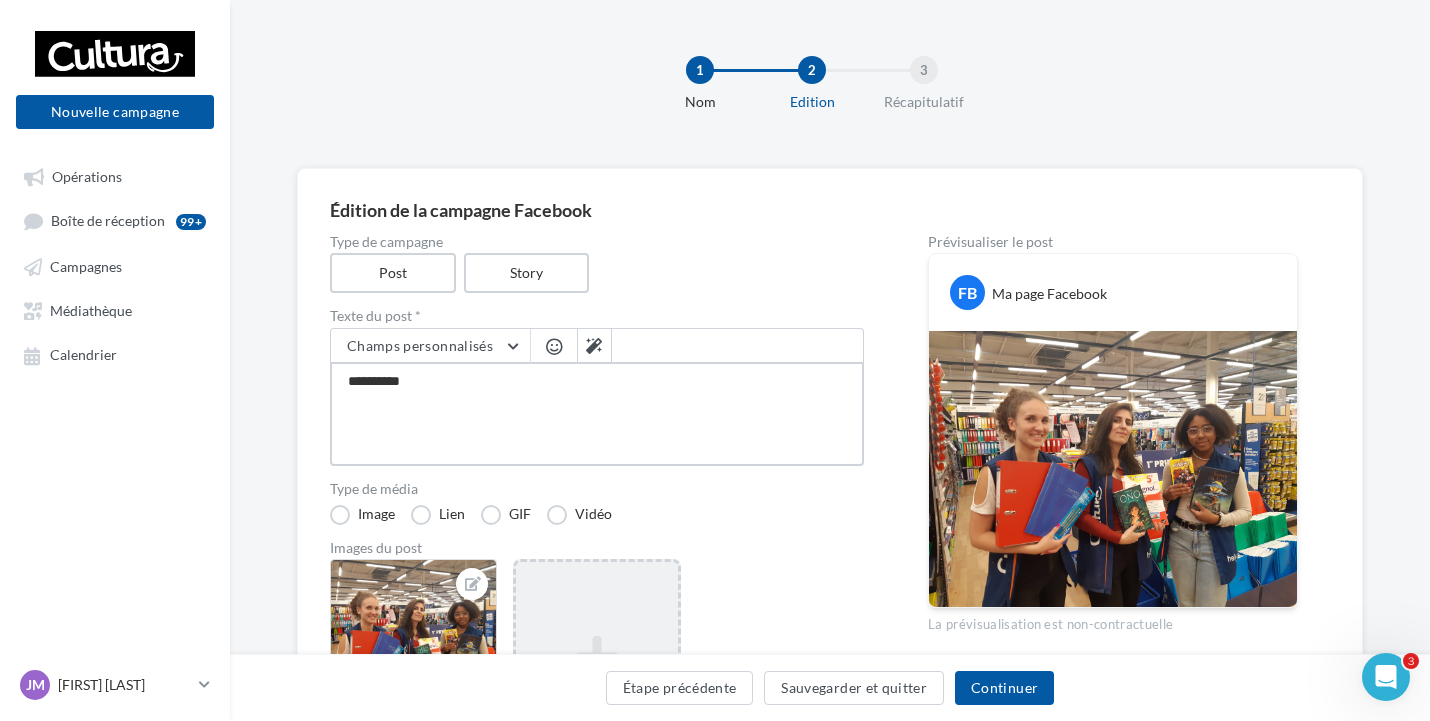 type on "**********" 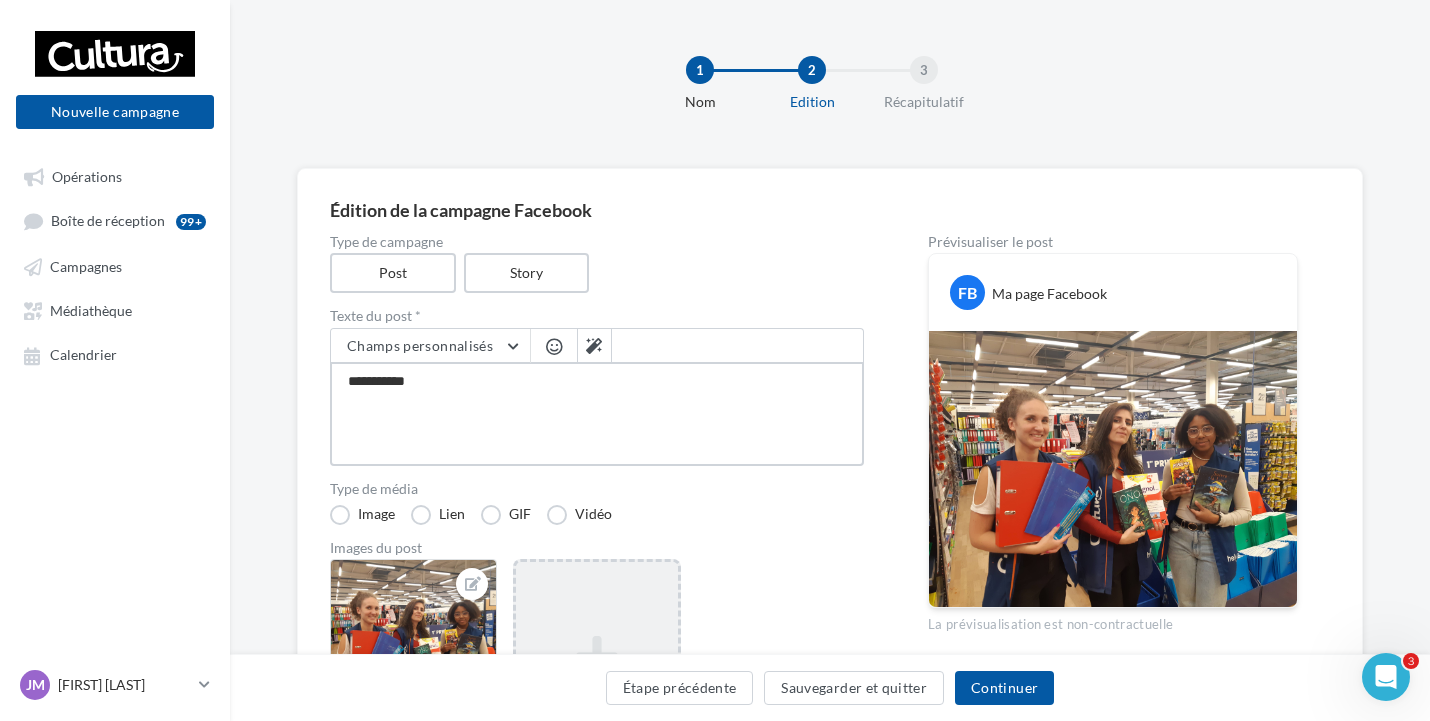 type on "**********" 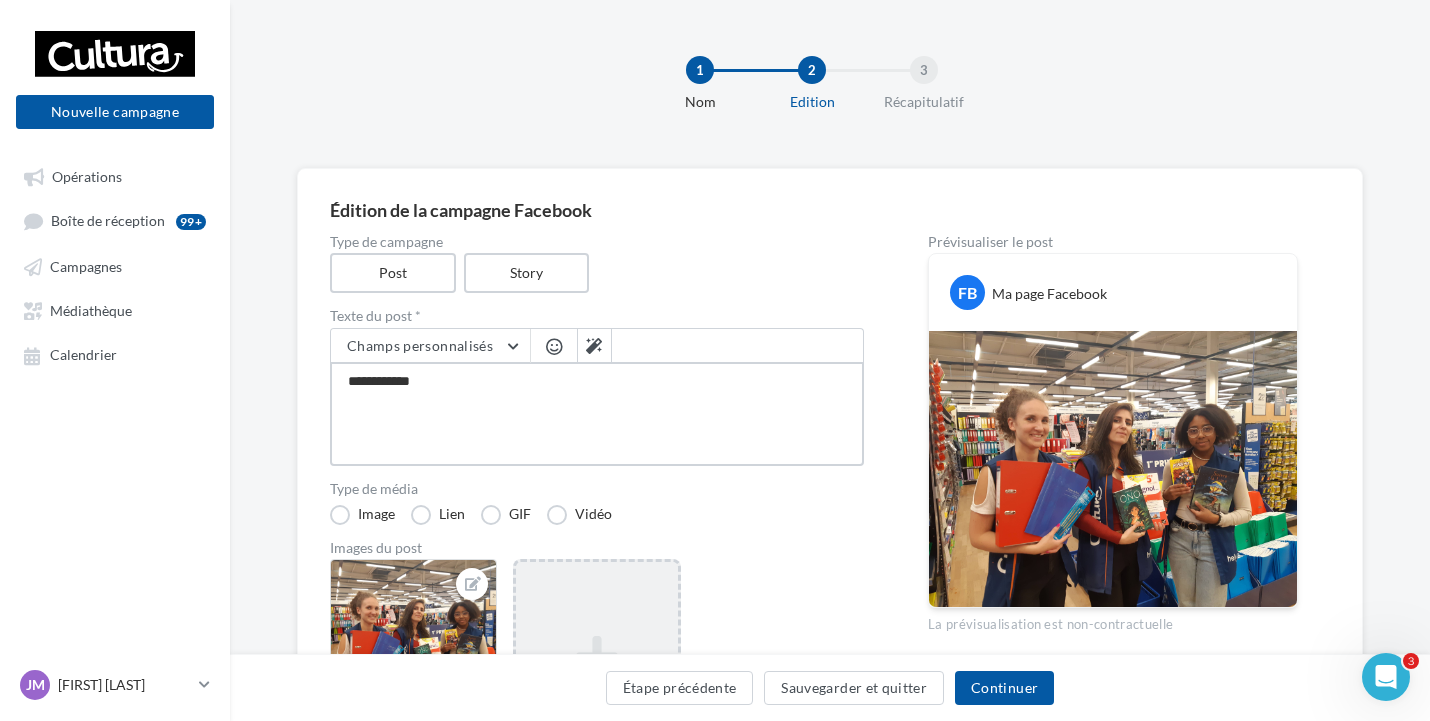 type on "**********" 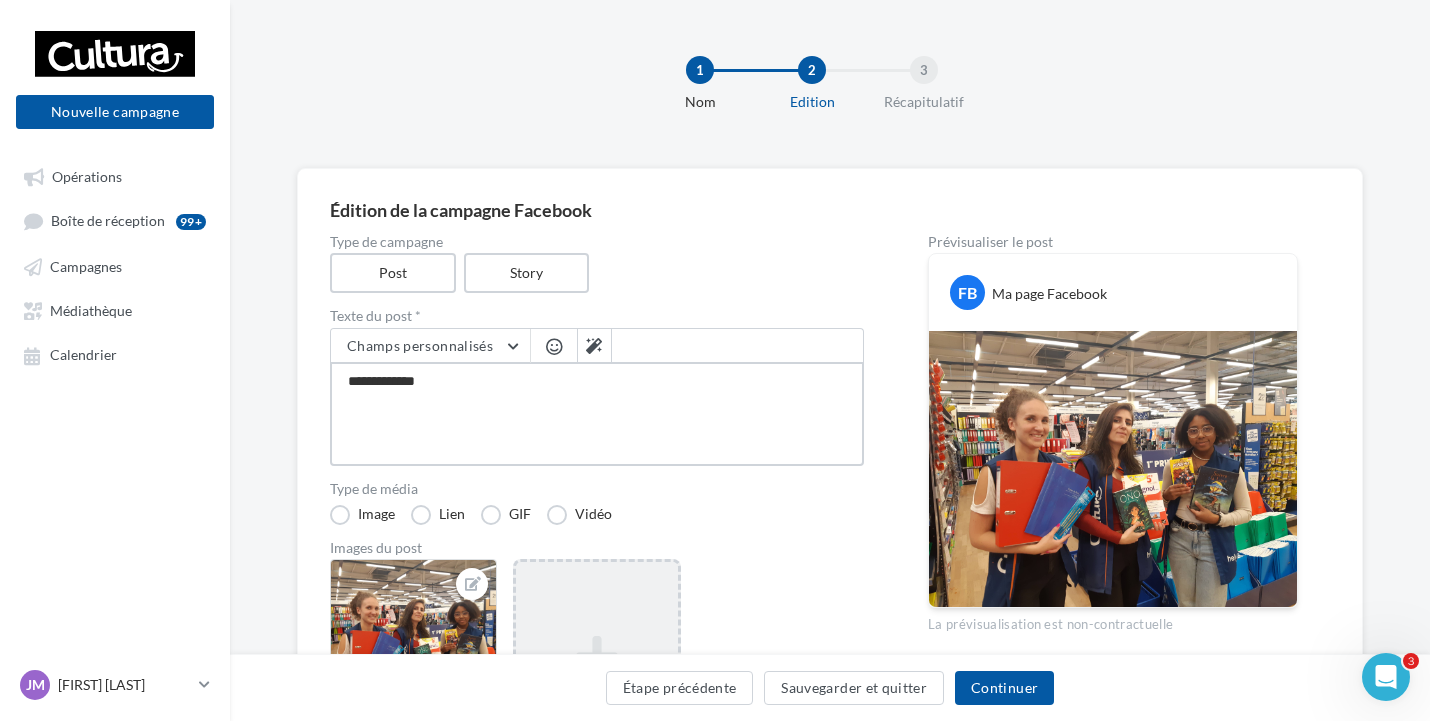 type on "**********" 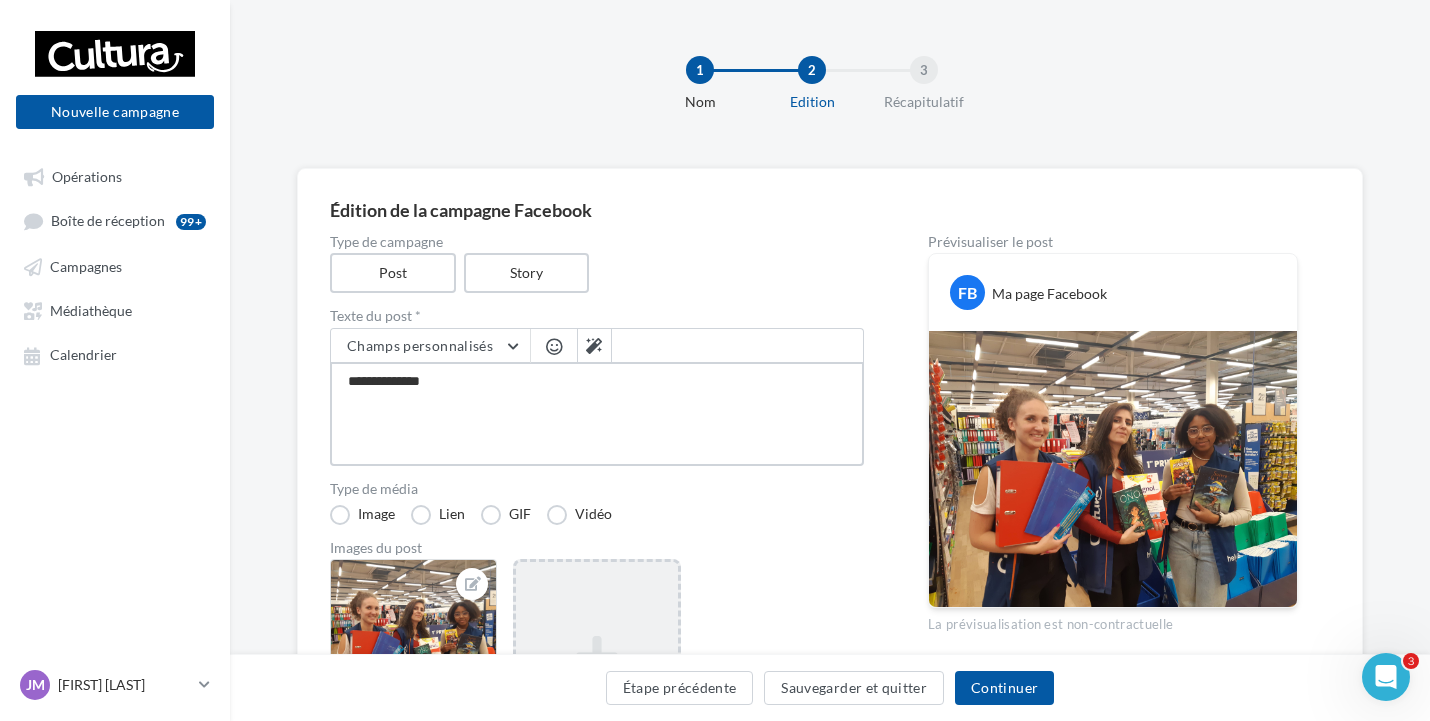 type on "**********" 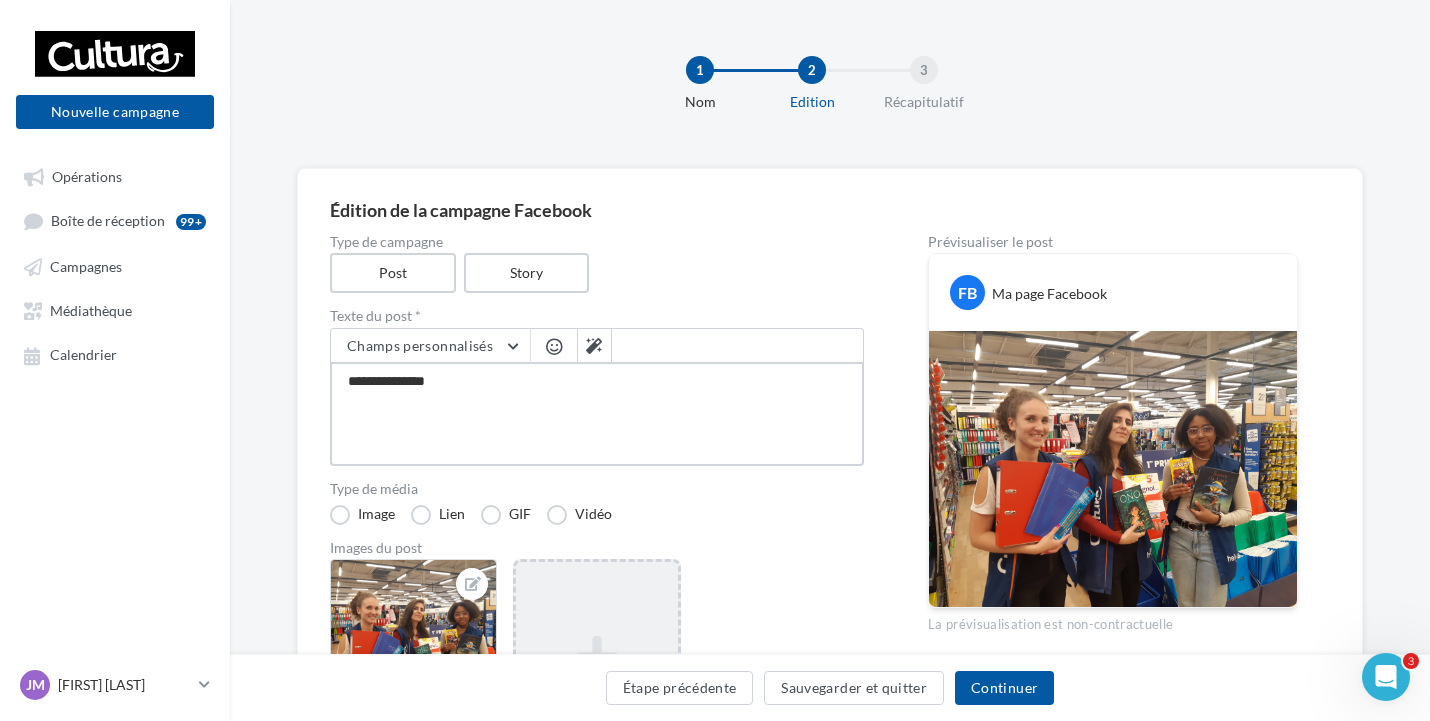 type on "**********" 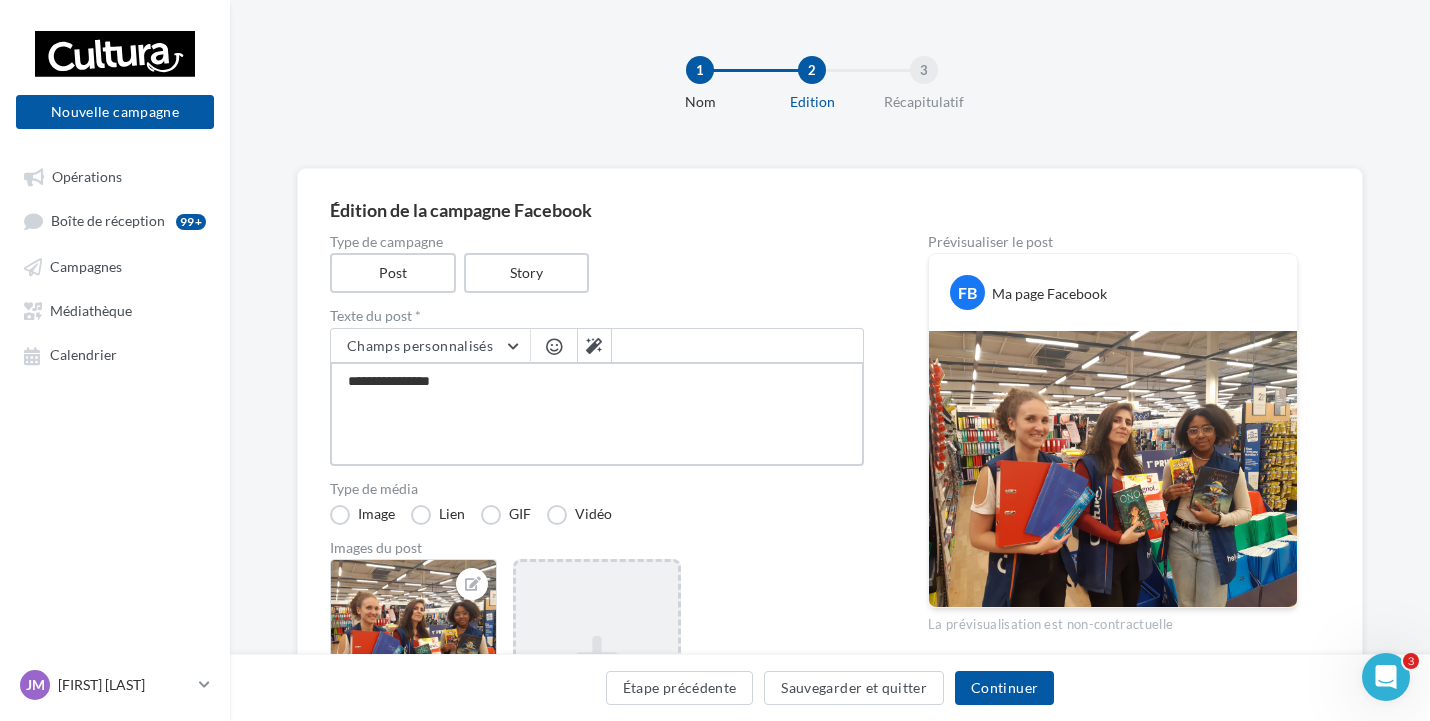 type on "**********" 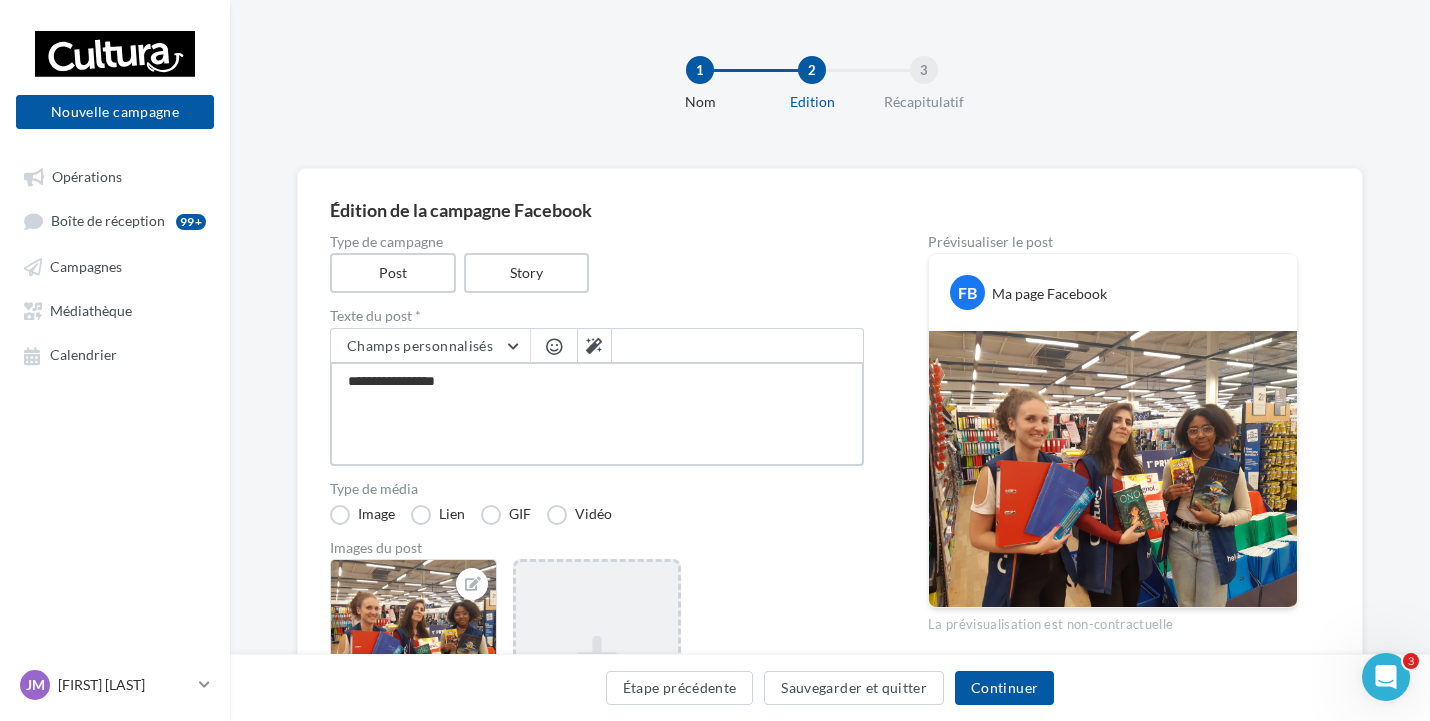 type on "**********" 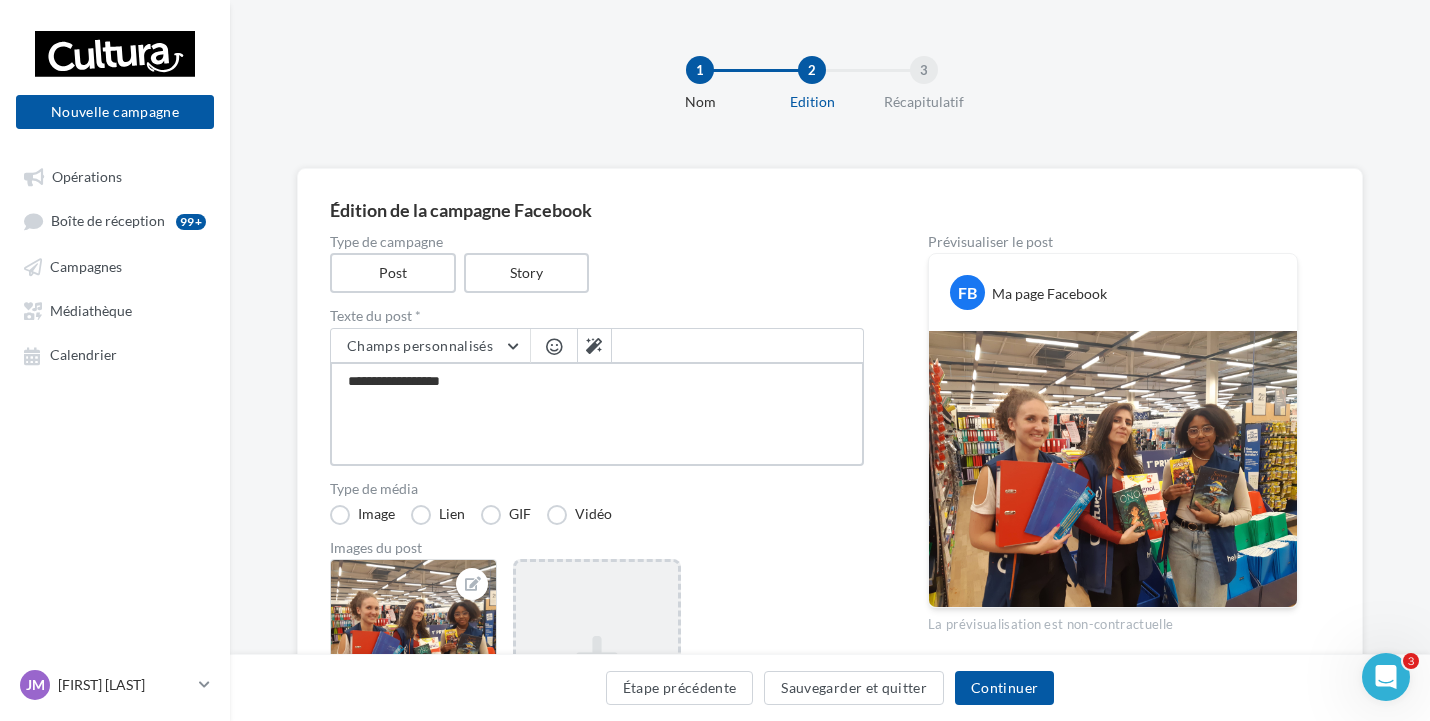 type on "**********" 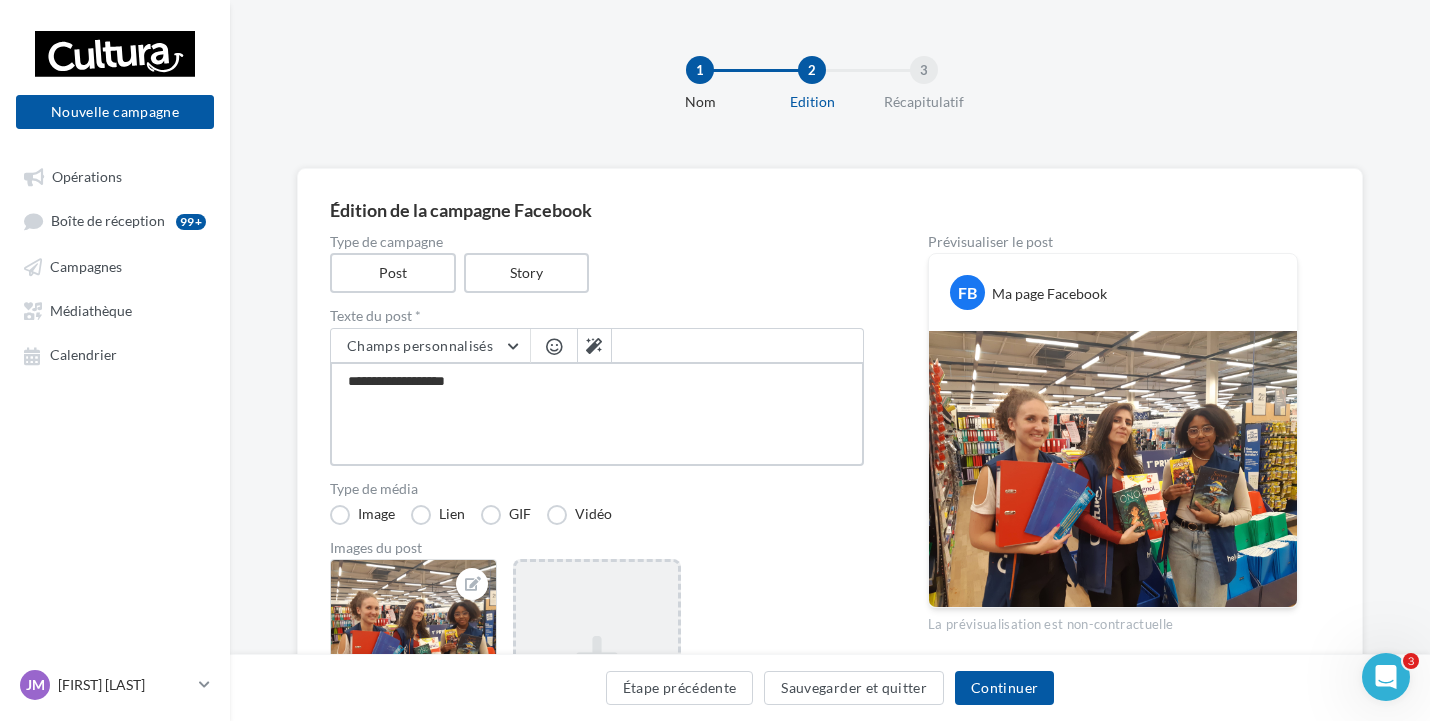 type on "**********" 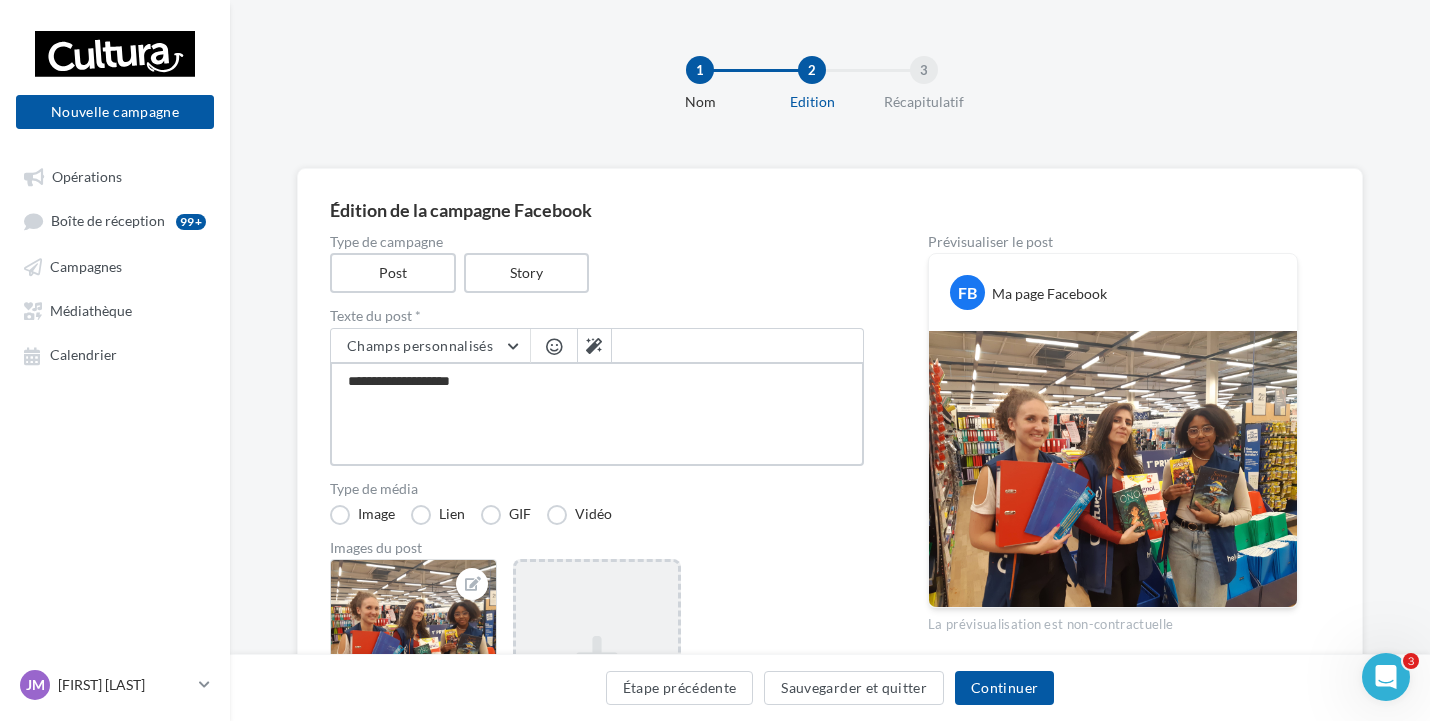 type on "**********" 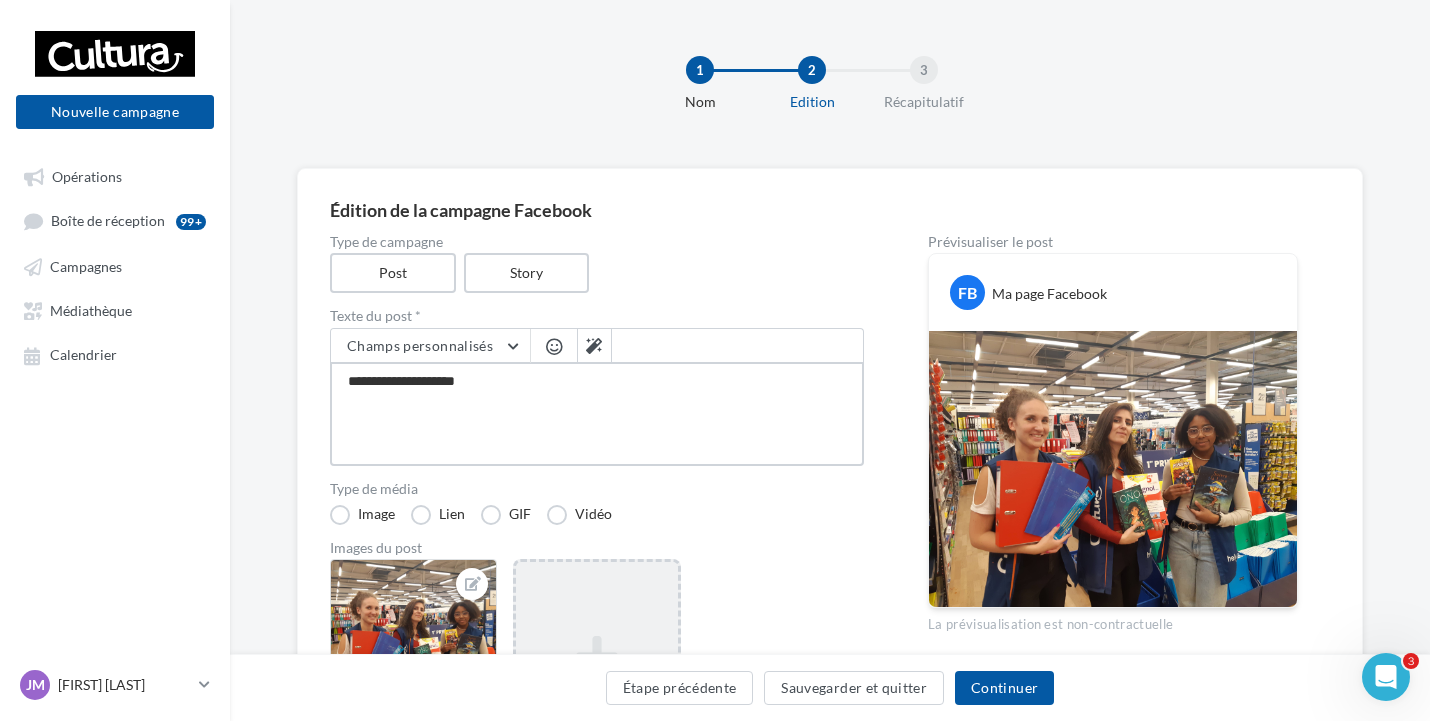 type on "**********" 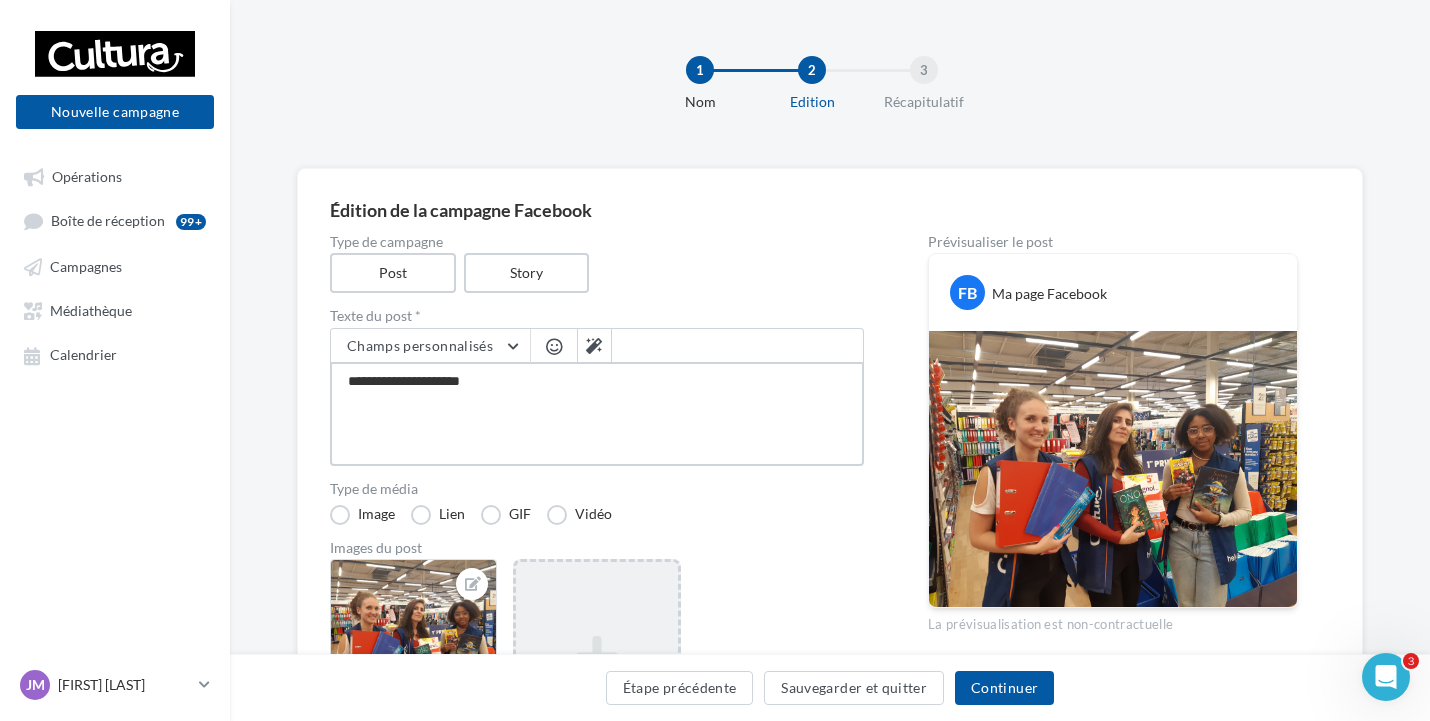 type on "**********" 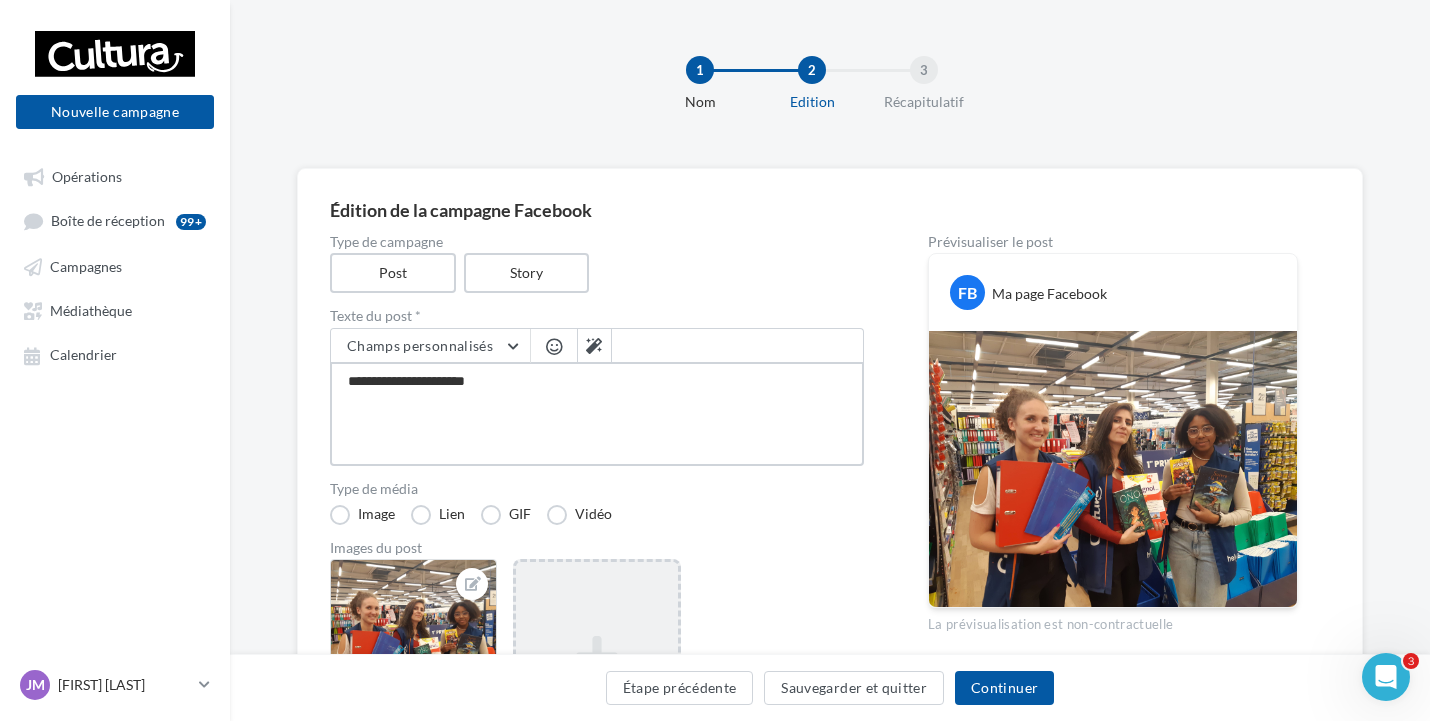 type on "**********" 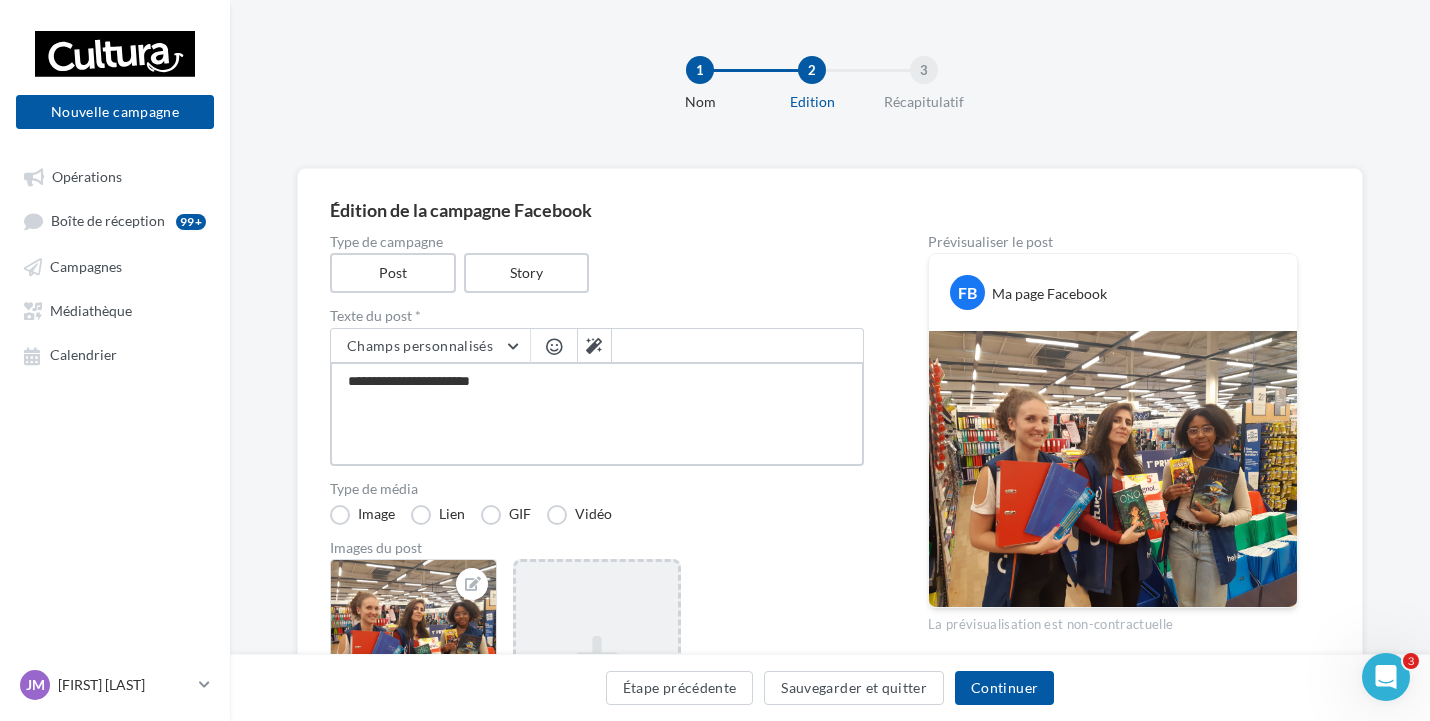 type on "**********" 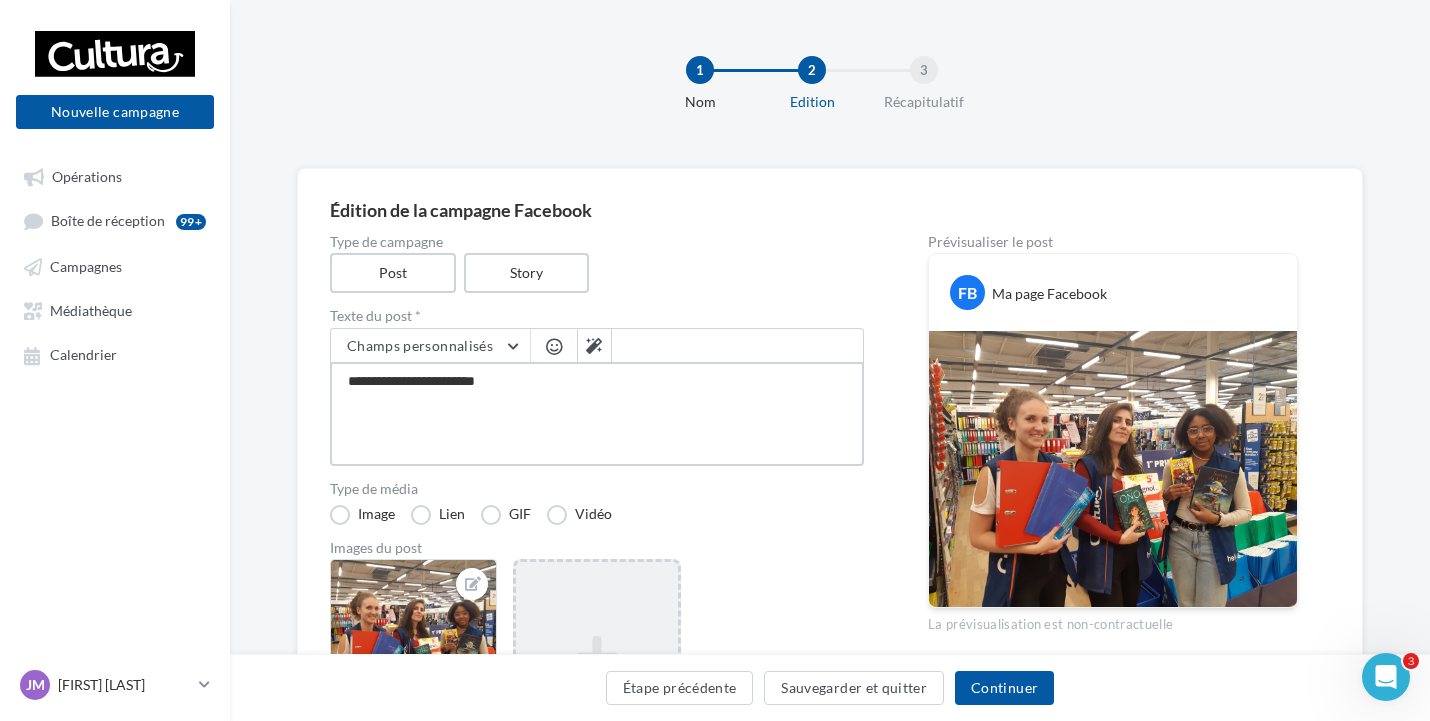 type on "**********" 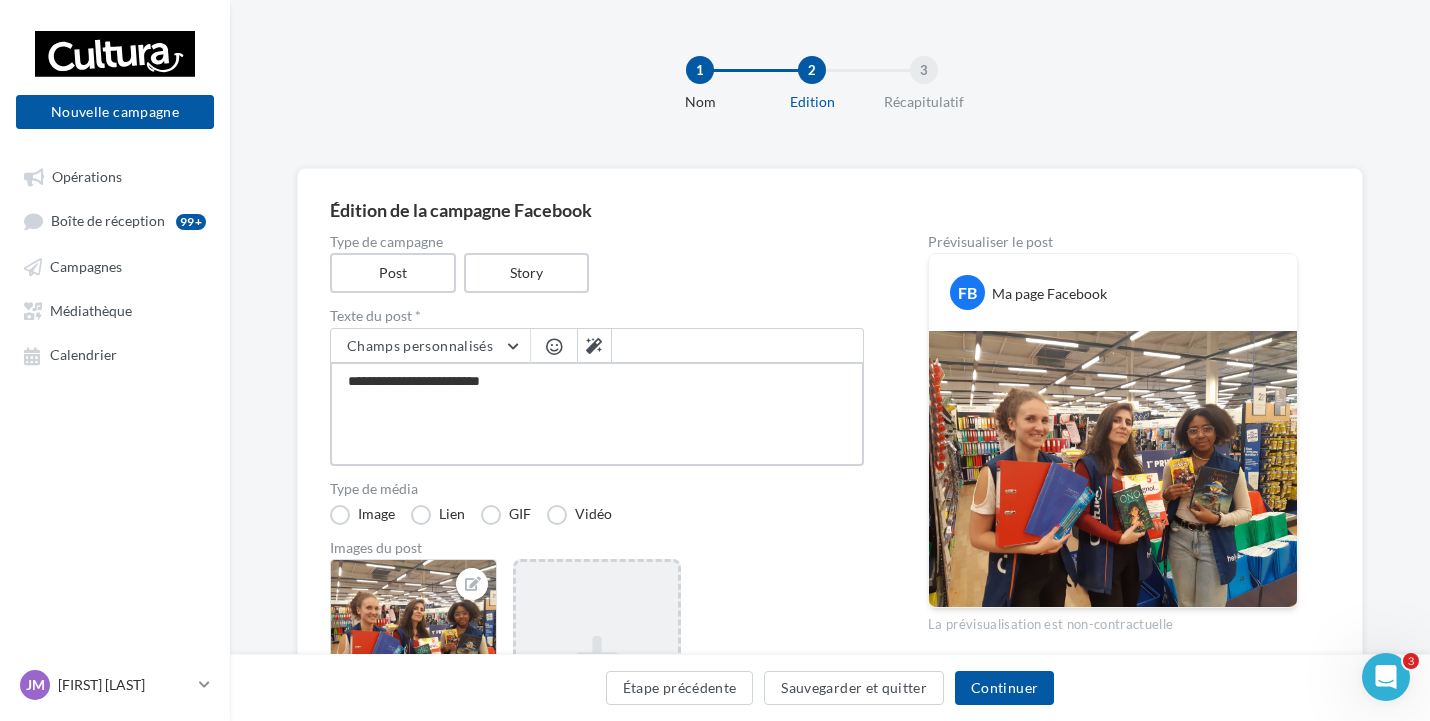 type on "**********" 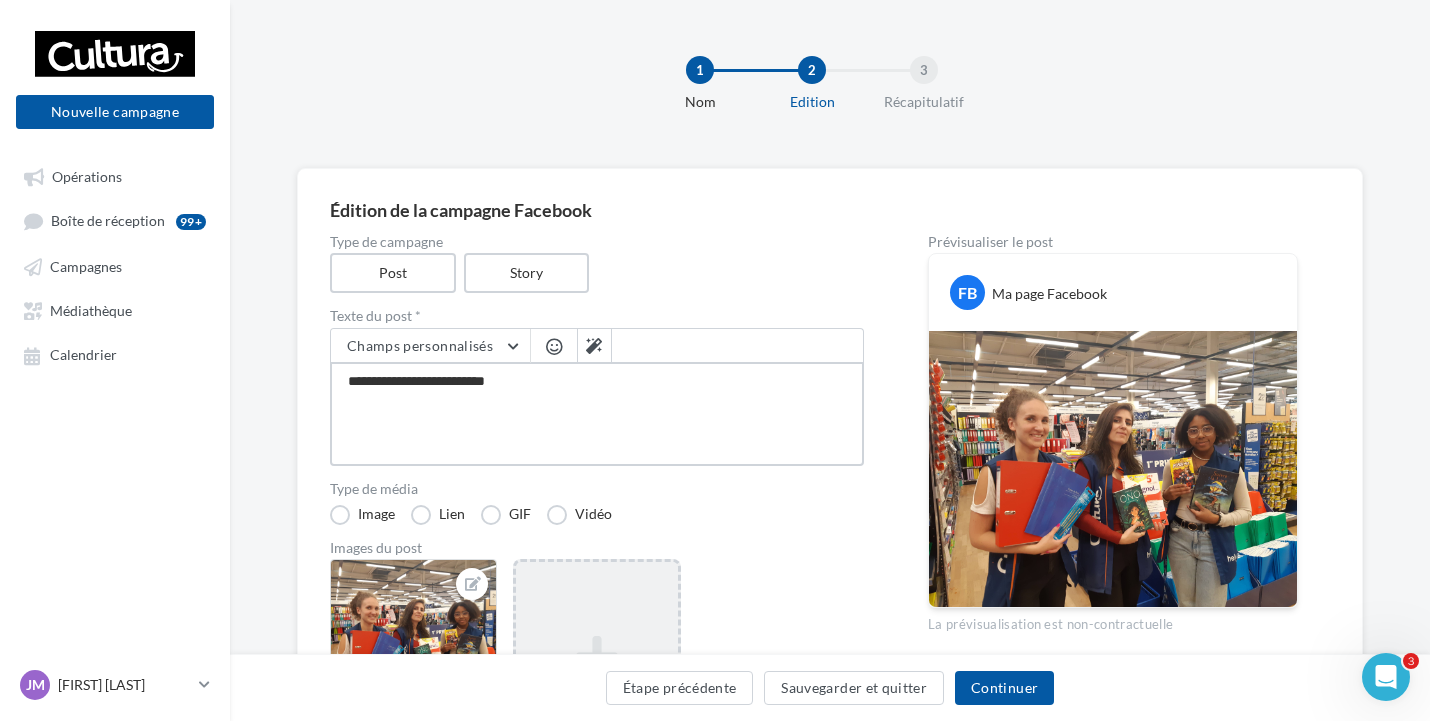 type on "**********" 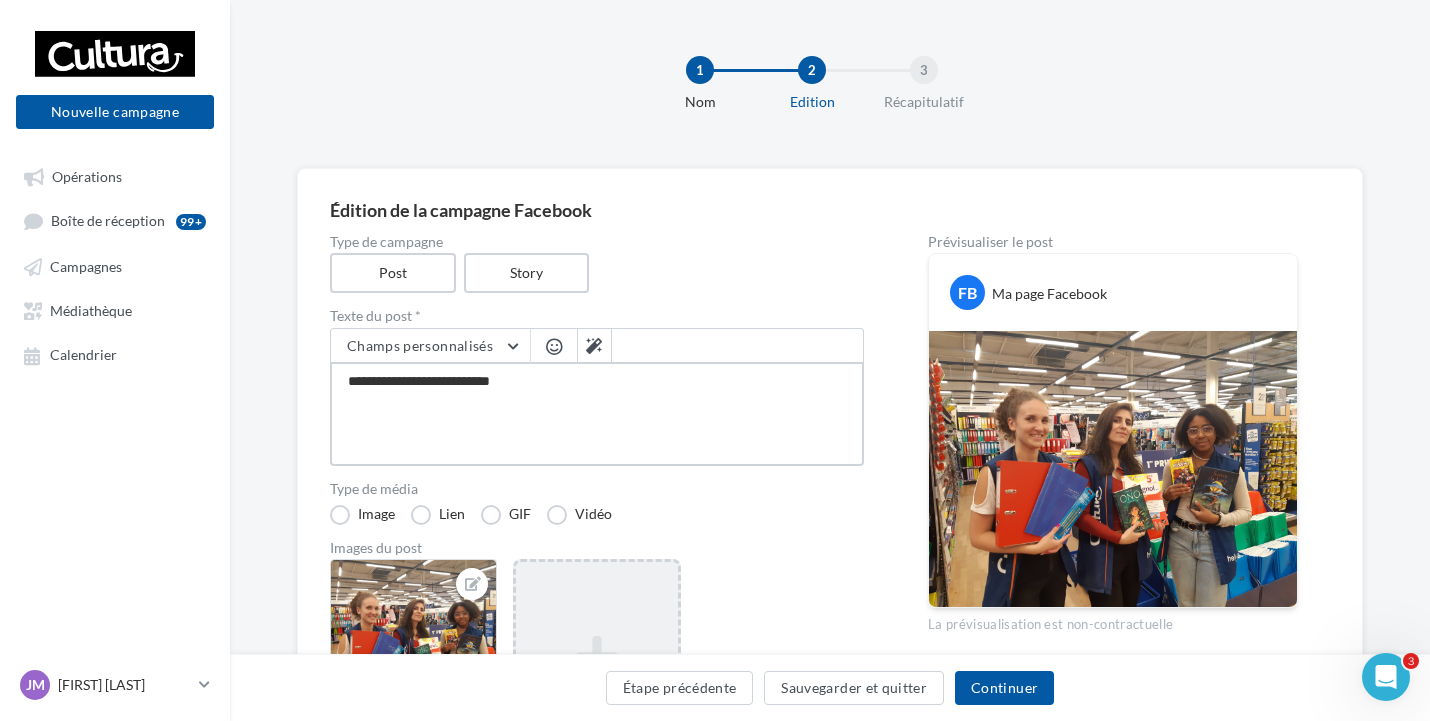 type on "**********" 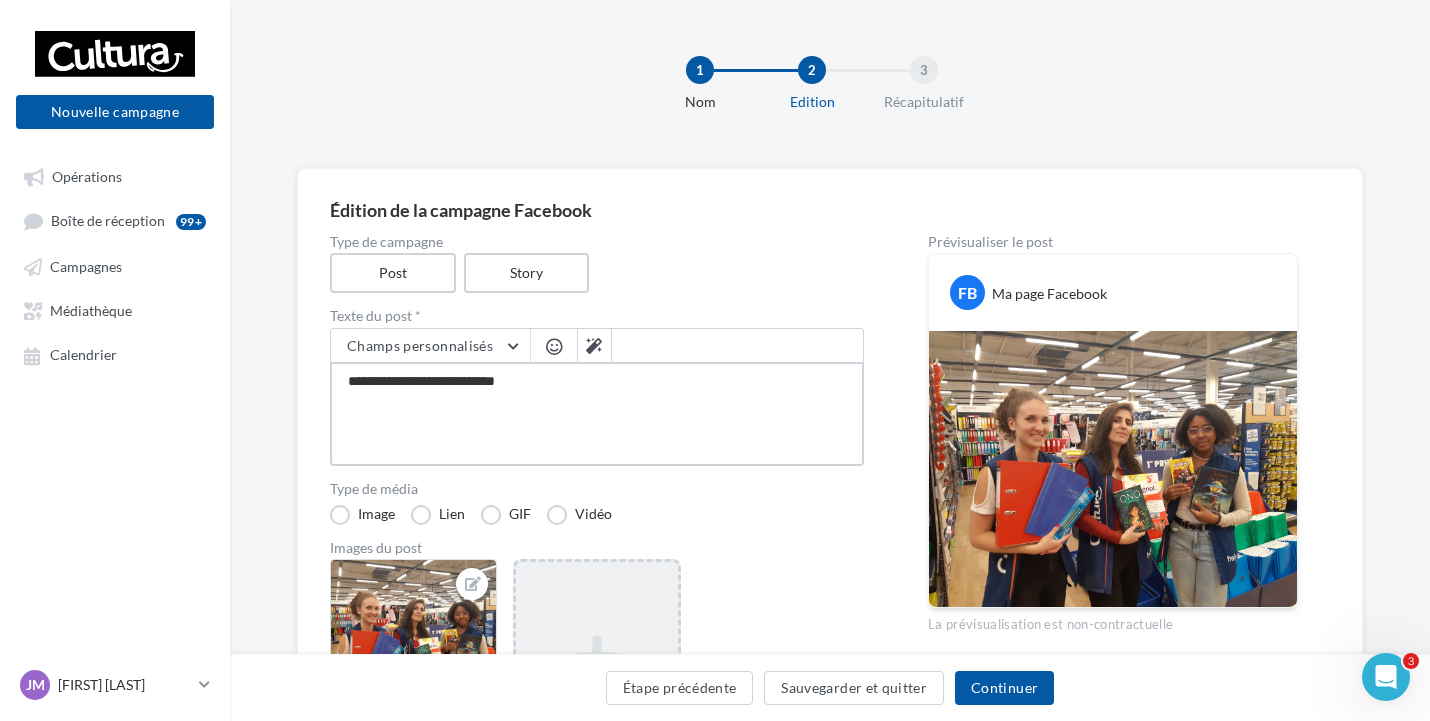 type on "**********" 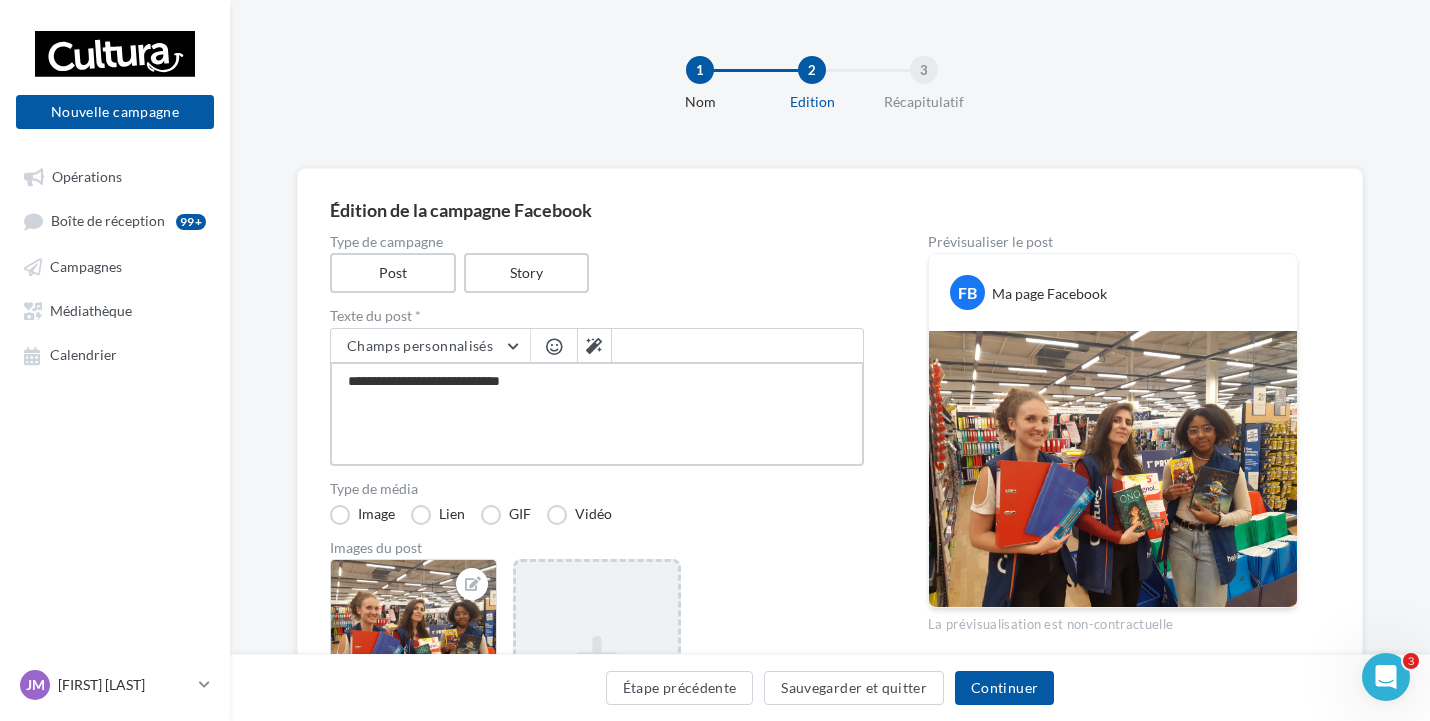 type on "**********" 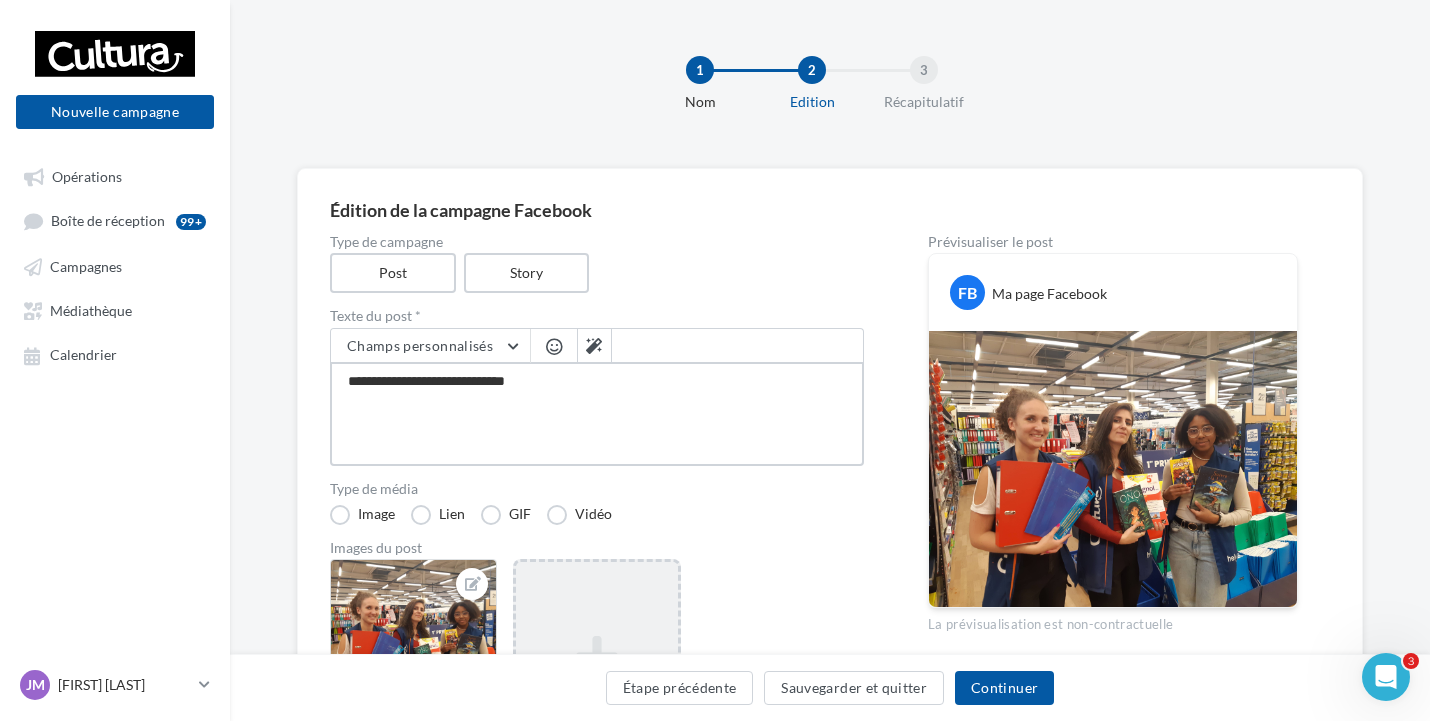 type on "**********" 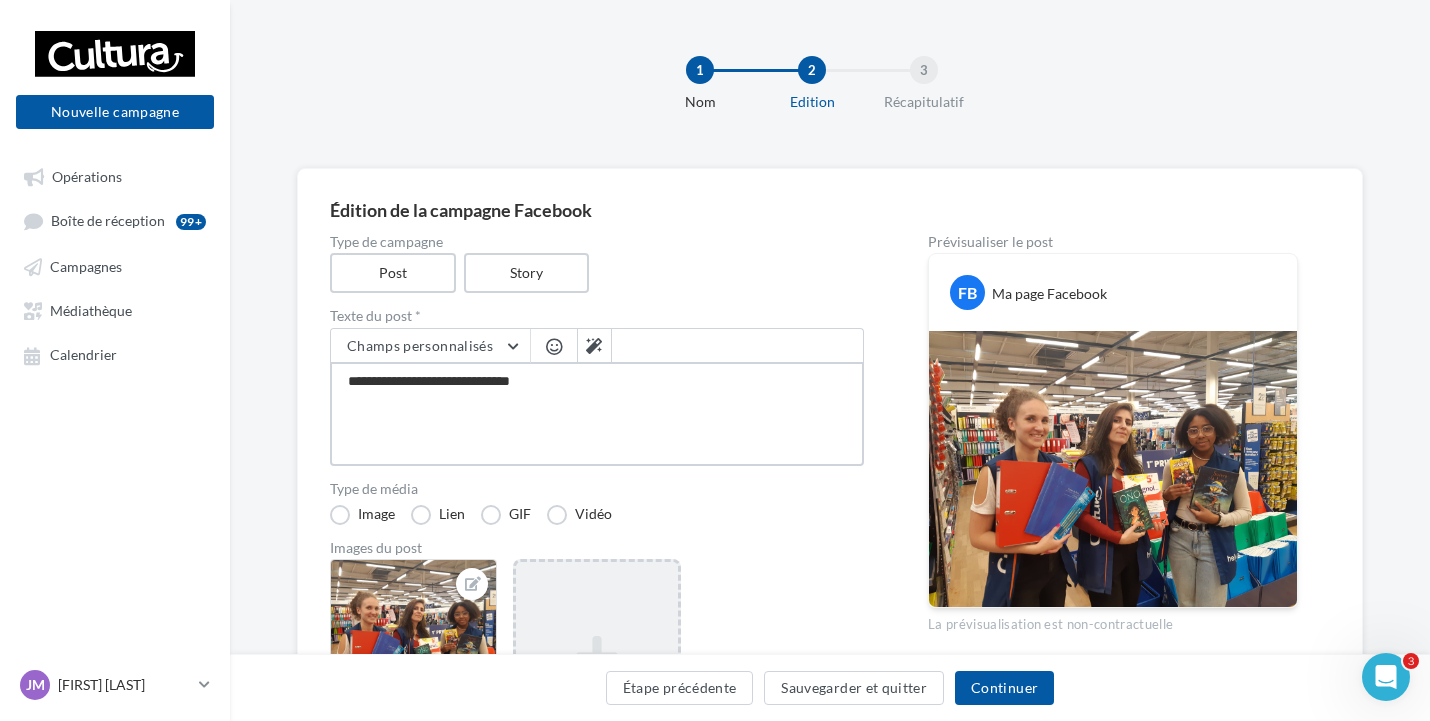 type on "**********" 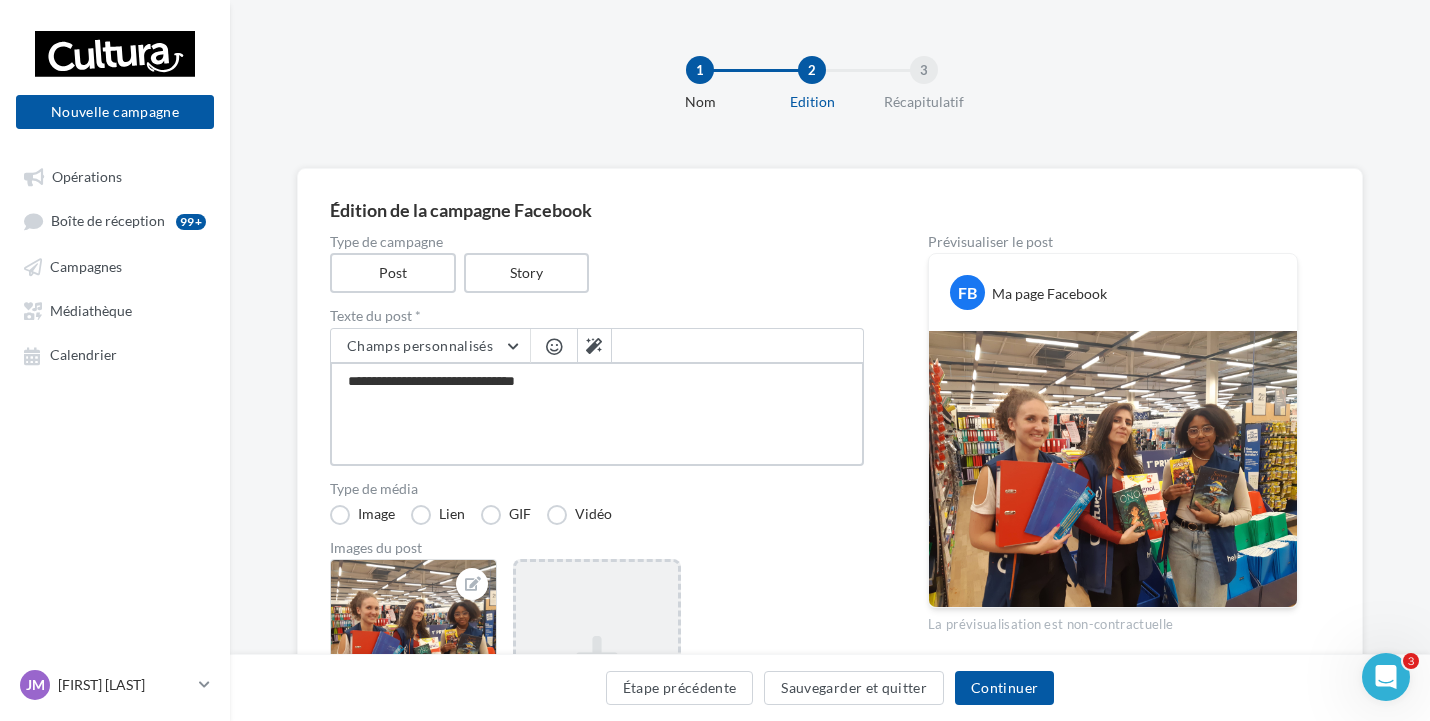 type on "**********" 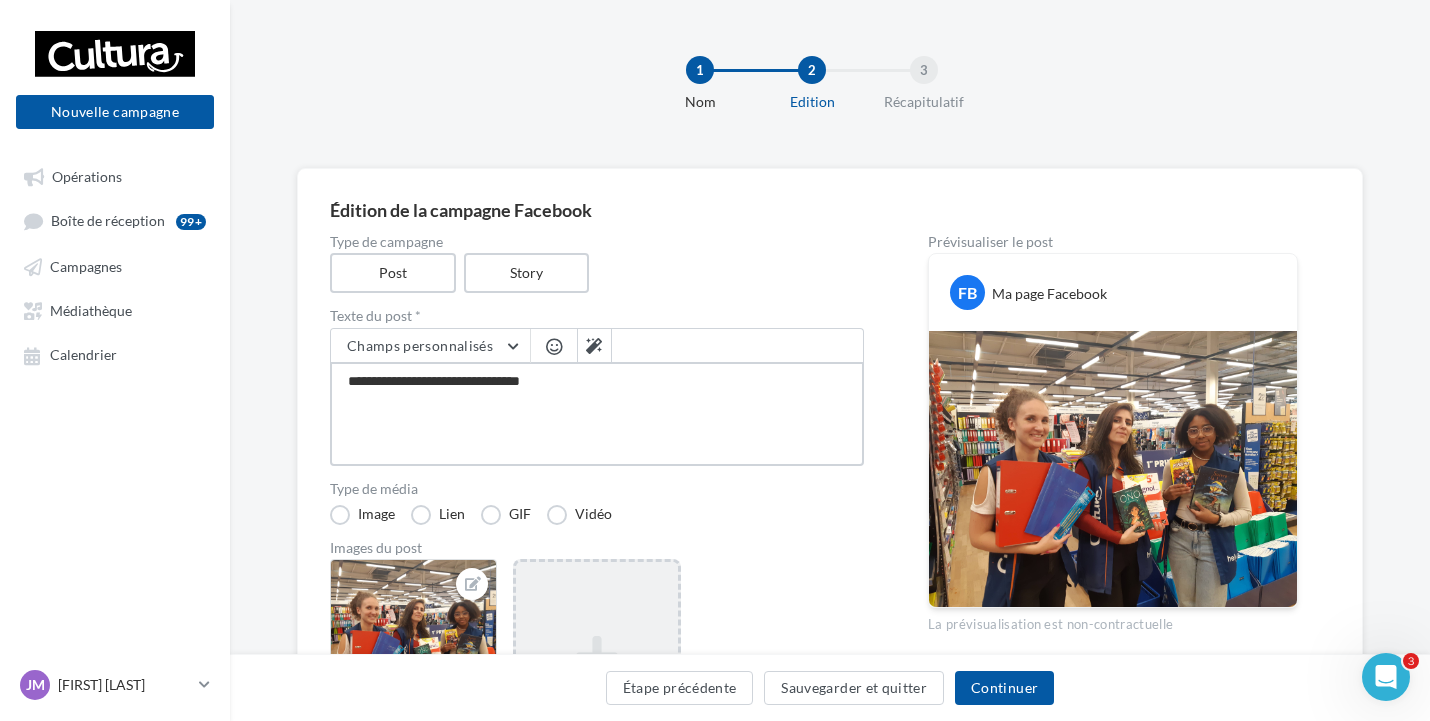 type on "**********" 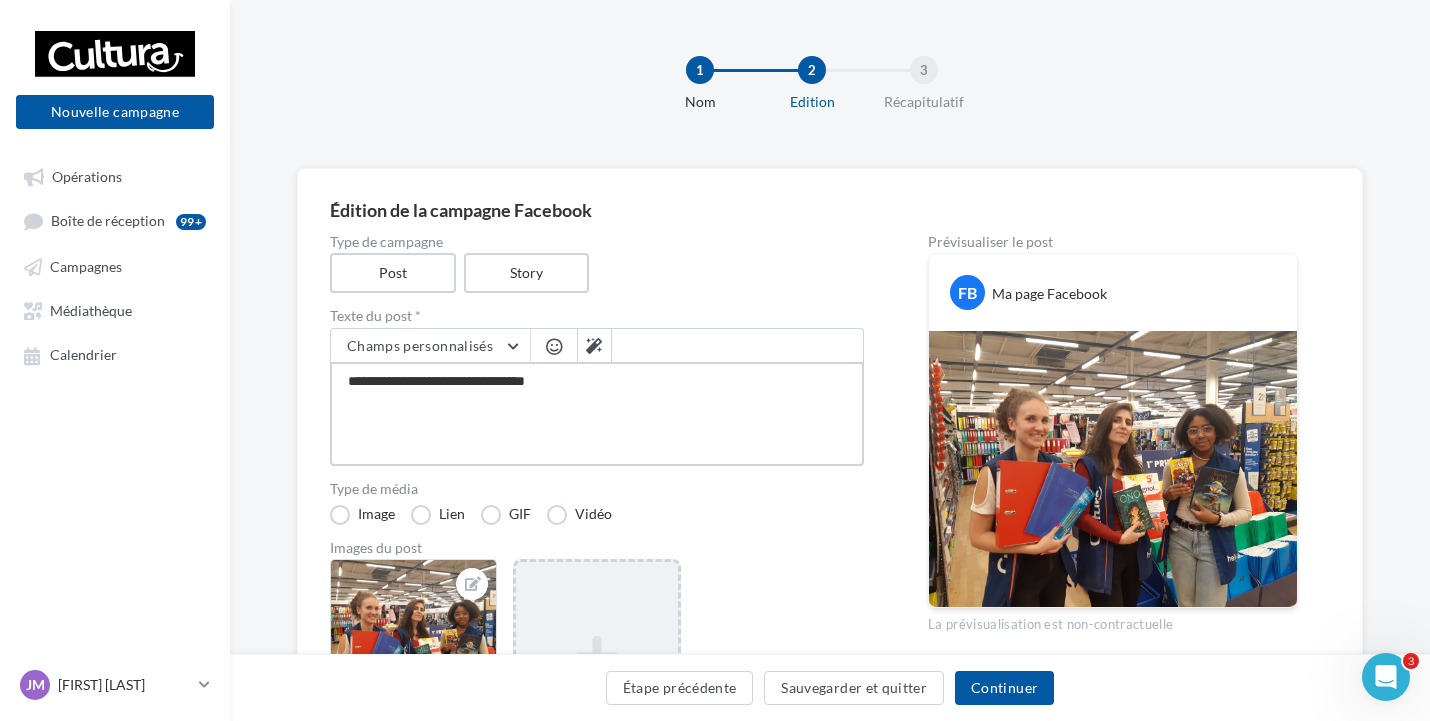 type on "**********" 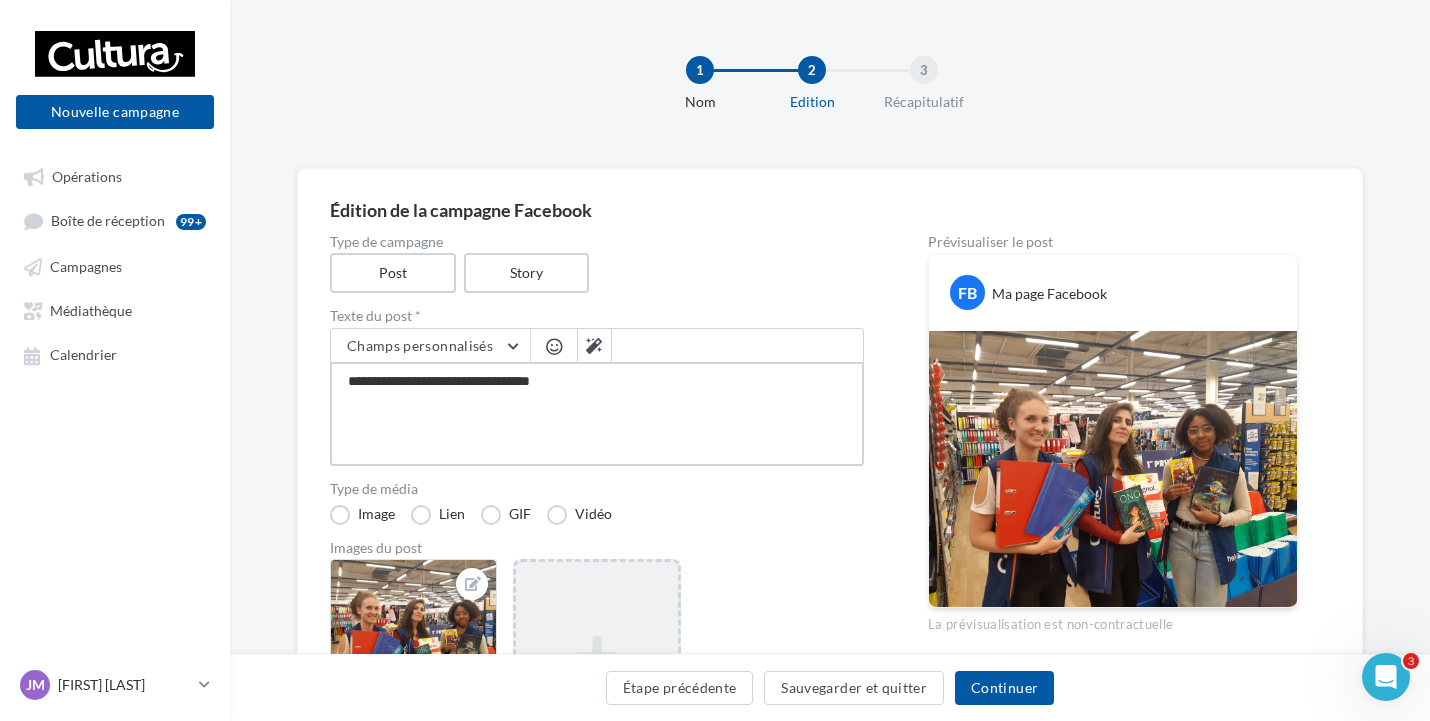 type on "**********" 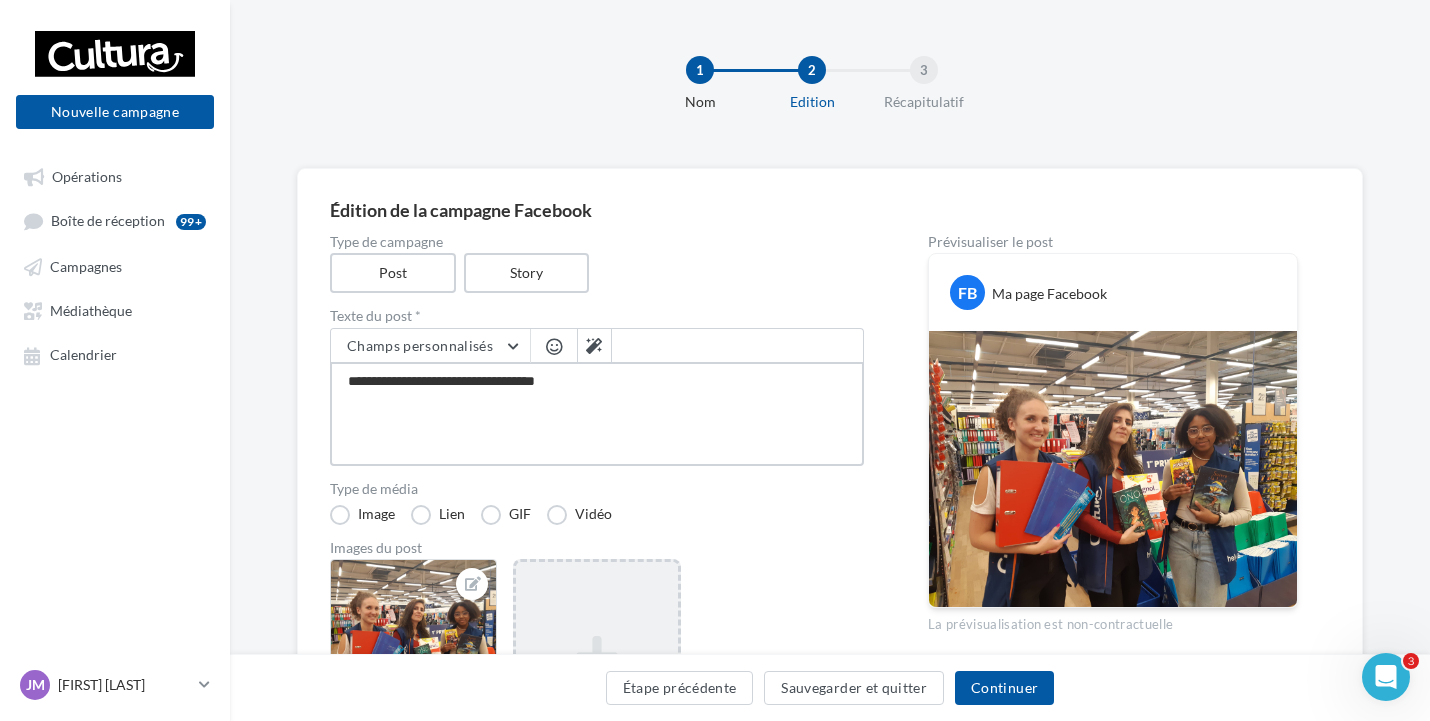 type on "**********" 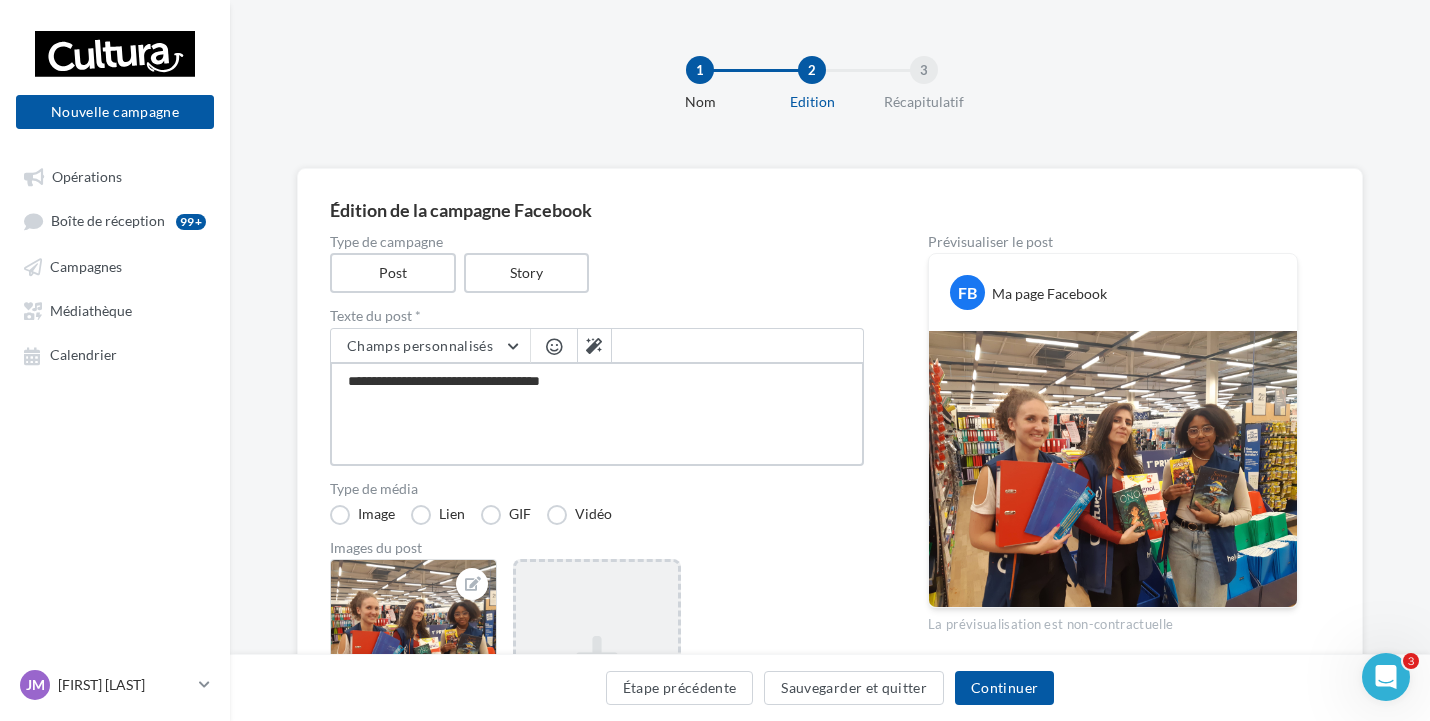 type on "**********" 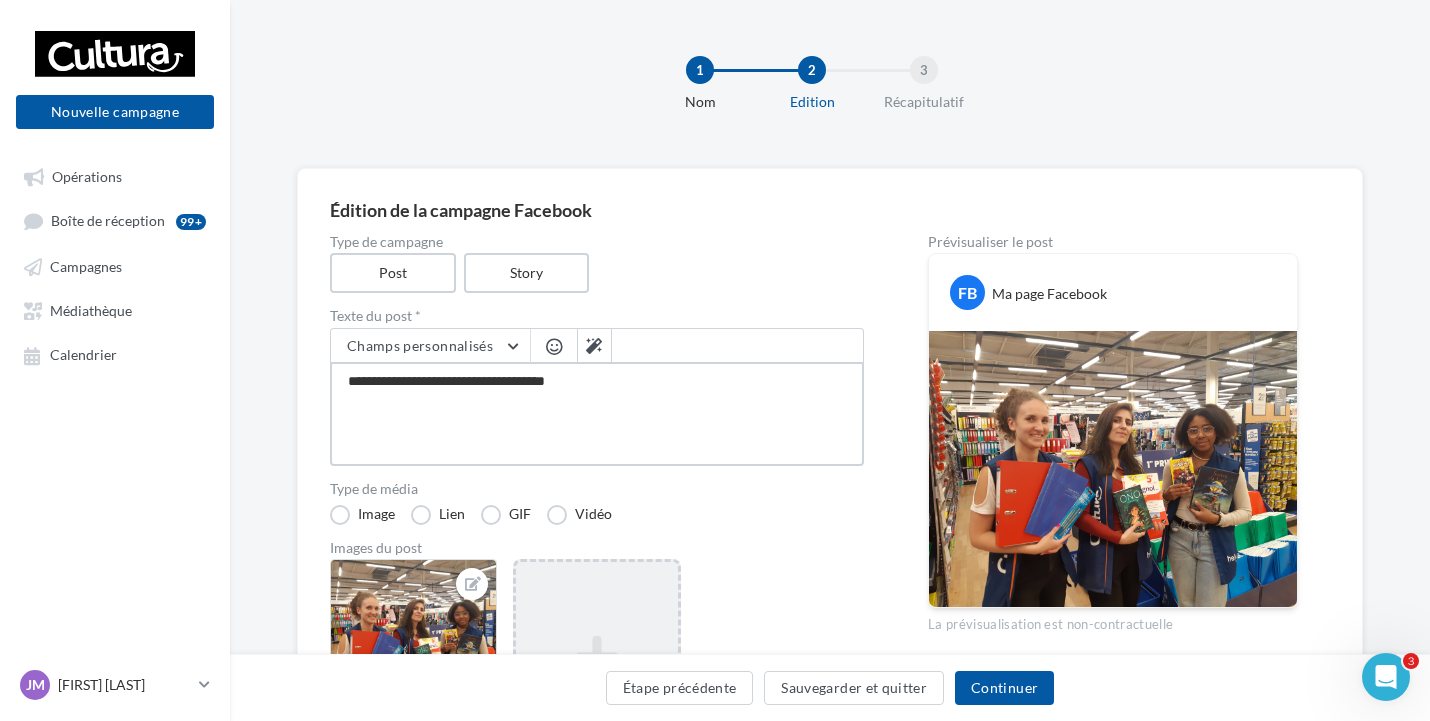type on "**********" 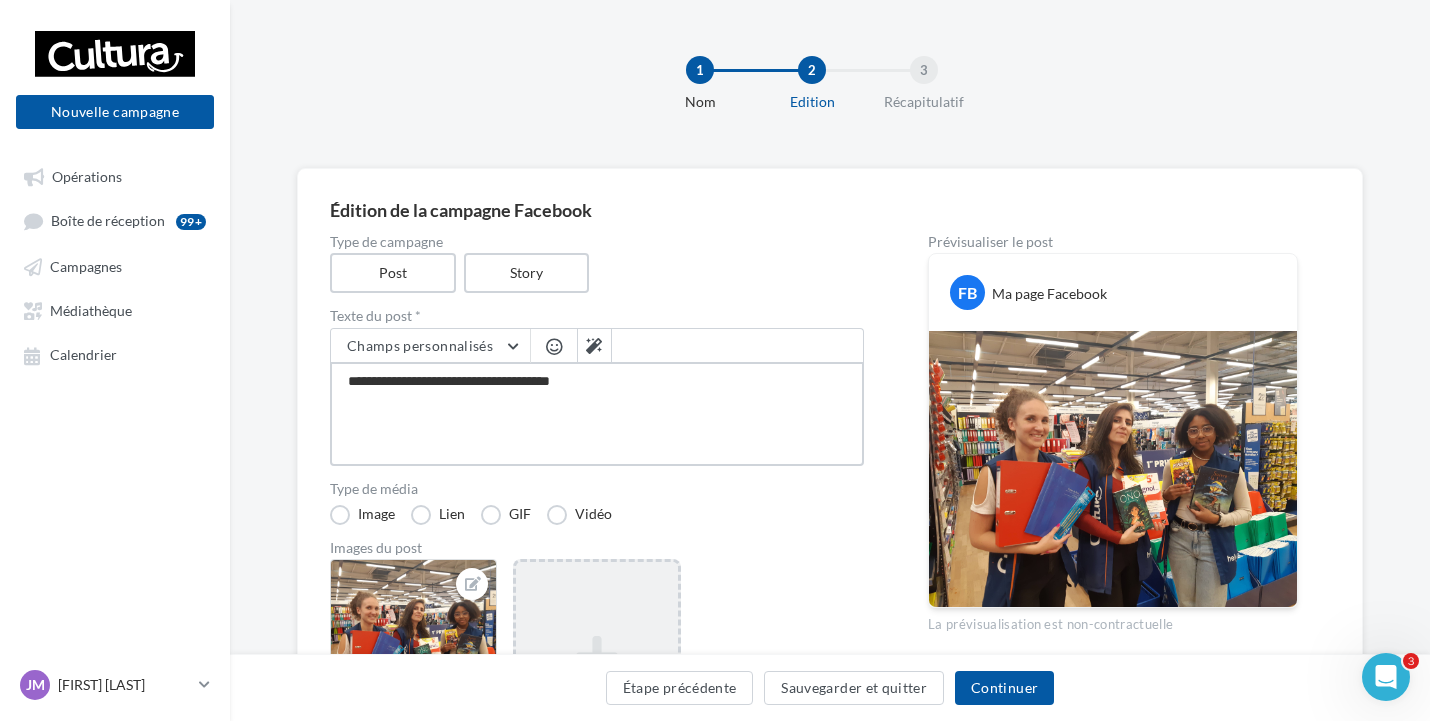 type on "**********" 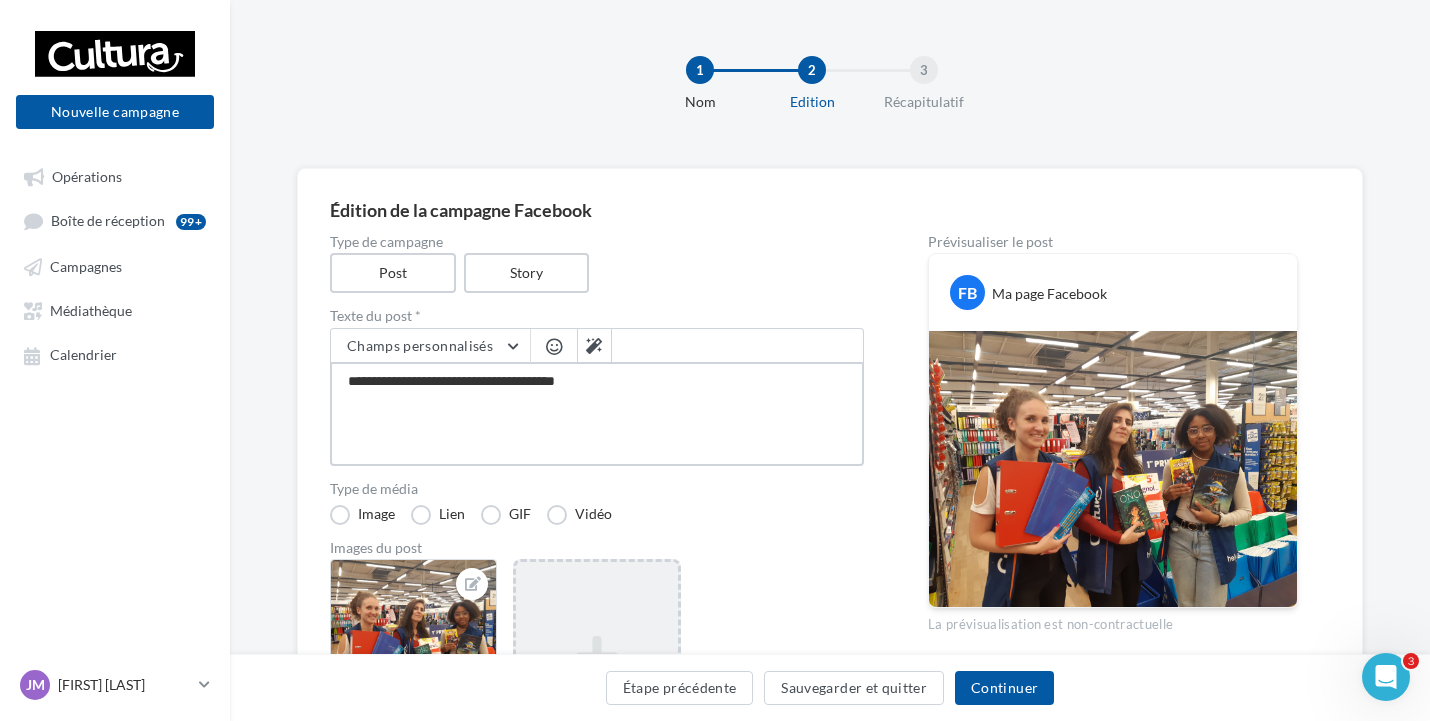 type on "**********" 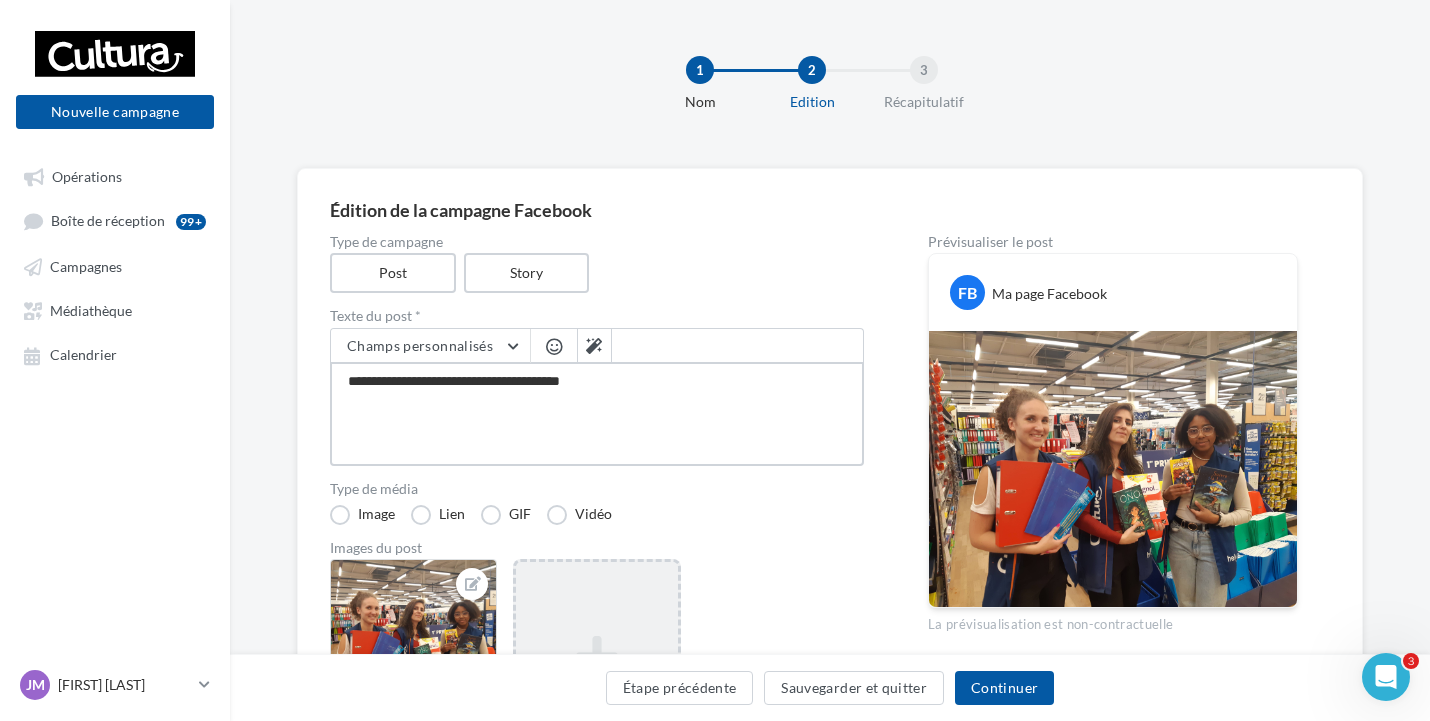 type on "**********" 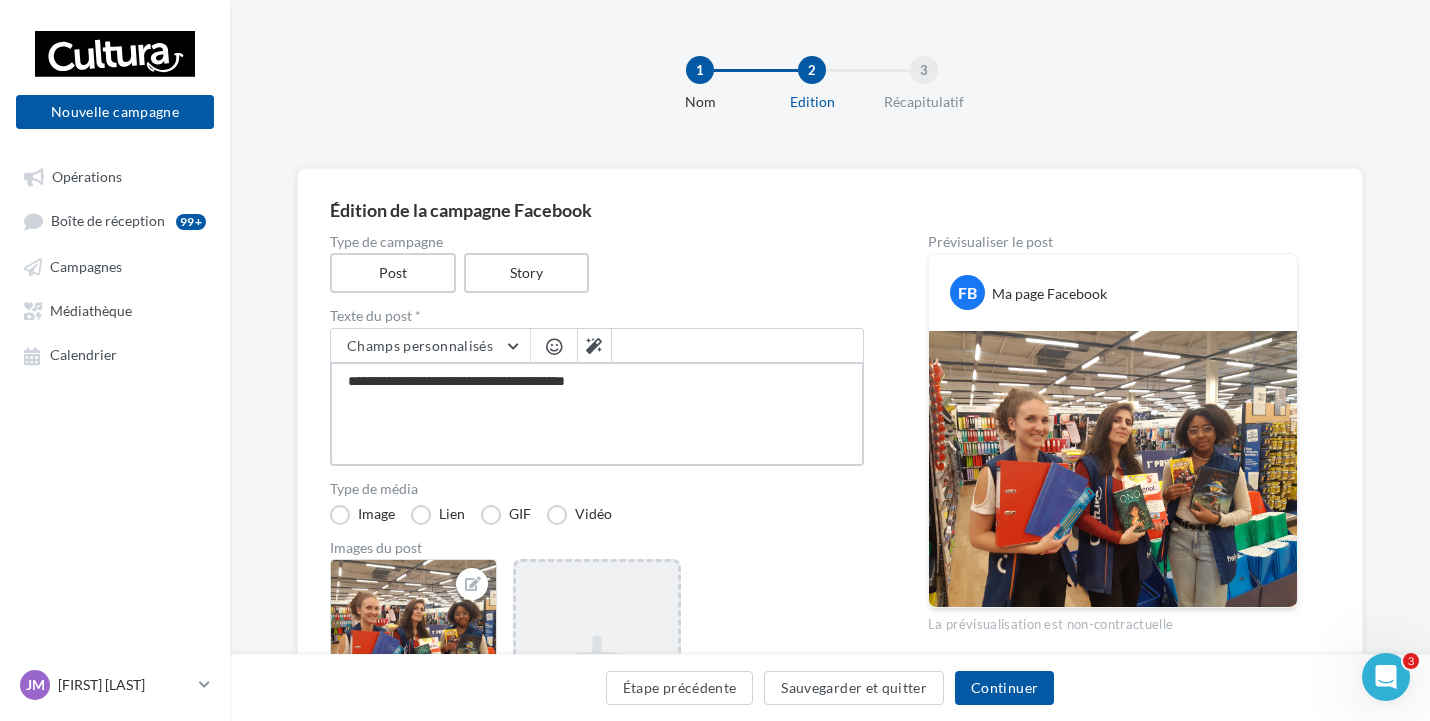 type on "**********" 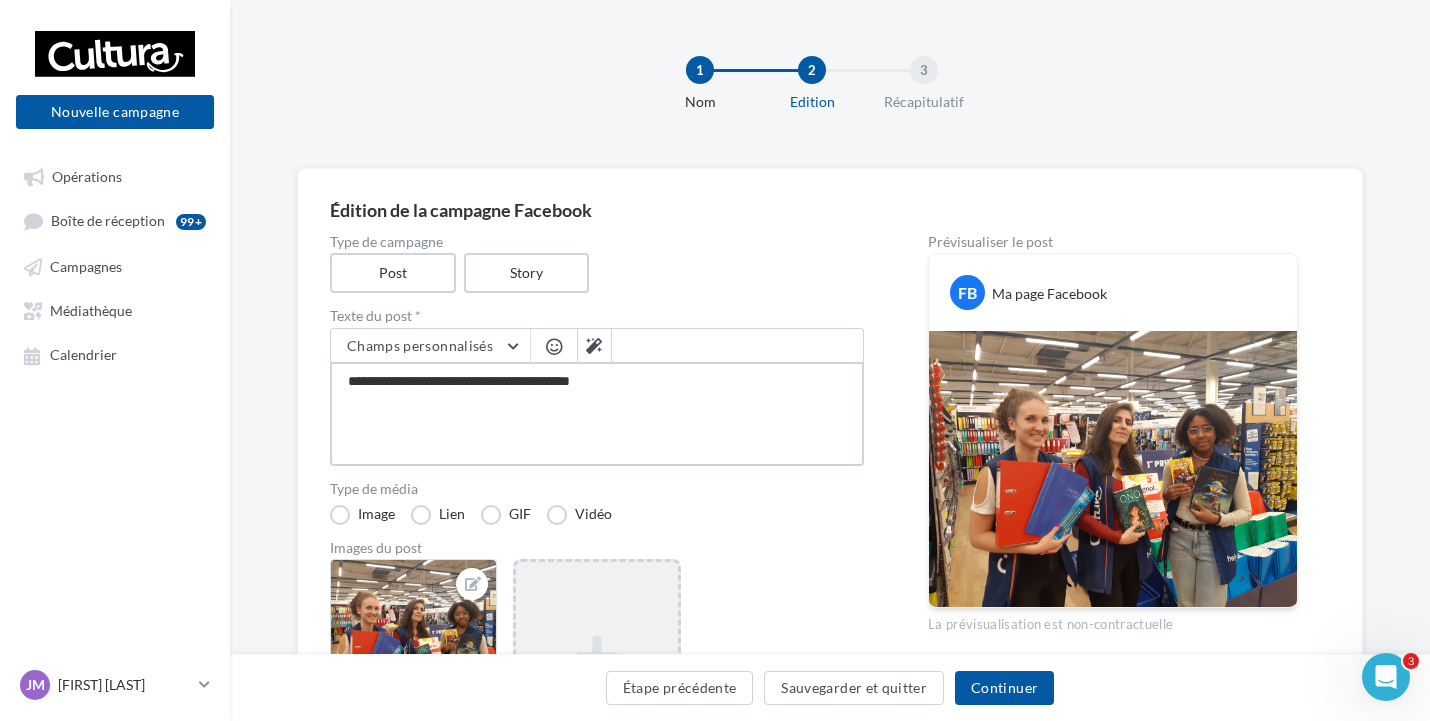 type on "**********" 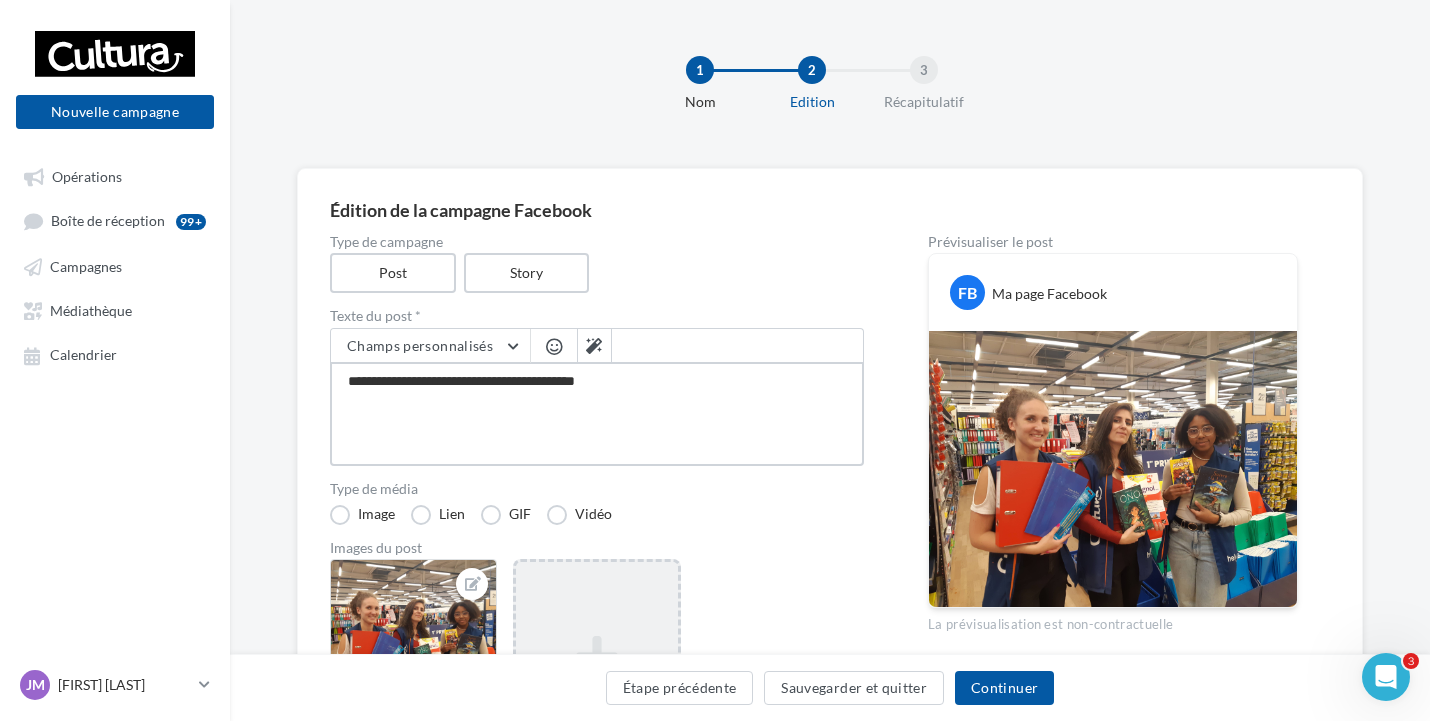 type on "**********" 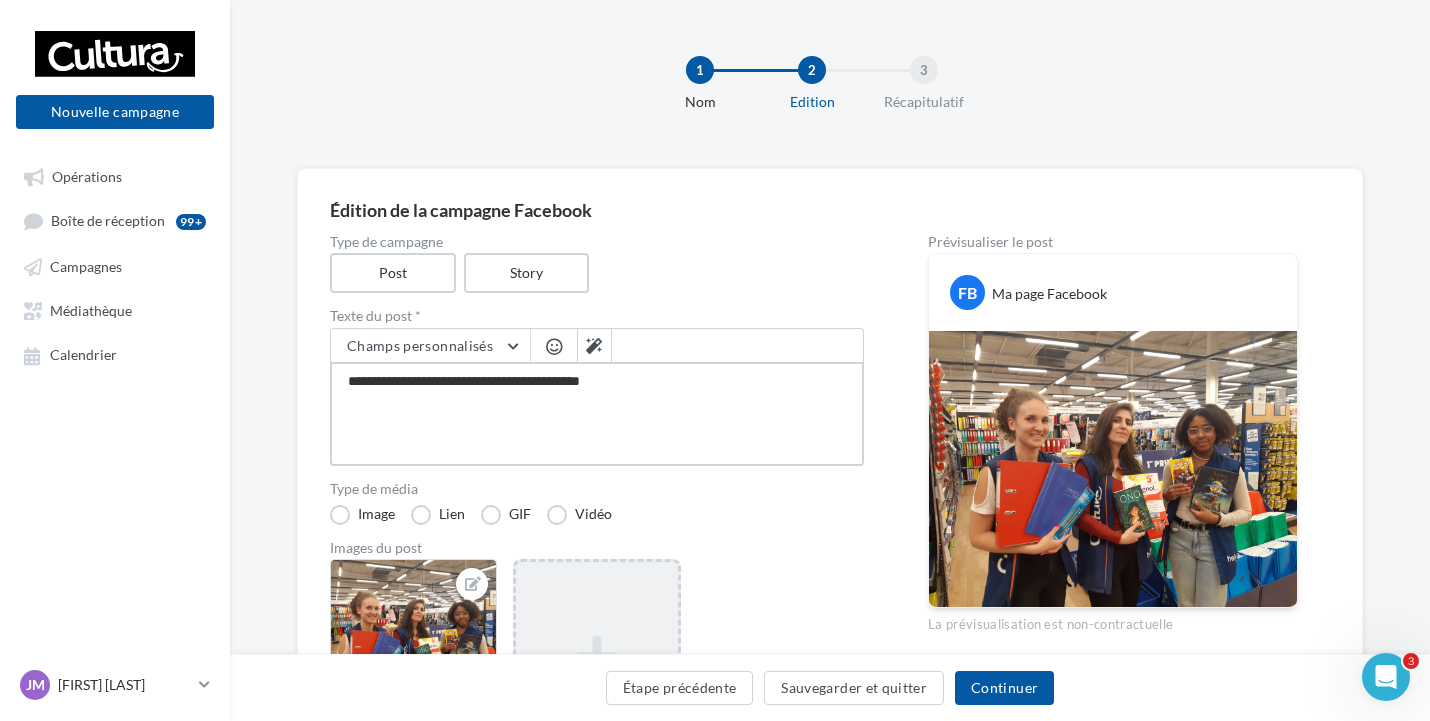type on "**********" 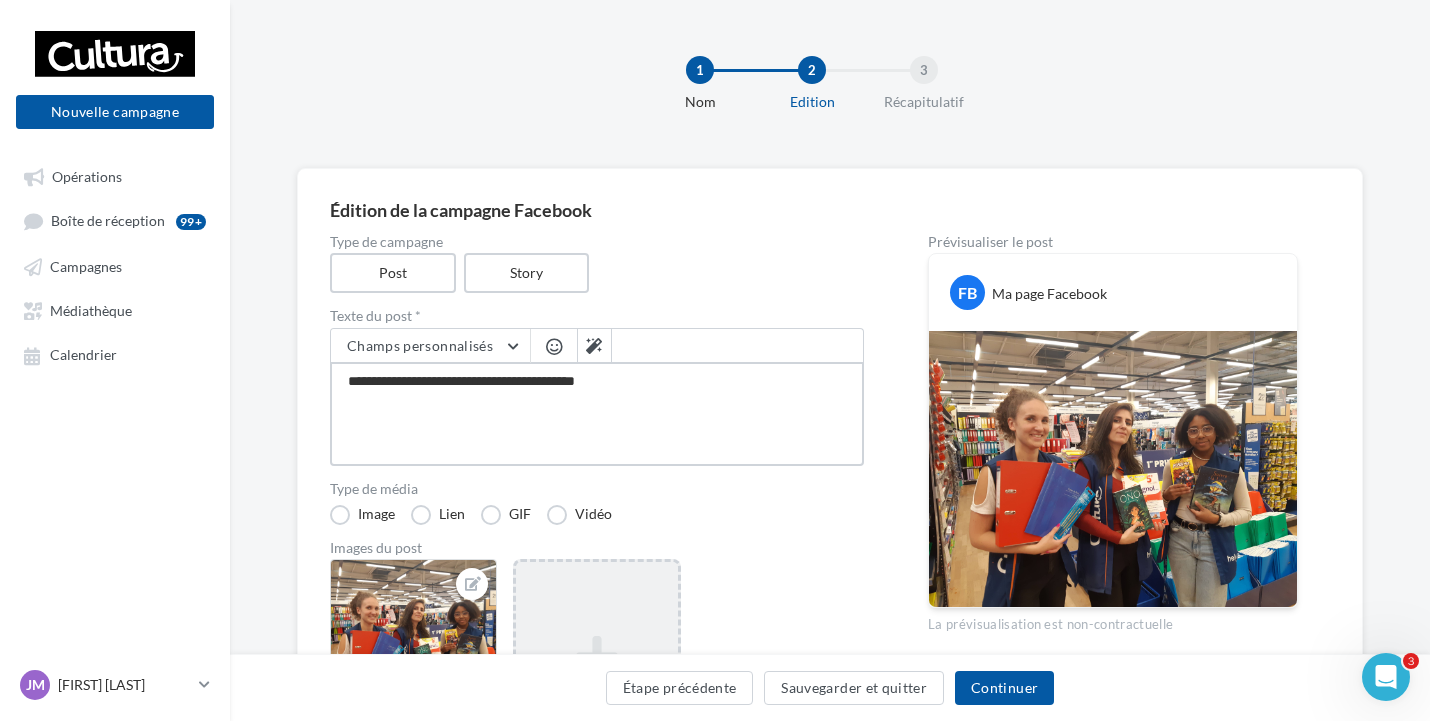 type on "**********" 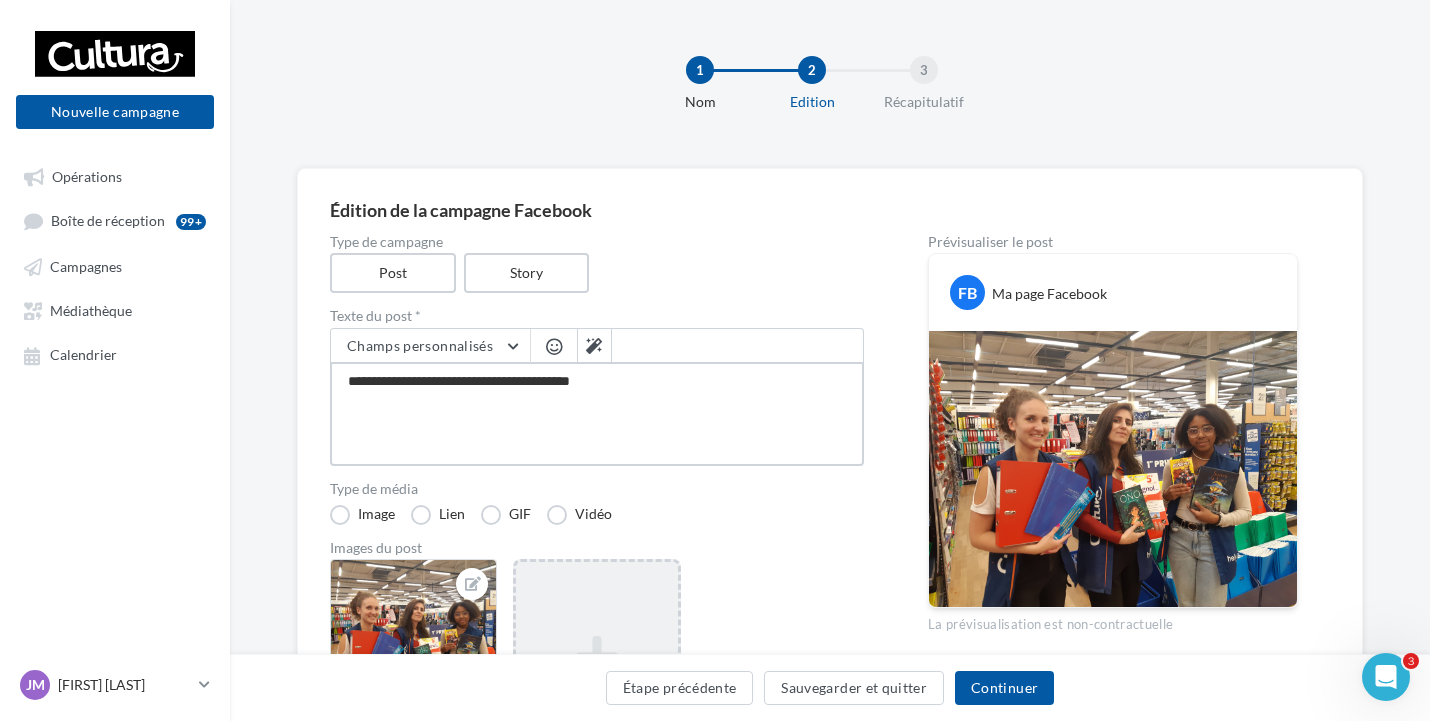 type on "**********" 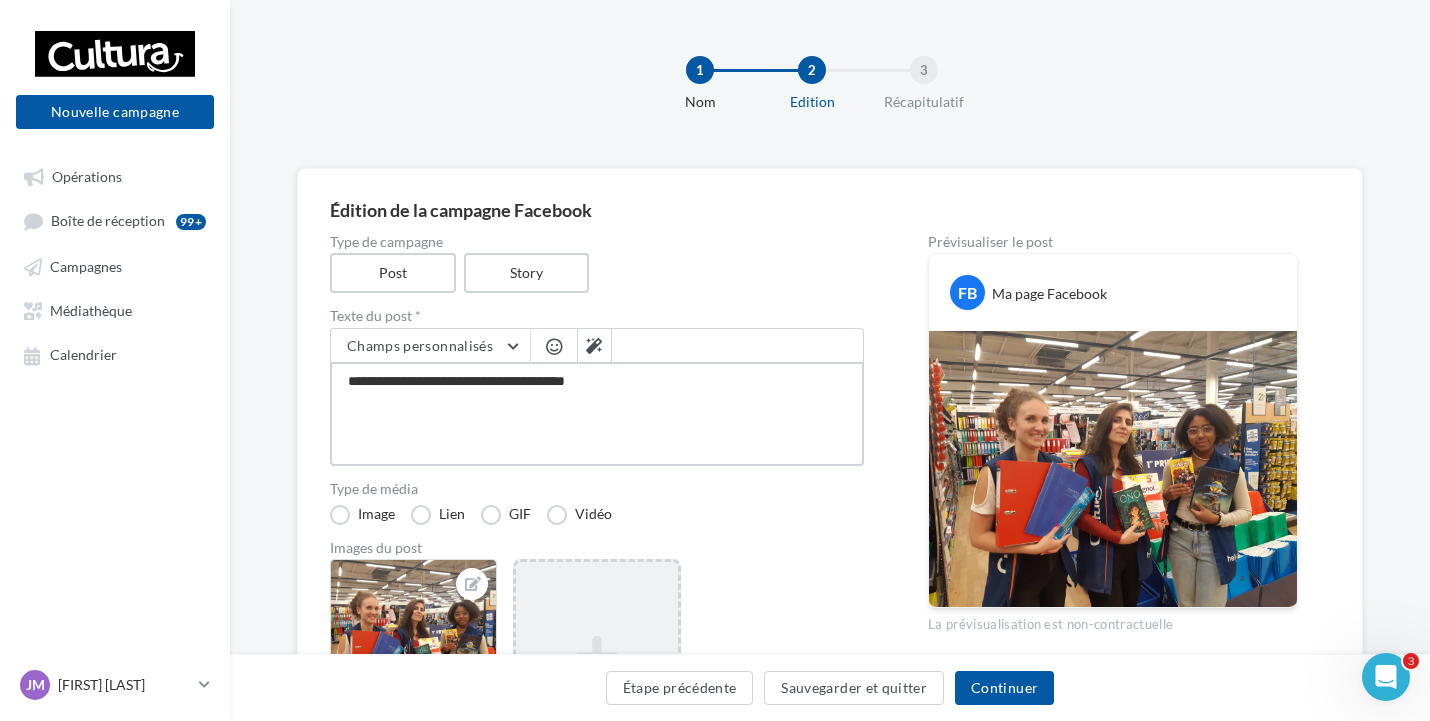type on "**********" 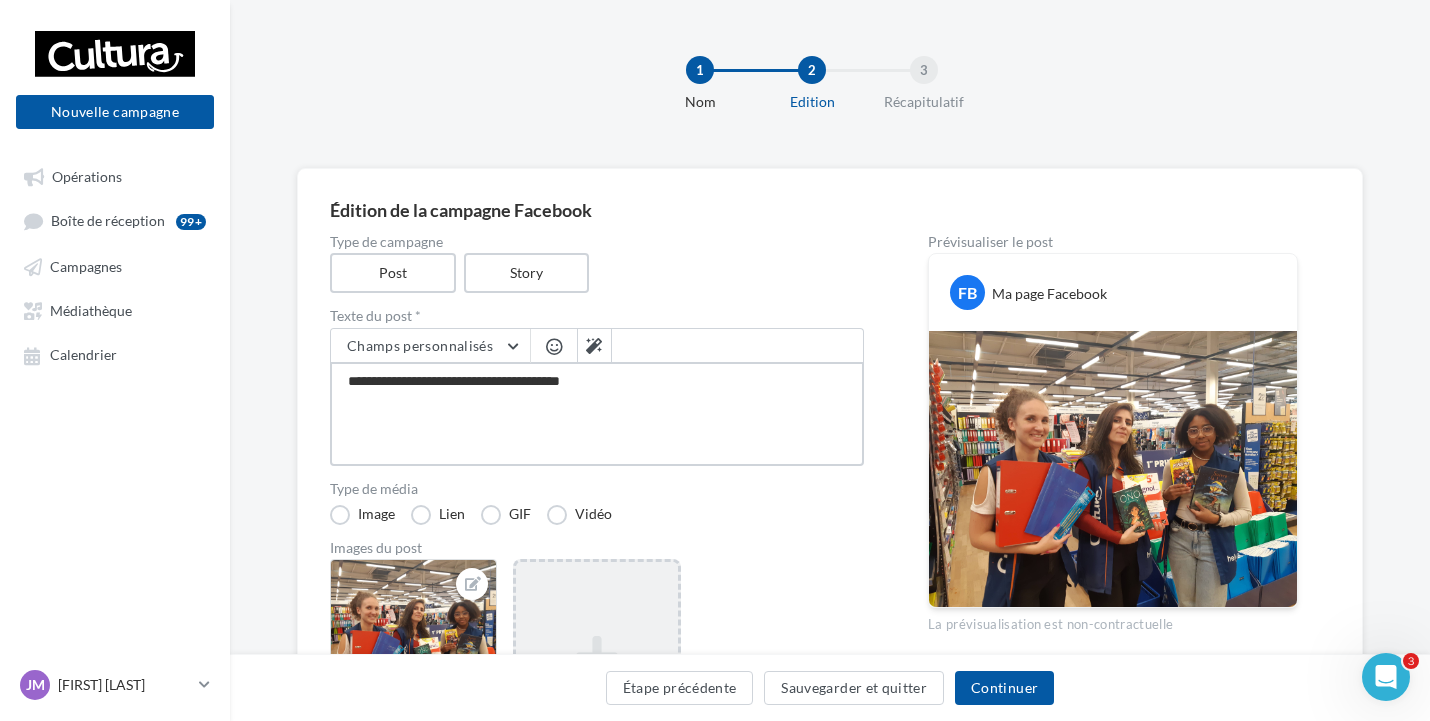 type on "**********" 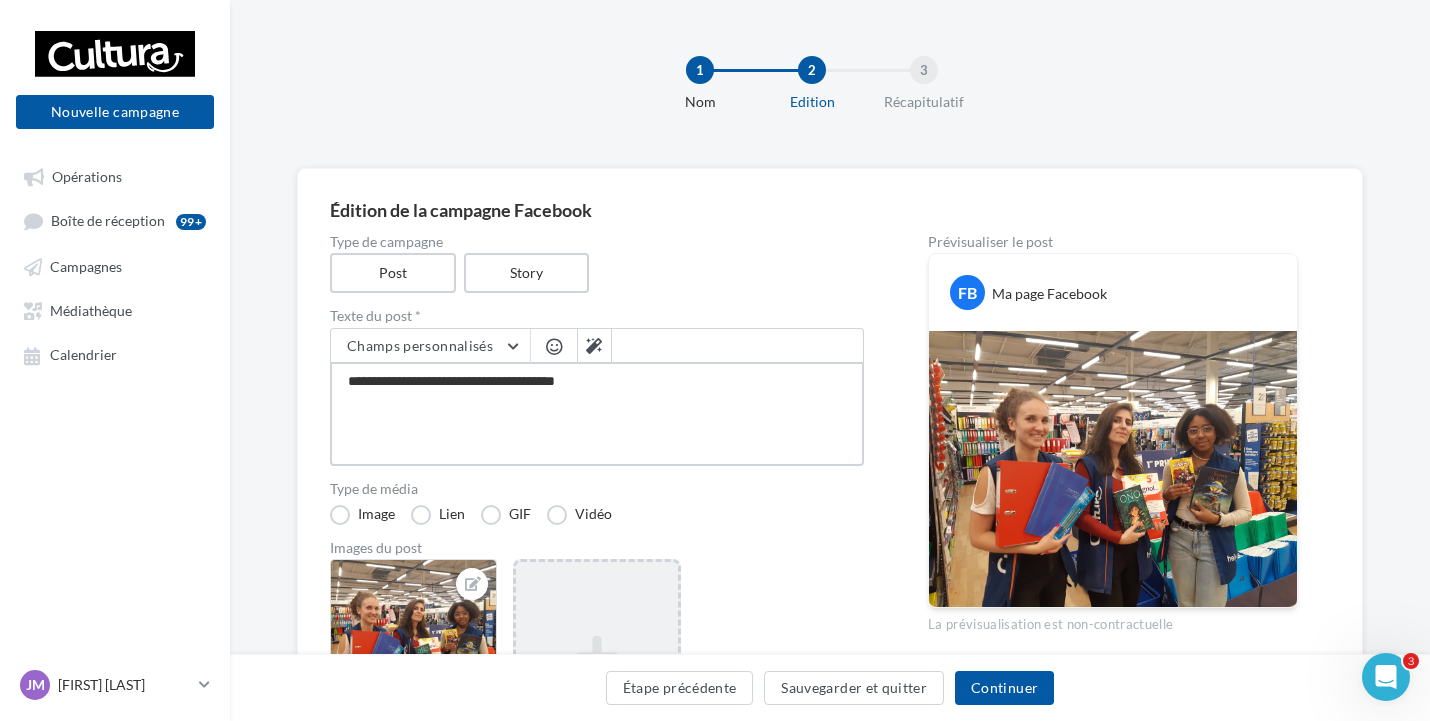 type on "**********" 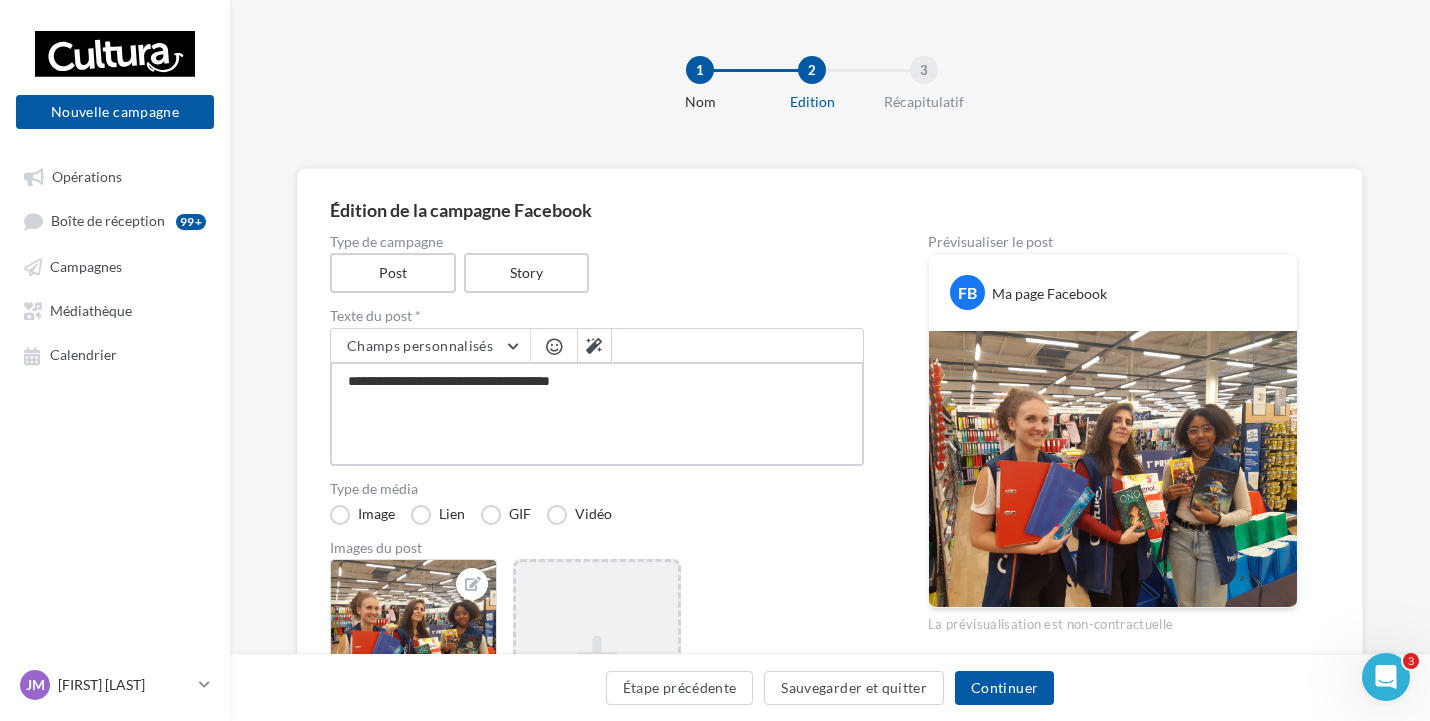 type on "**********" 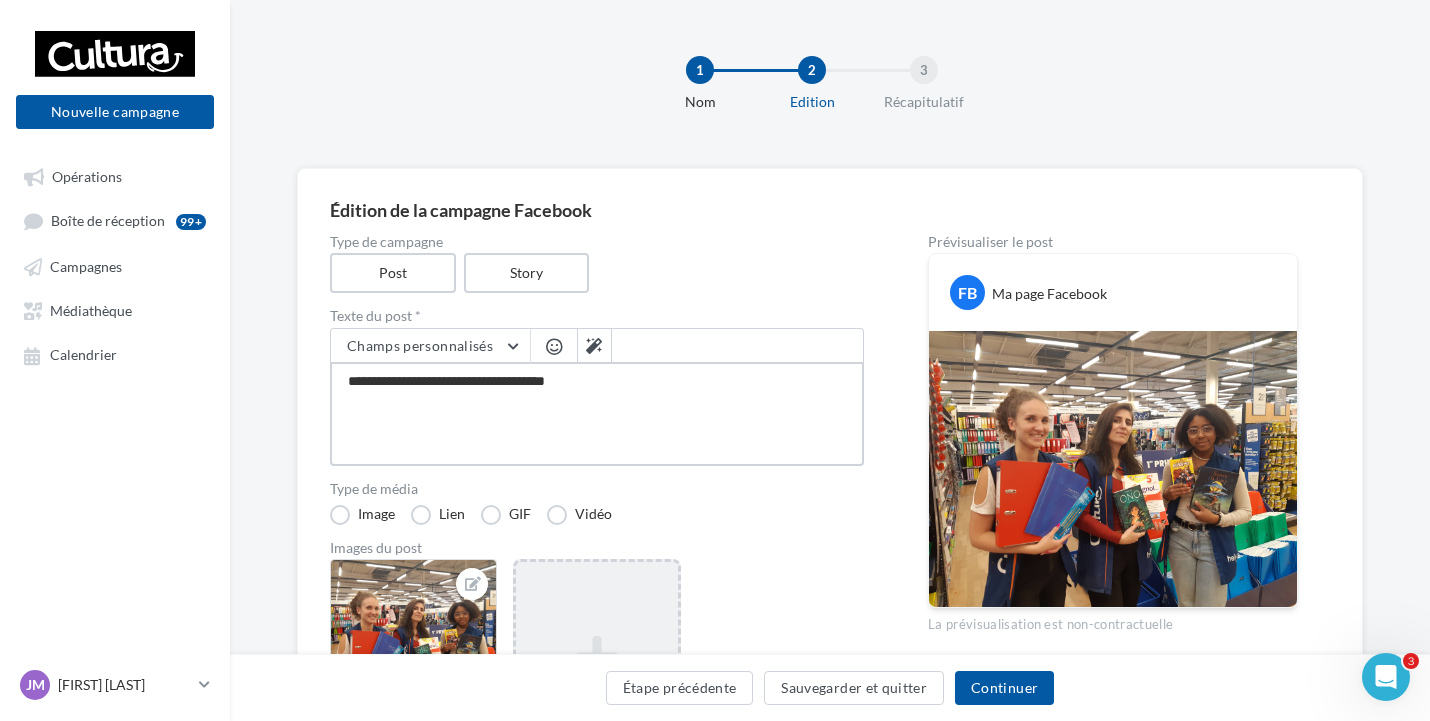 type on "**********" 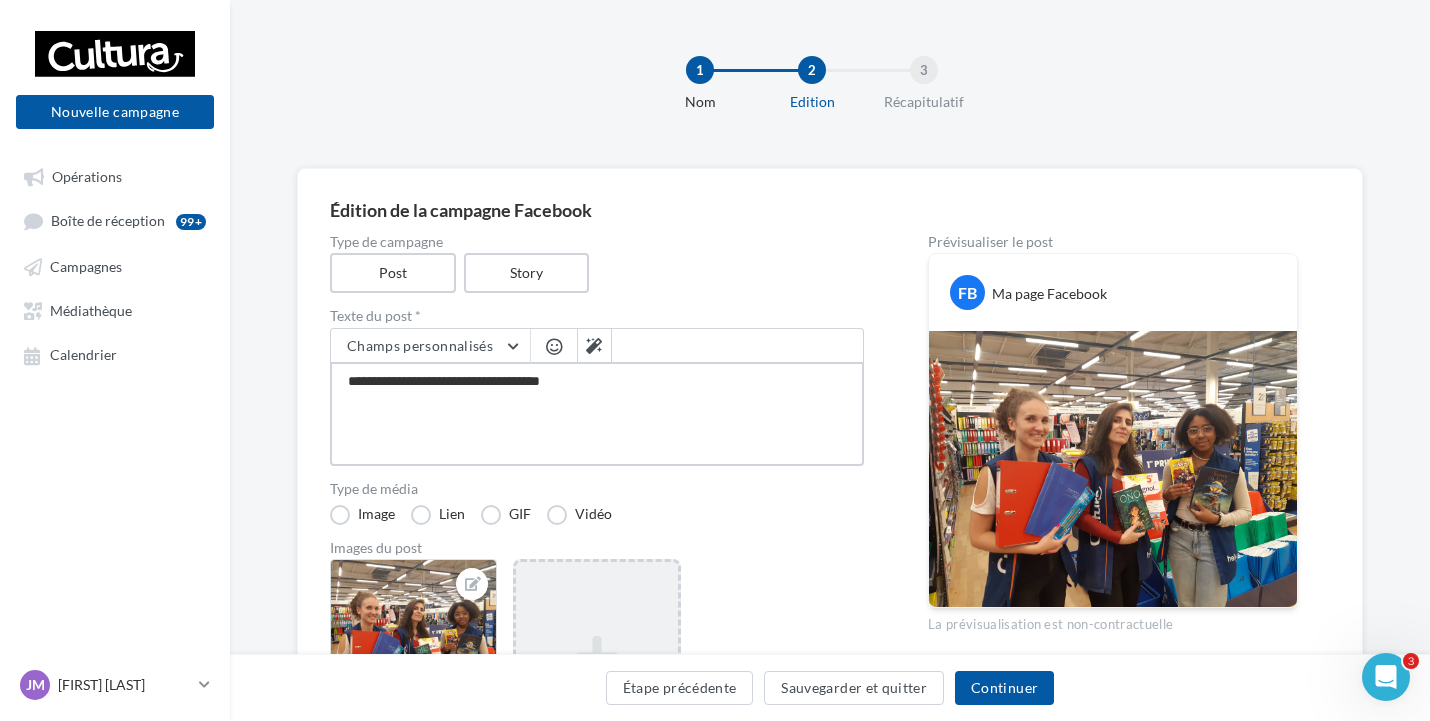 type on "**********" 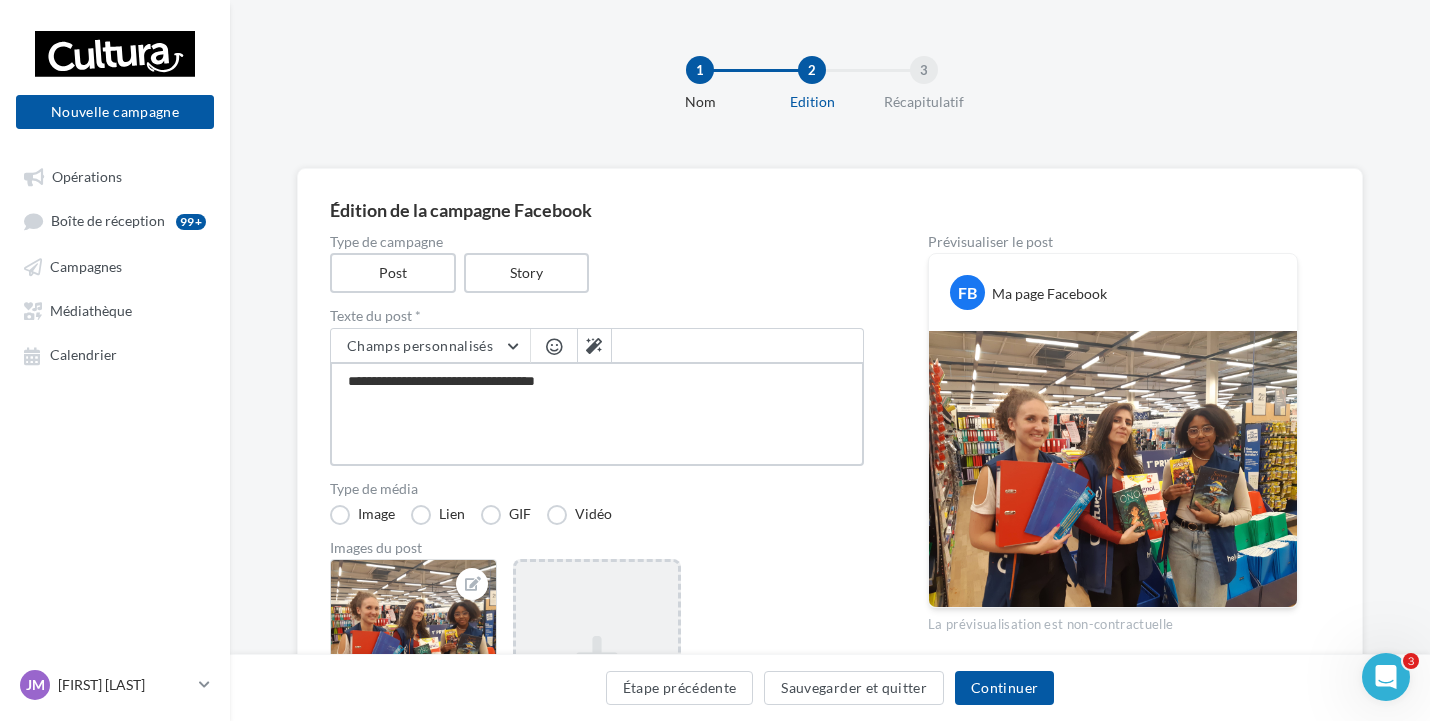 type on "**********" 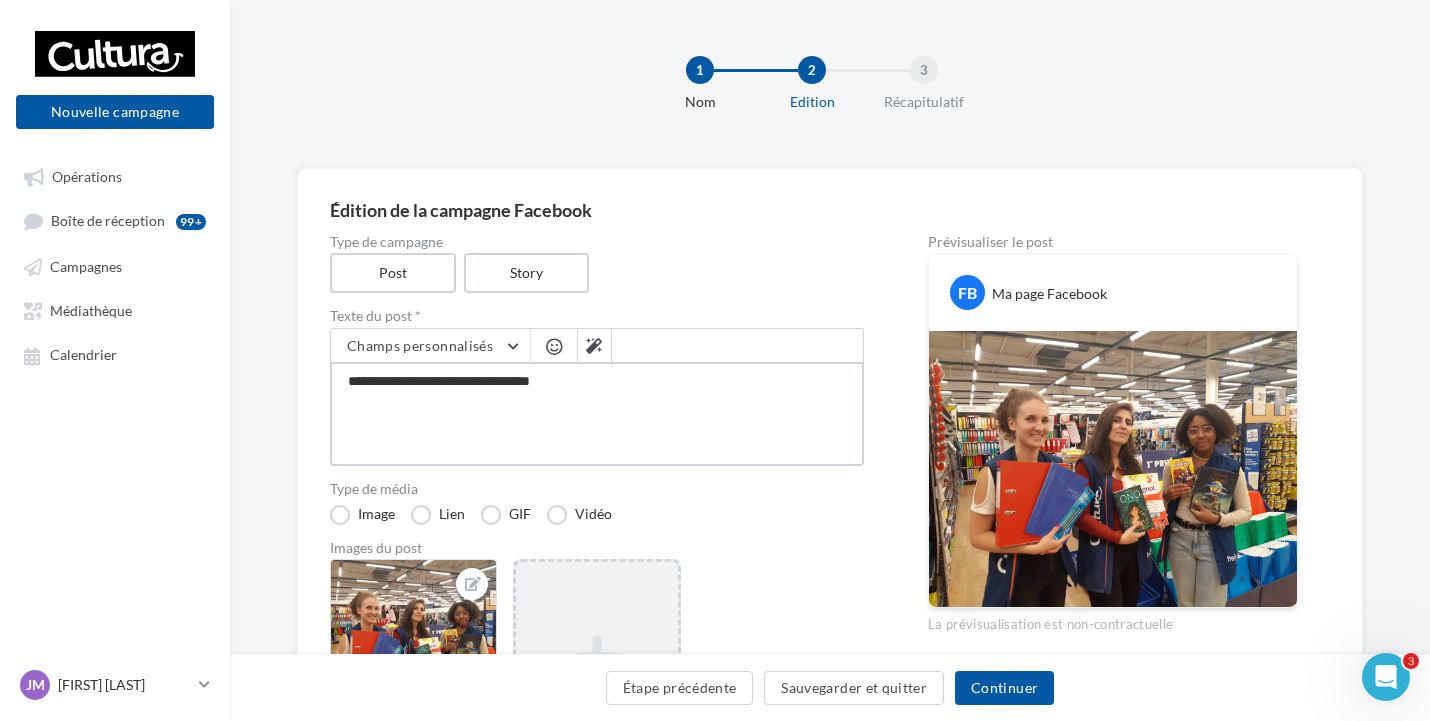 type on "**********" 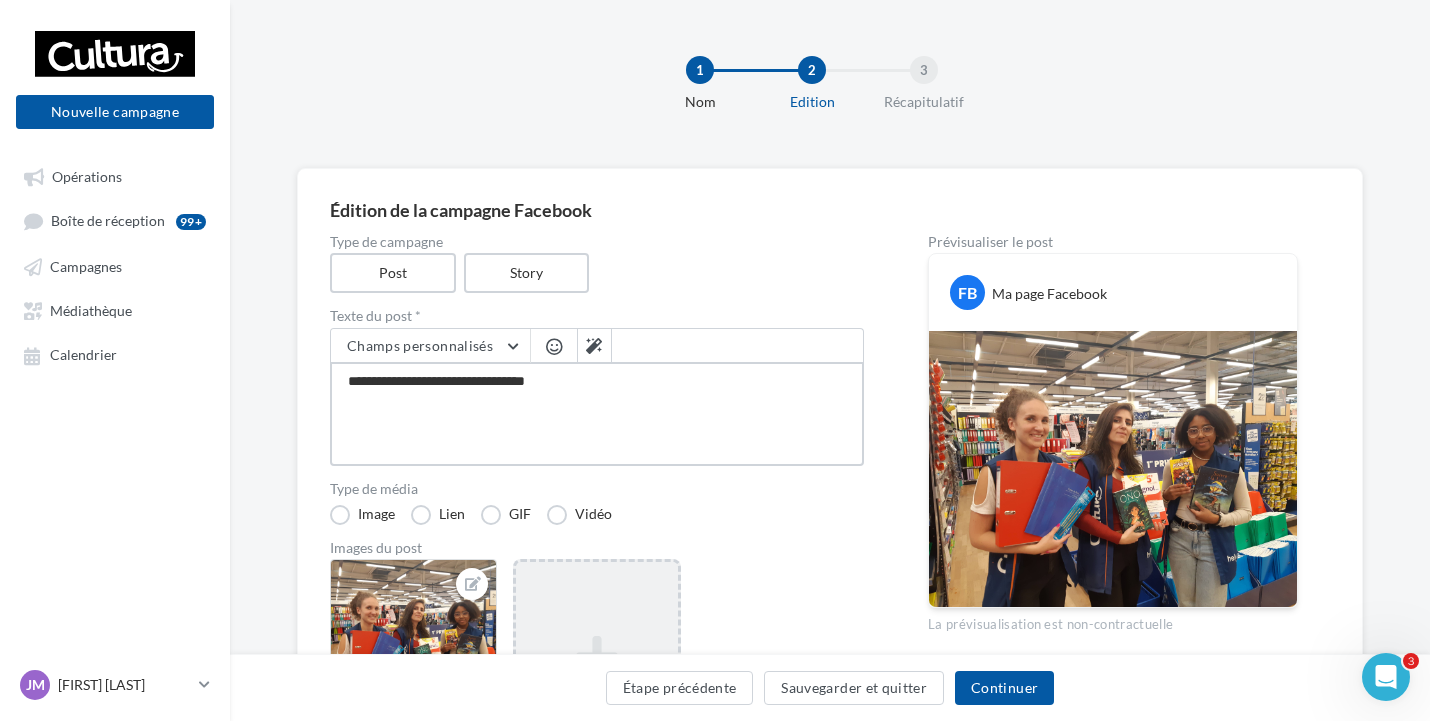 type on "**********" 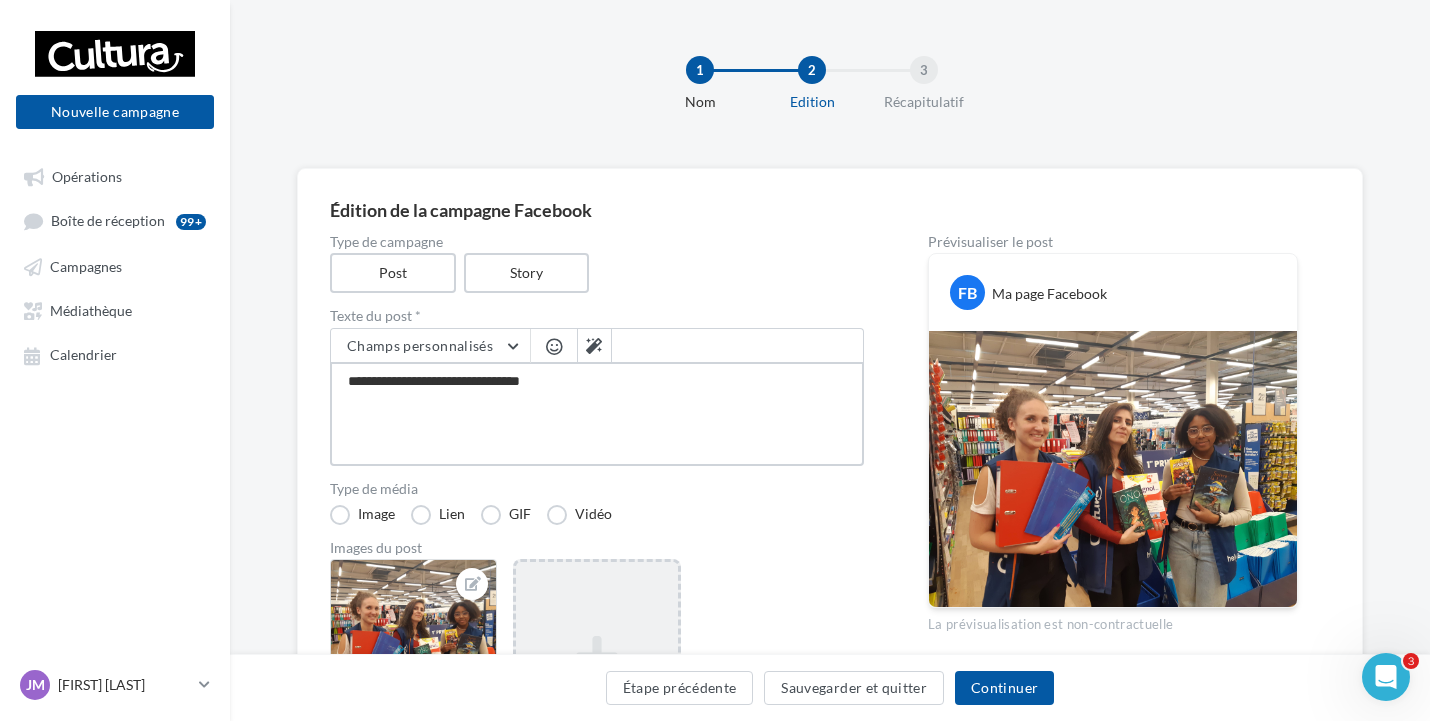 type on "**********" 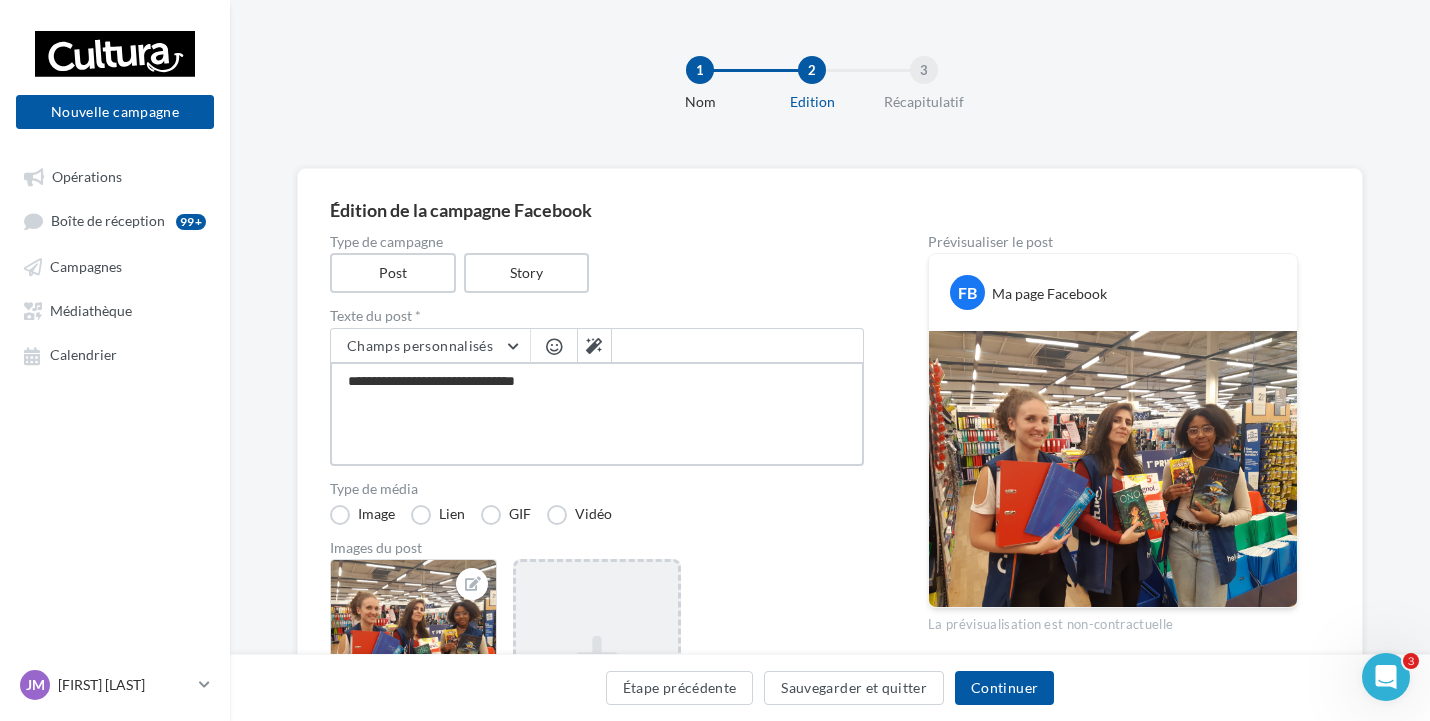 type on "**********" 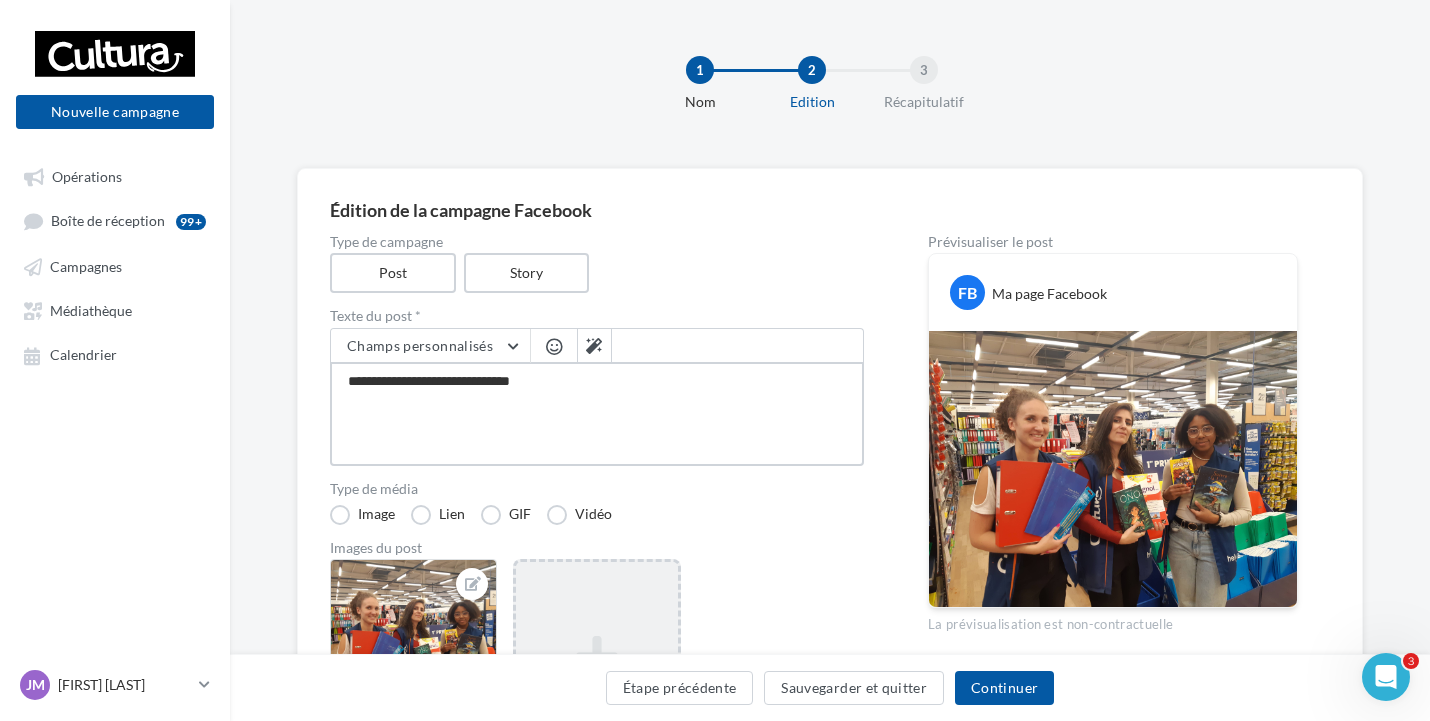 type on "**********" 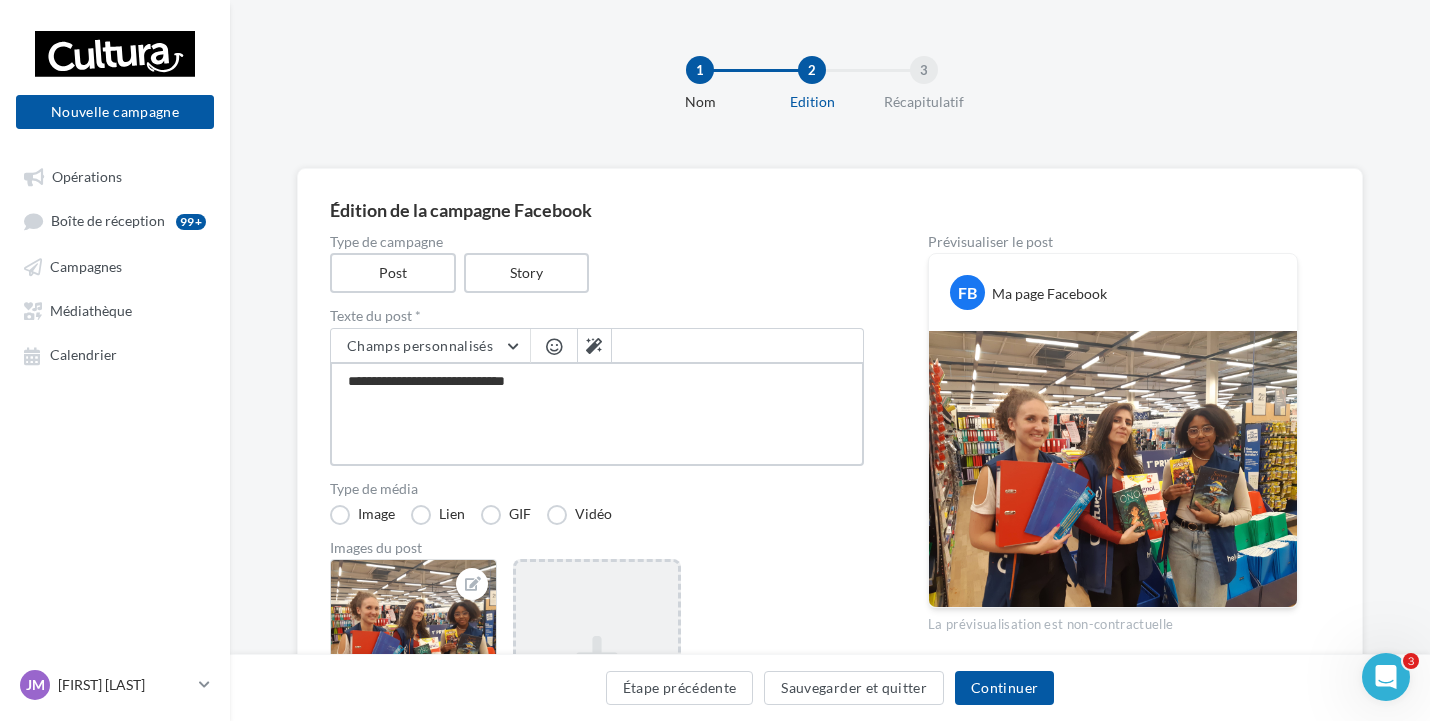 type on "**********" 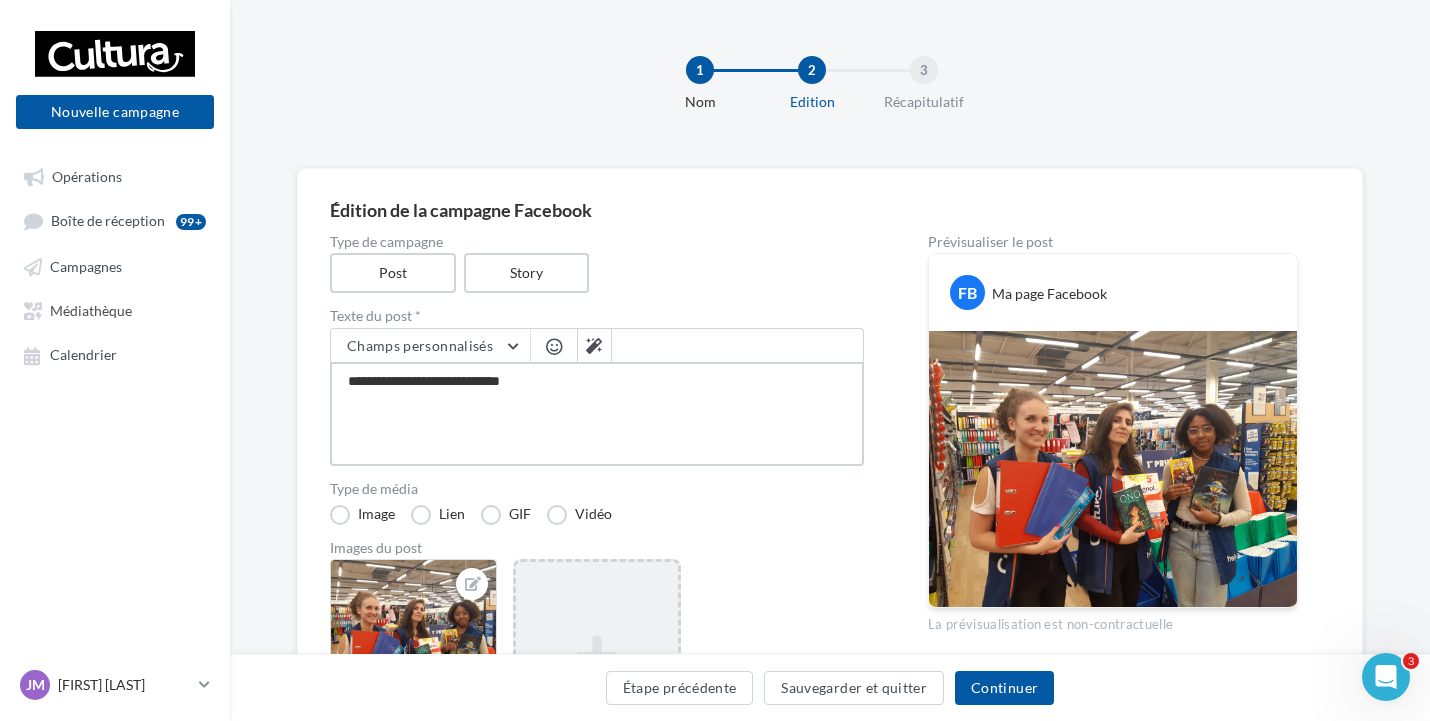 type on "**********" 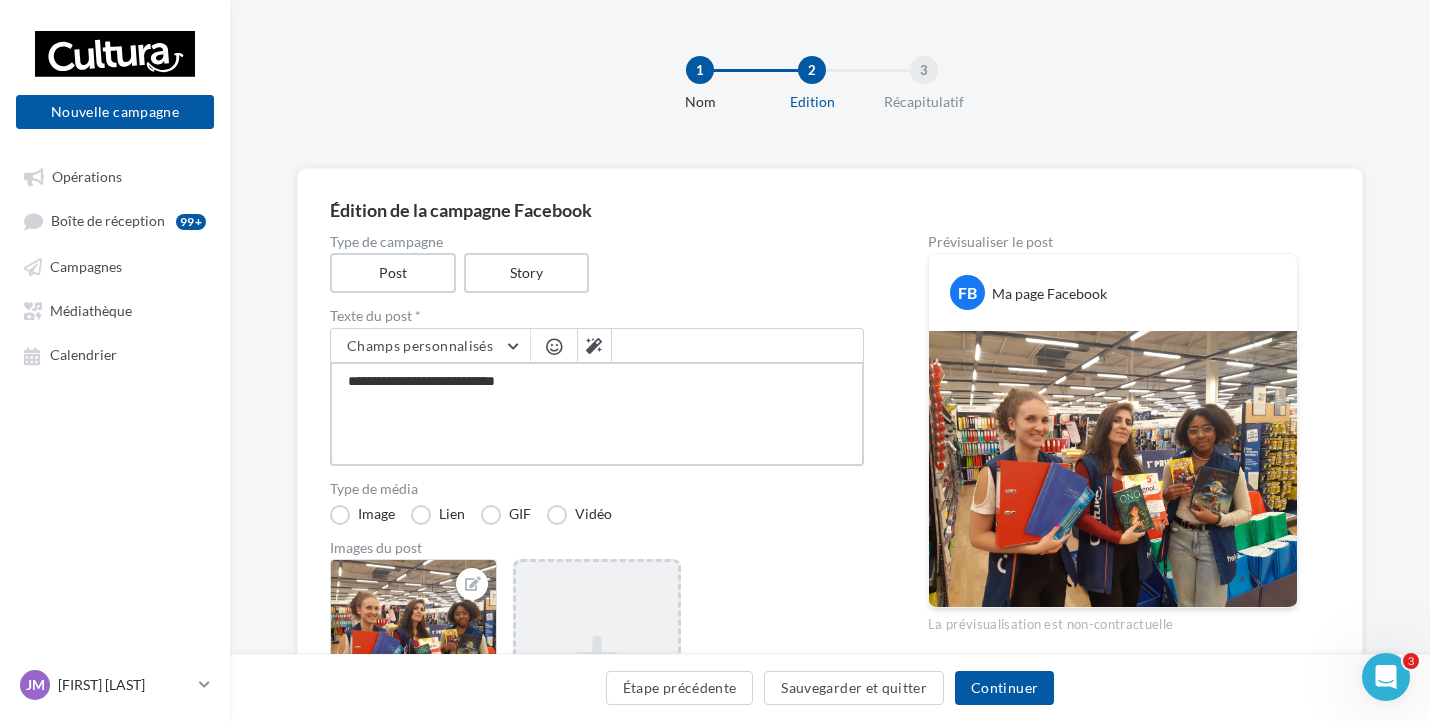 type on "**********" 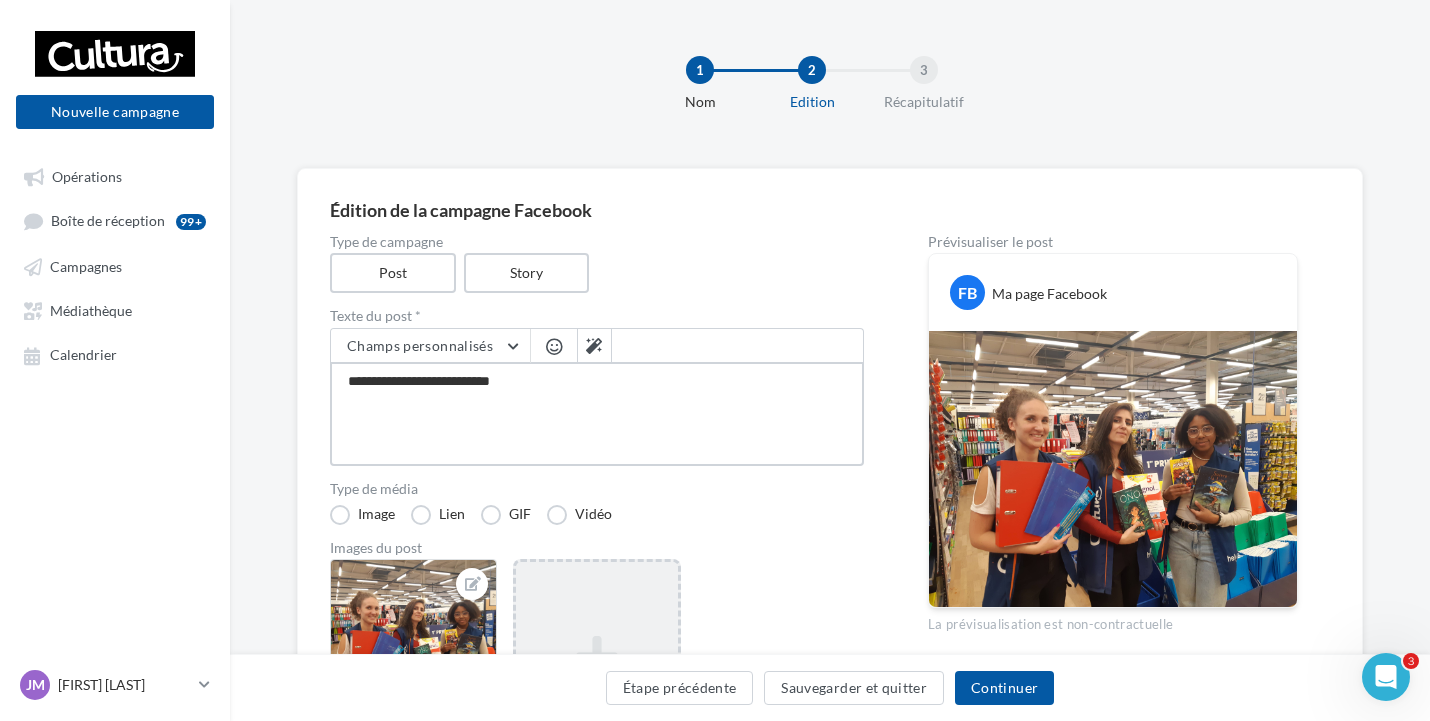 type on "**********" 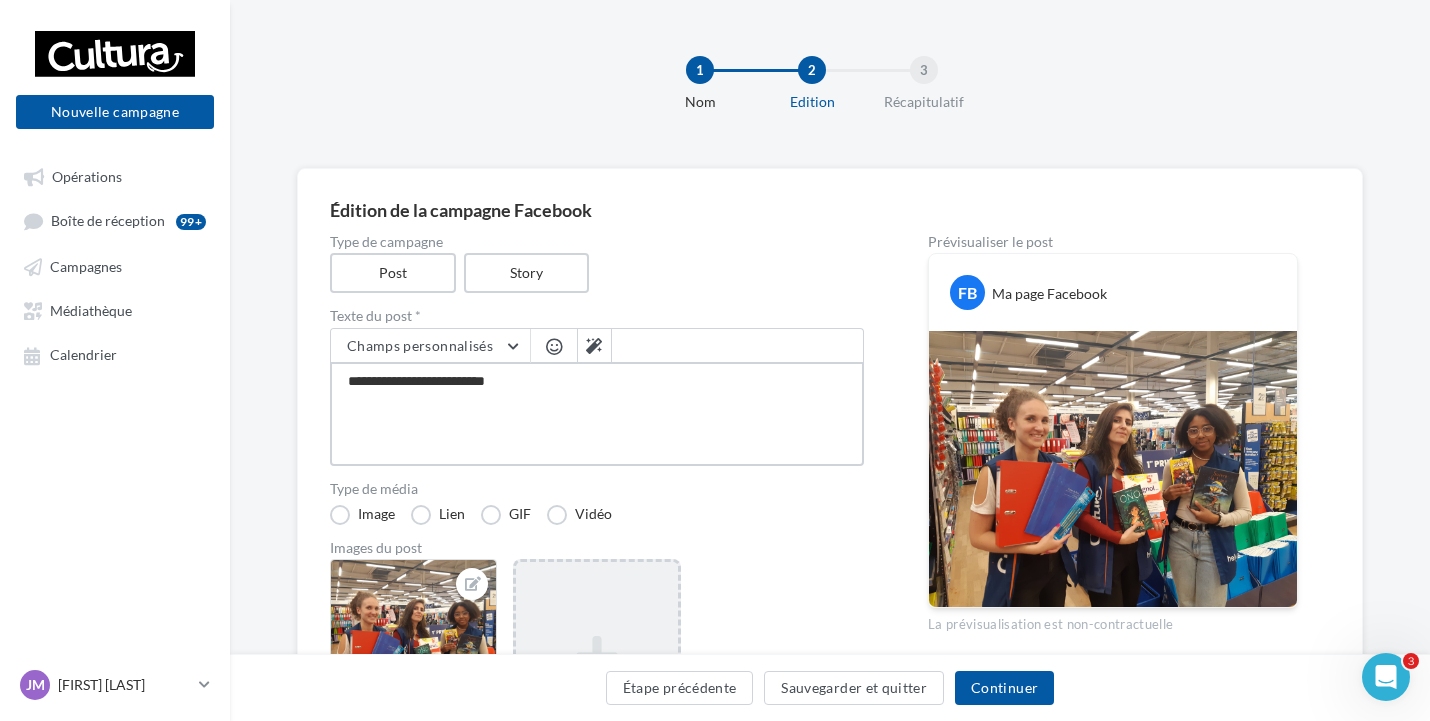 type on "**********" 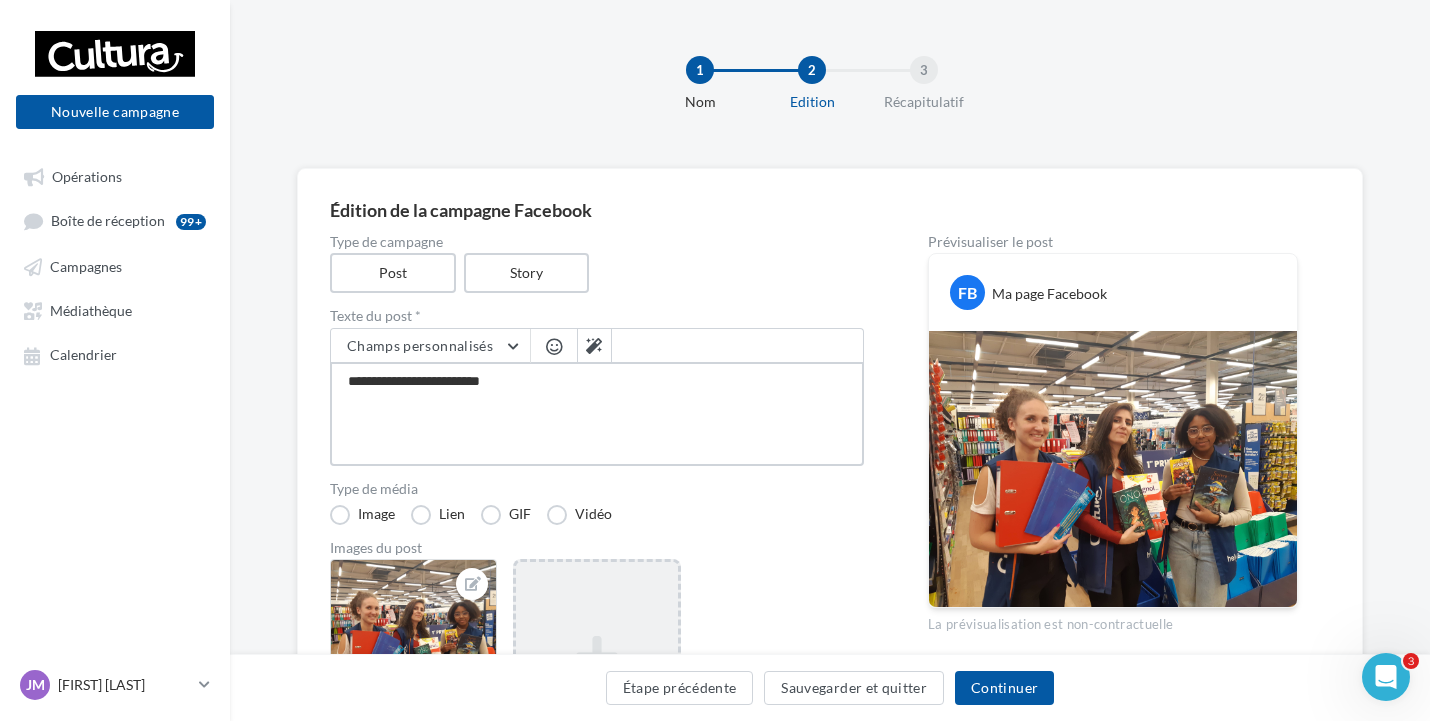 type on "**********" 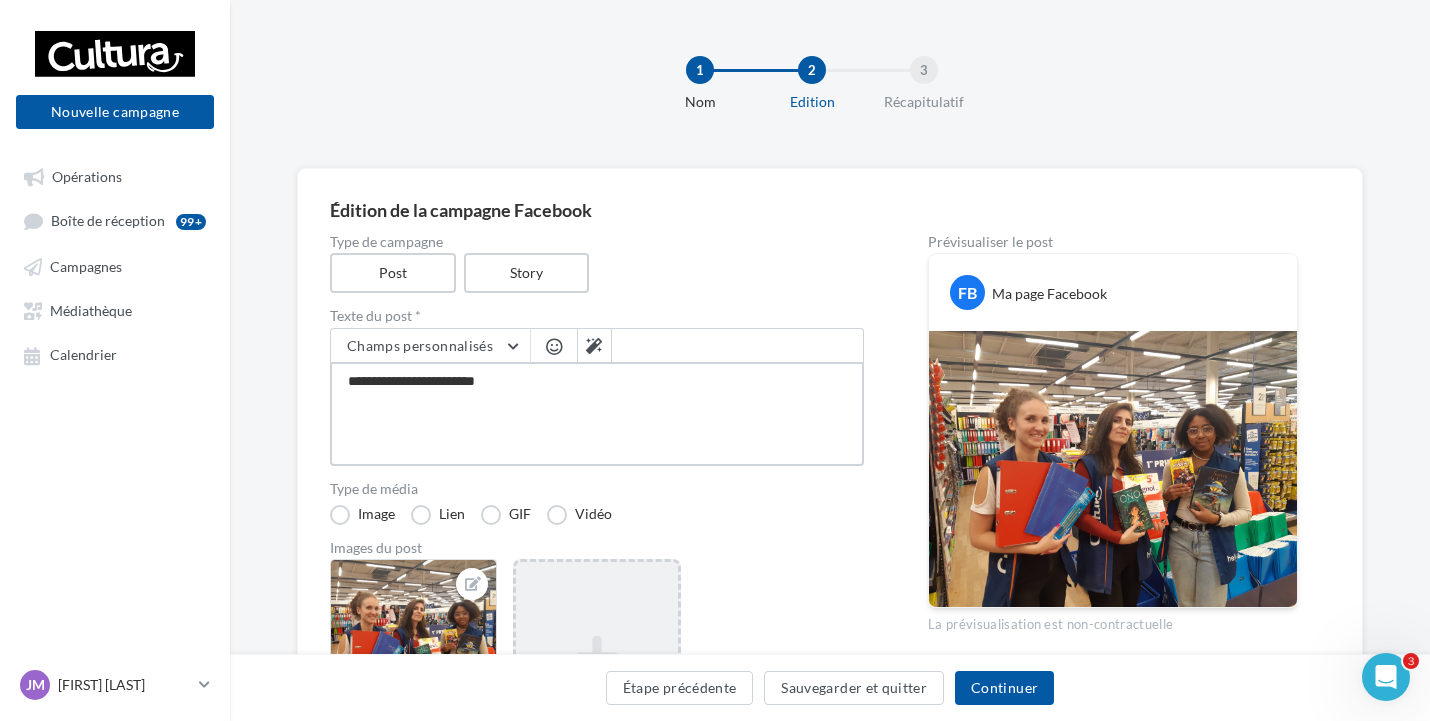 type on "**********" 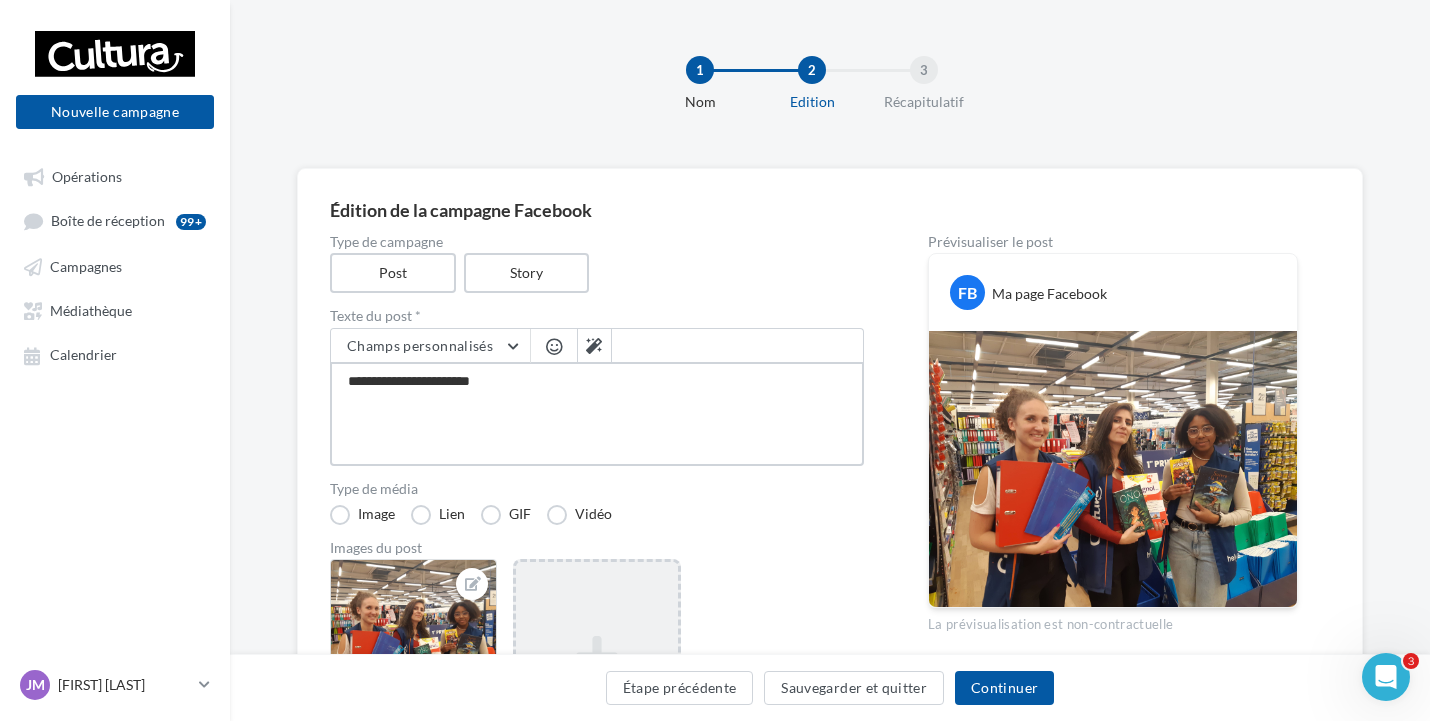 type on "**********" 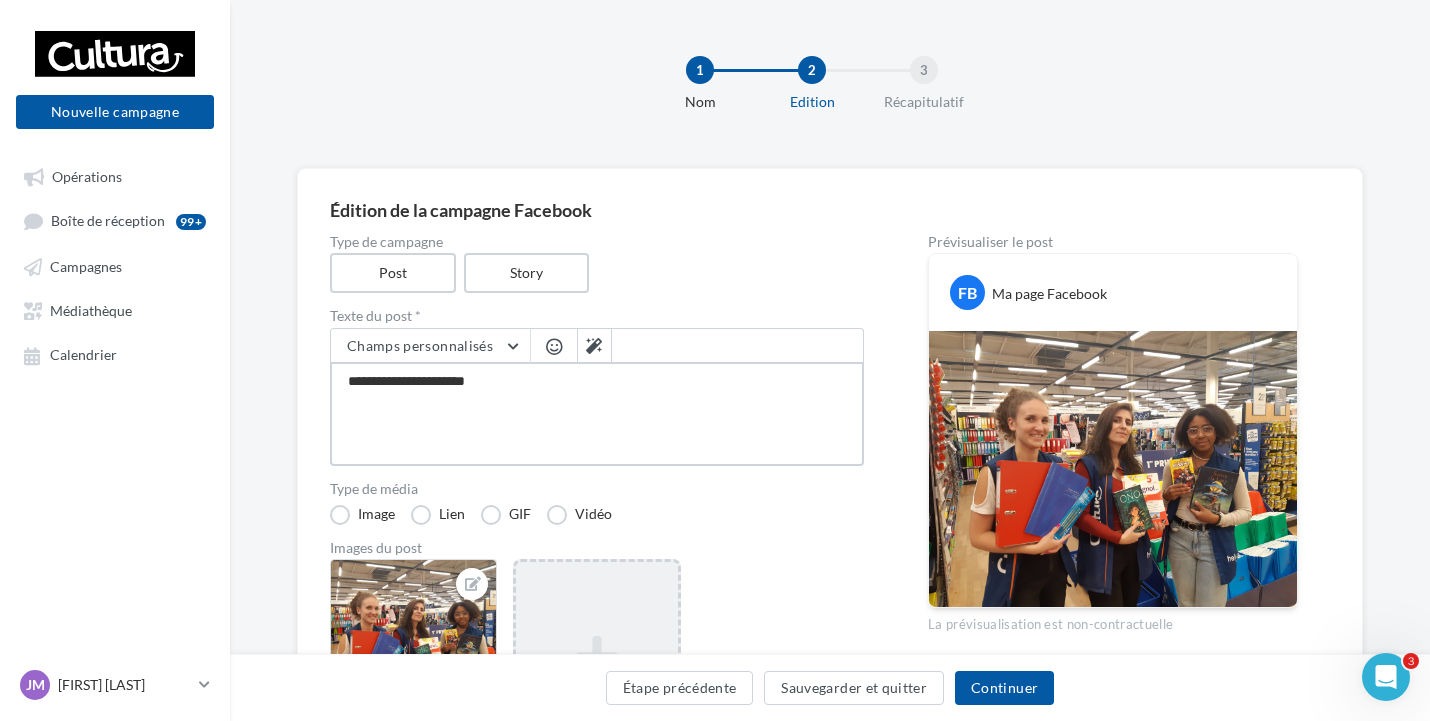 type on "**********" 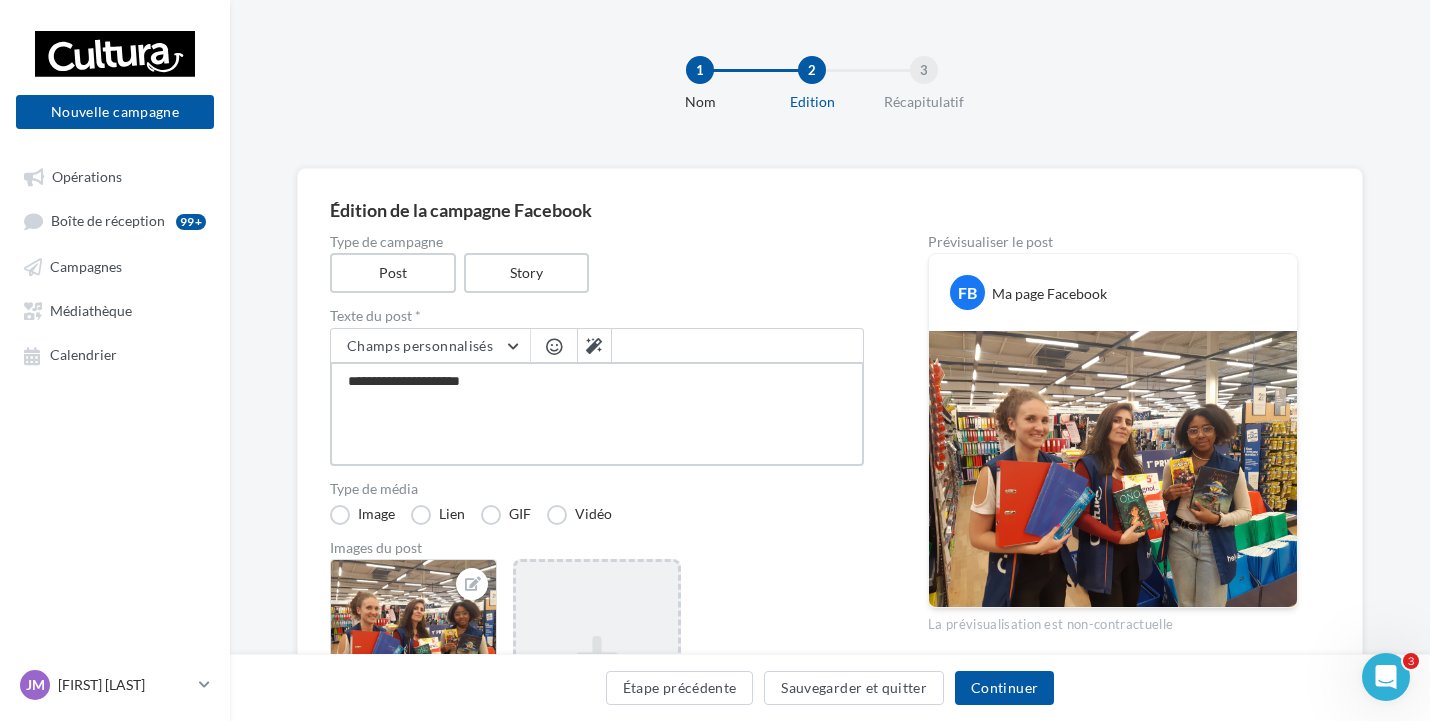 type on "**********" 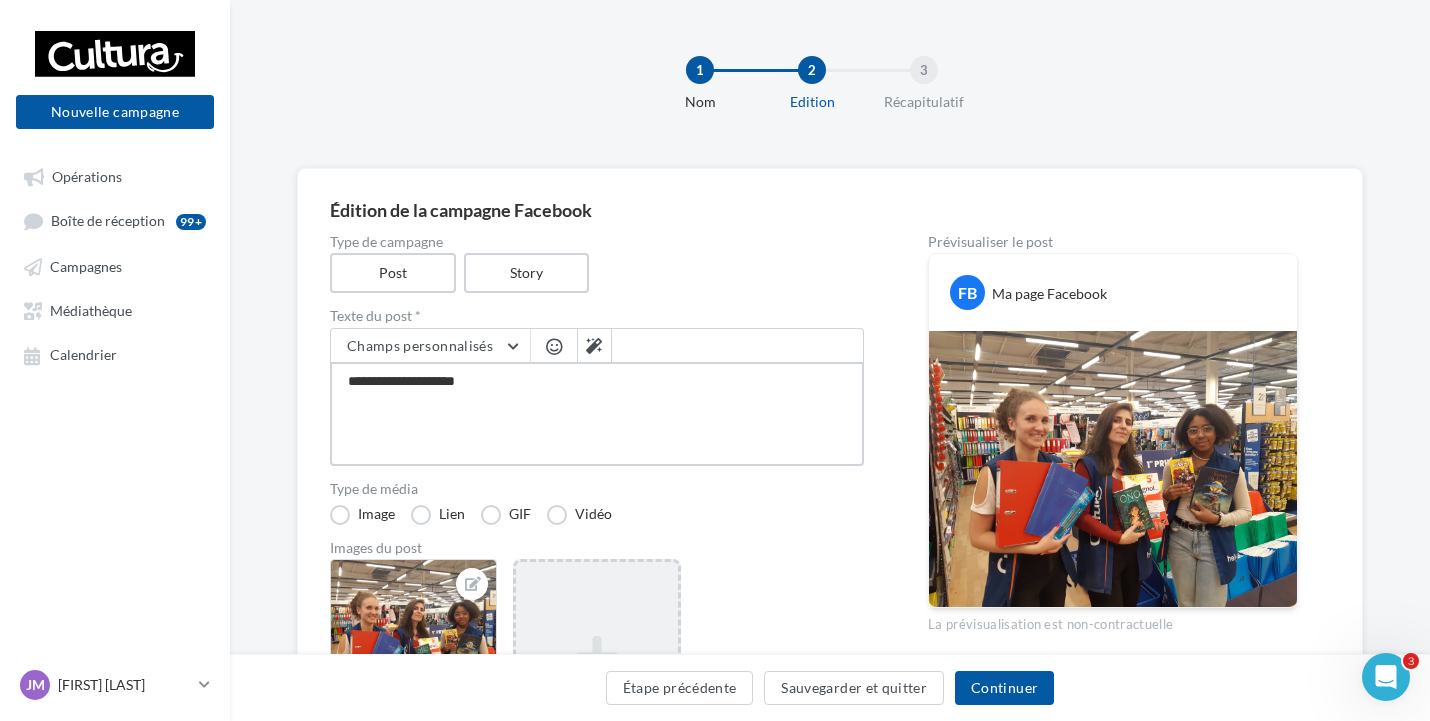 type on "**********" 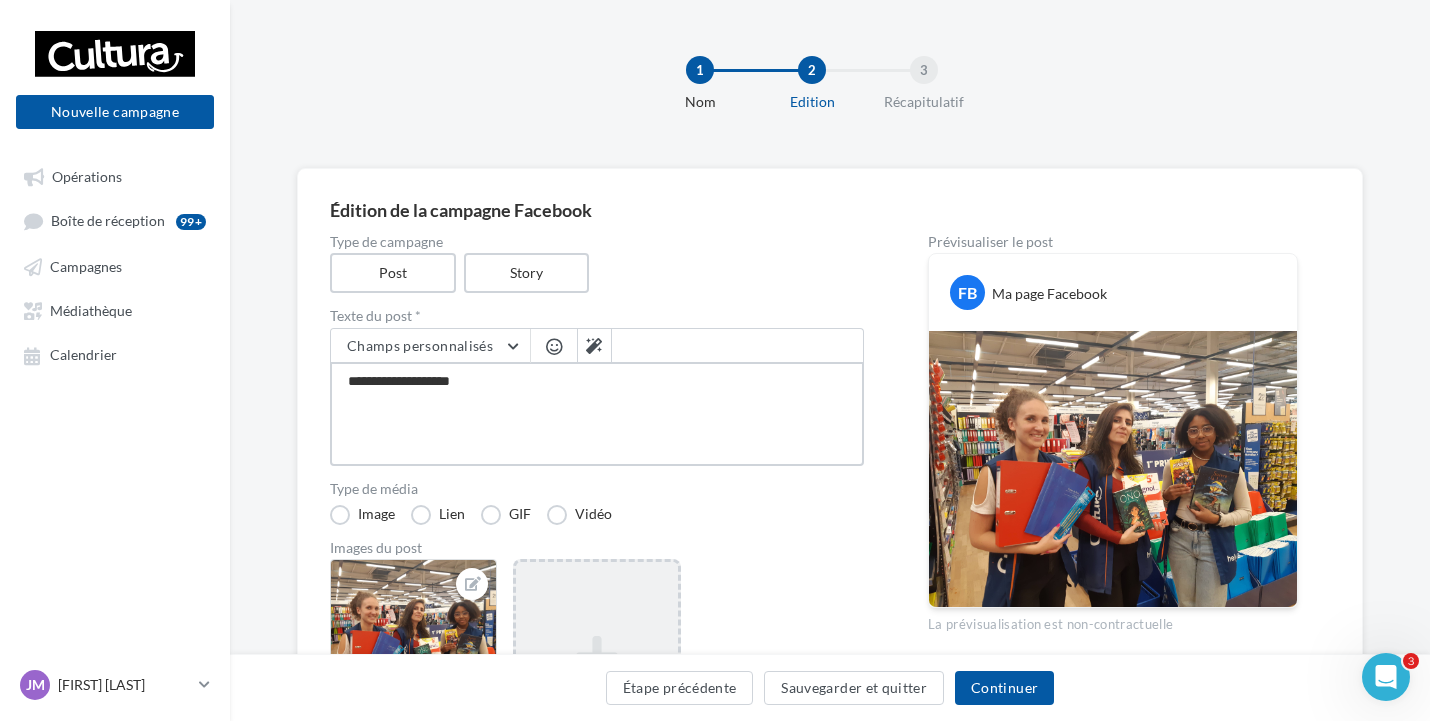 type on "**********" 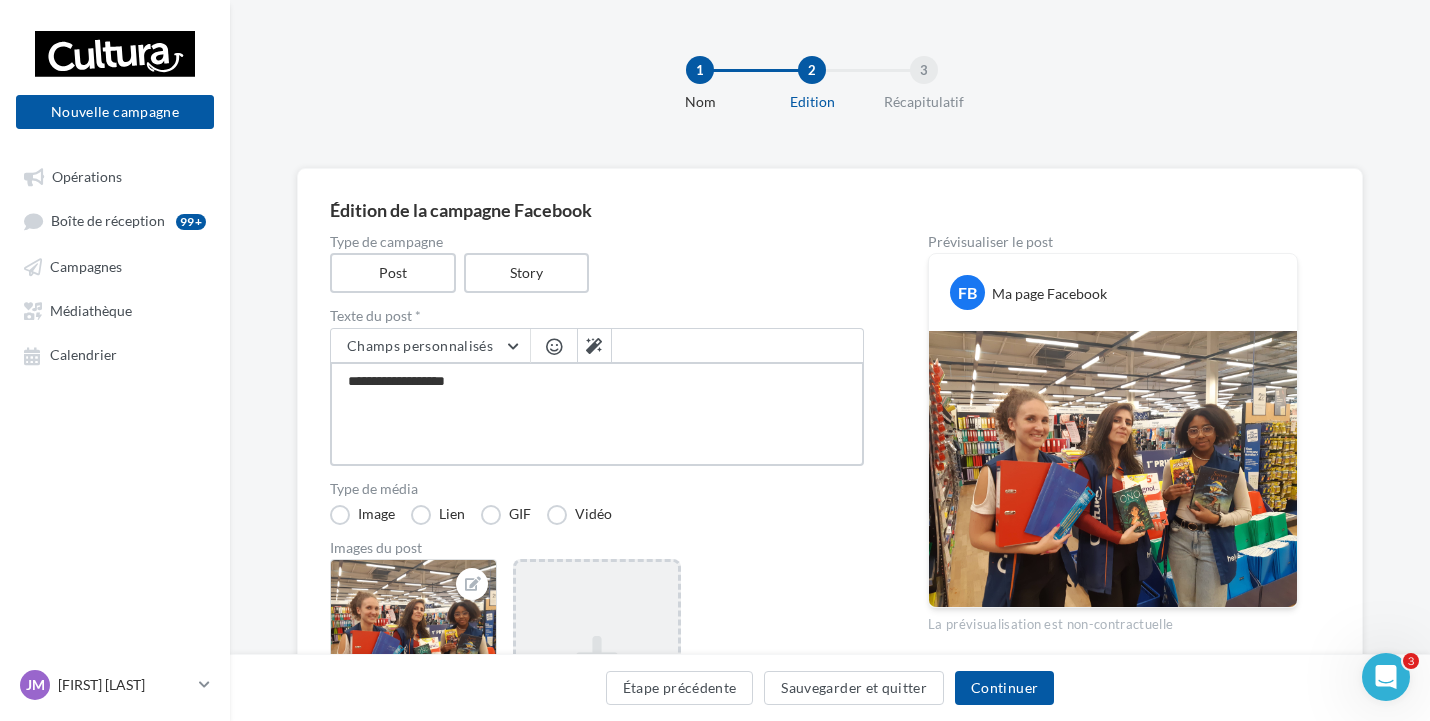 type on "**********" 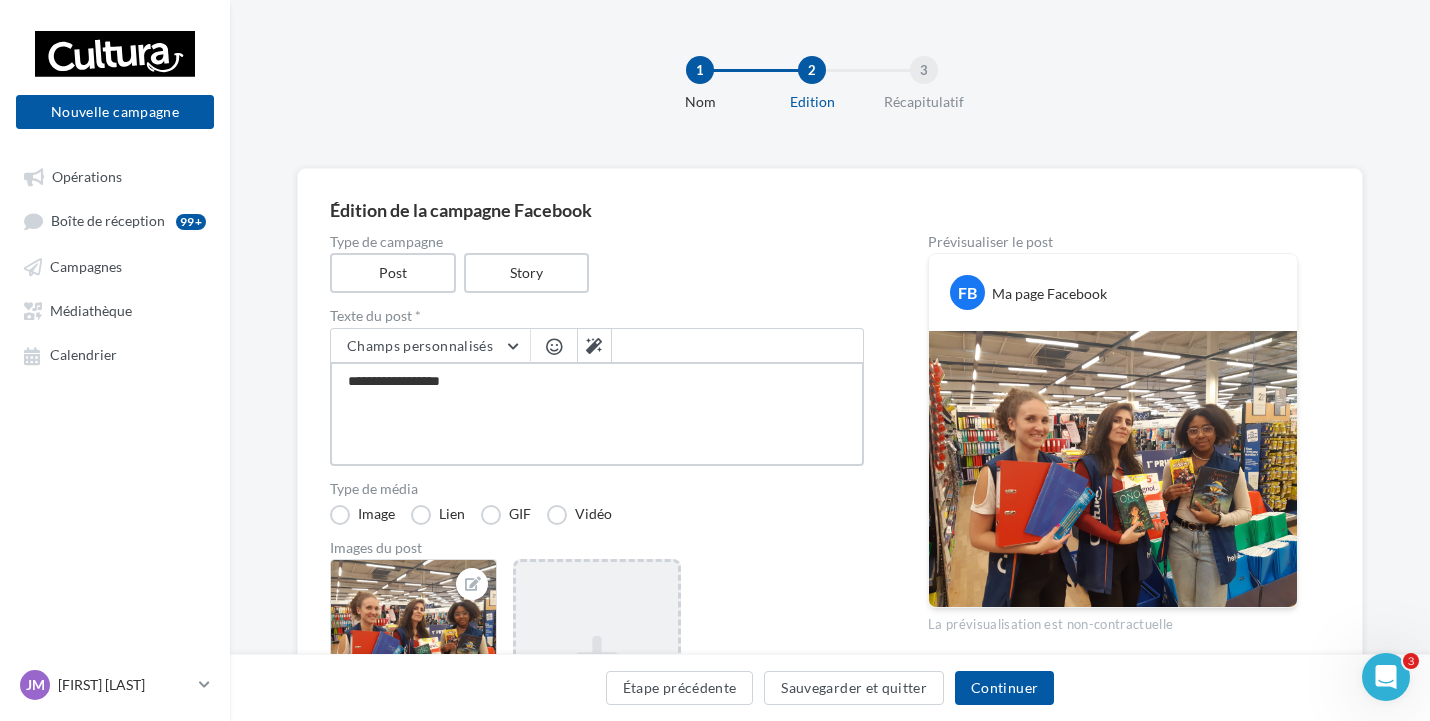type on "**********" 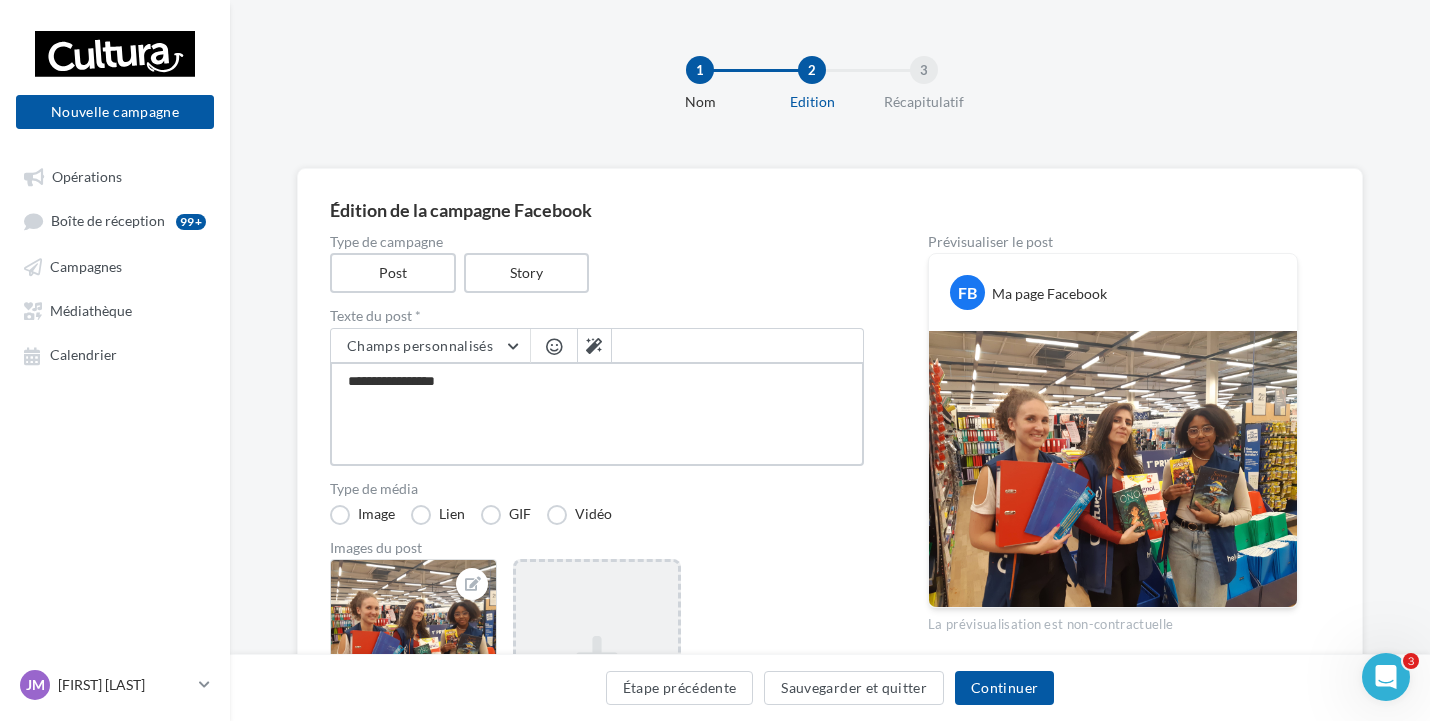 type on "**********" 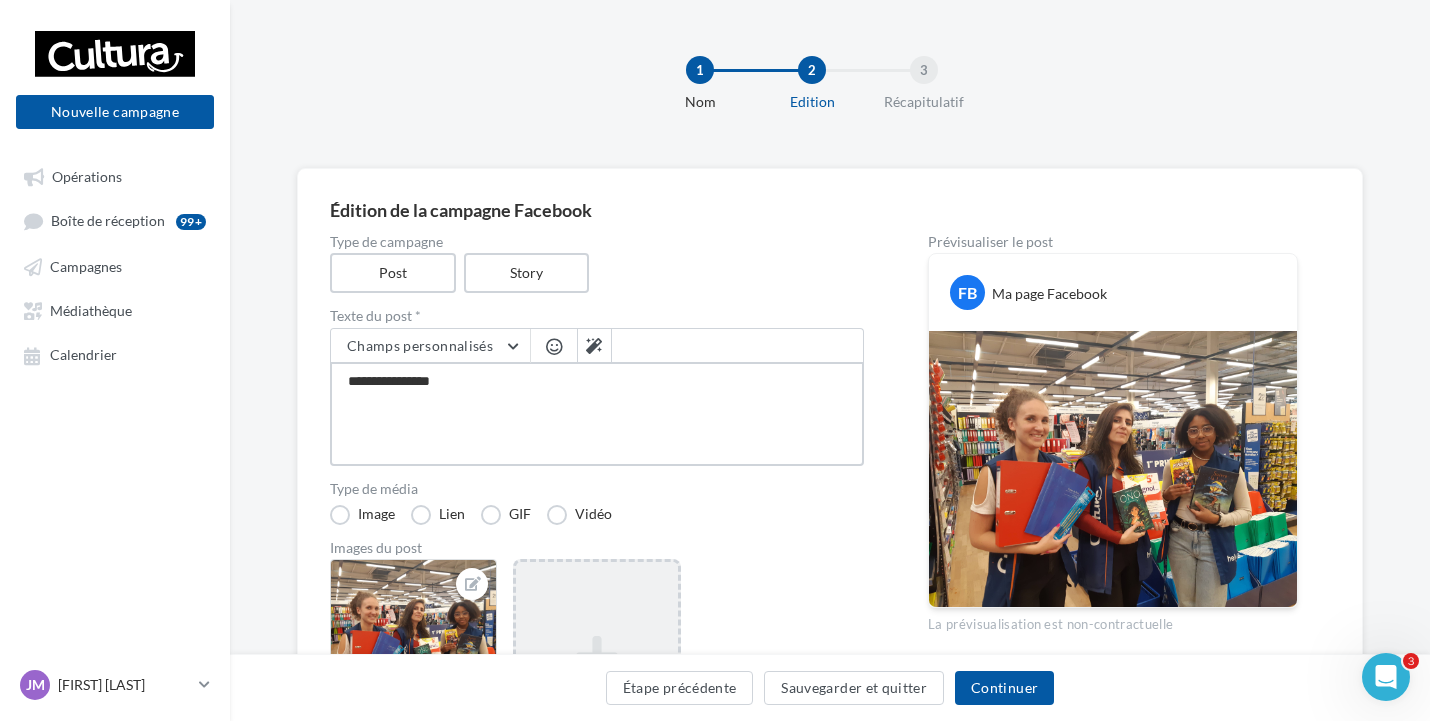 type on "**********" 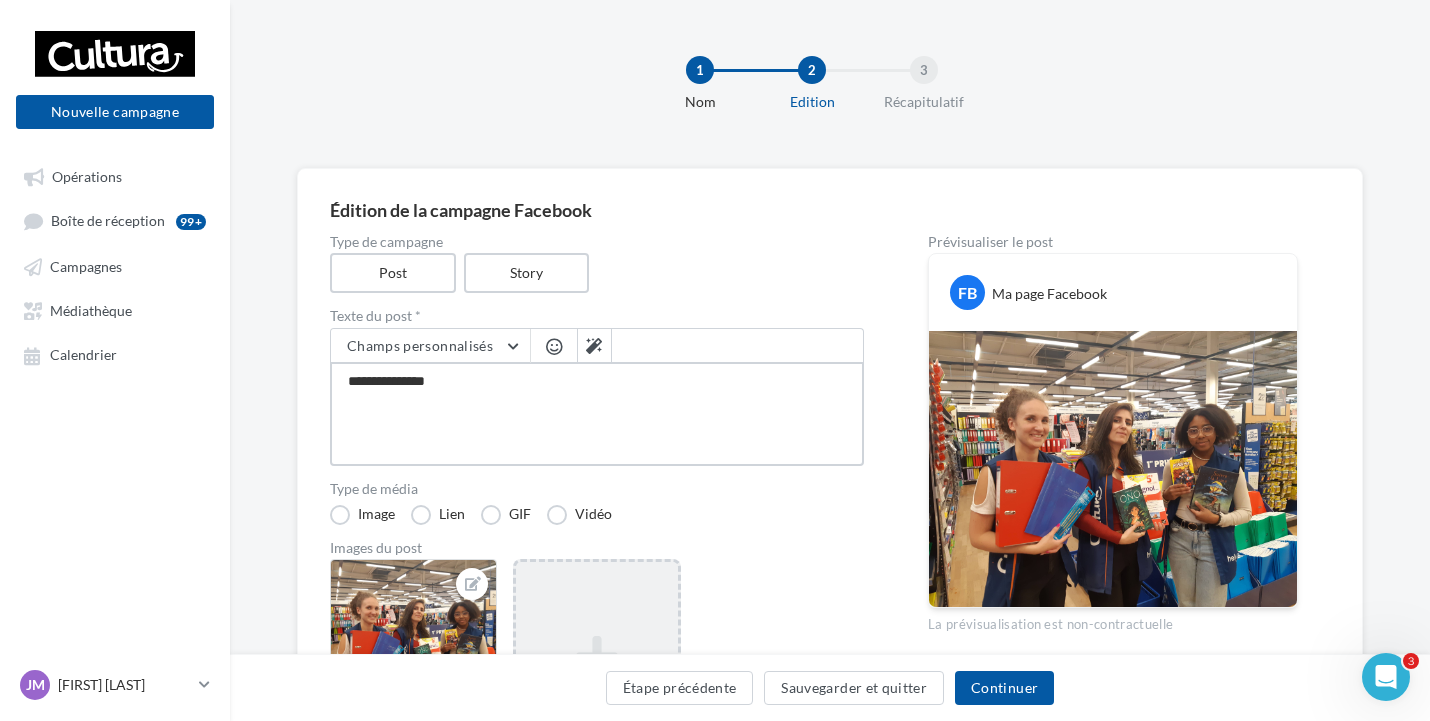 type on "**********" 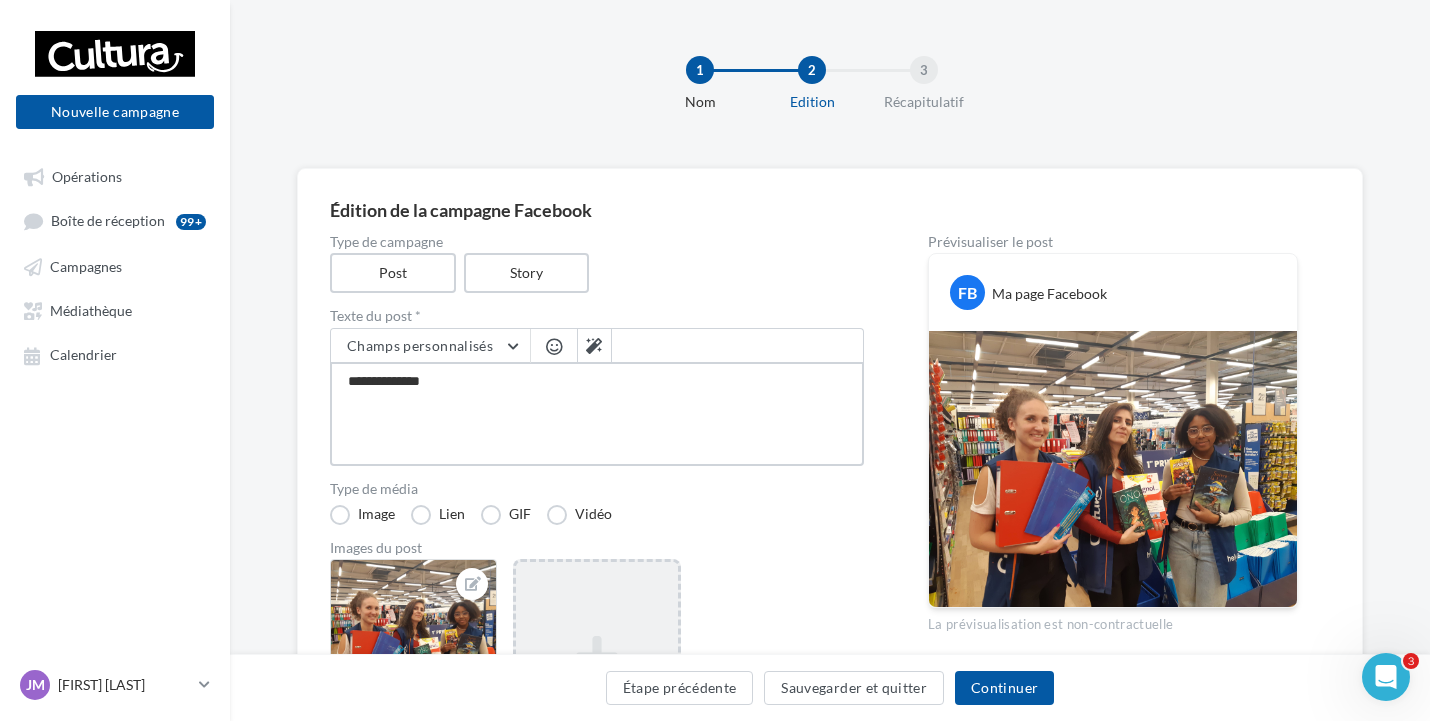 type on "**********" 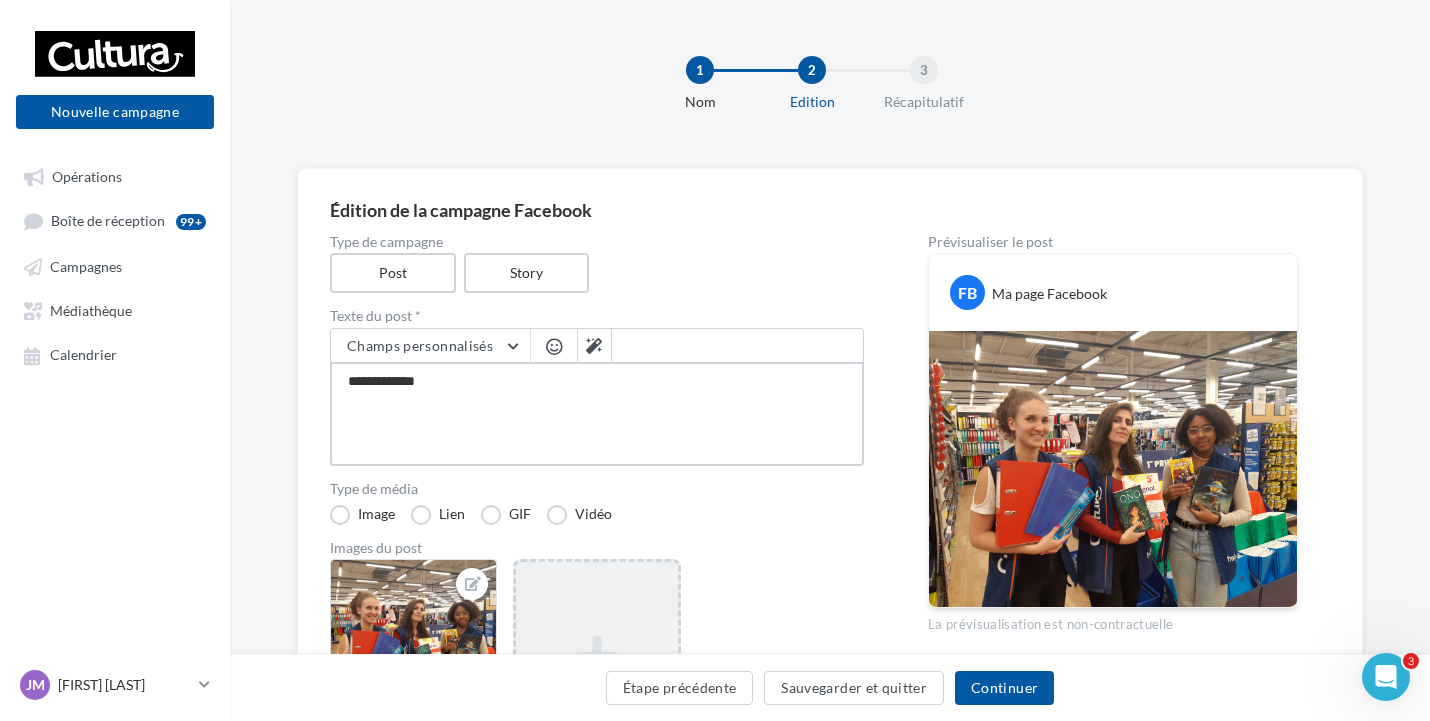 type on "**********" 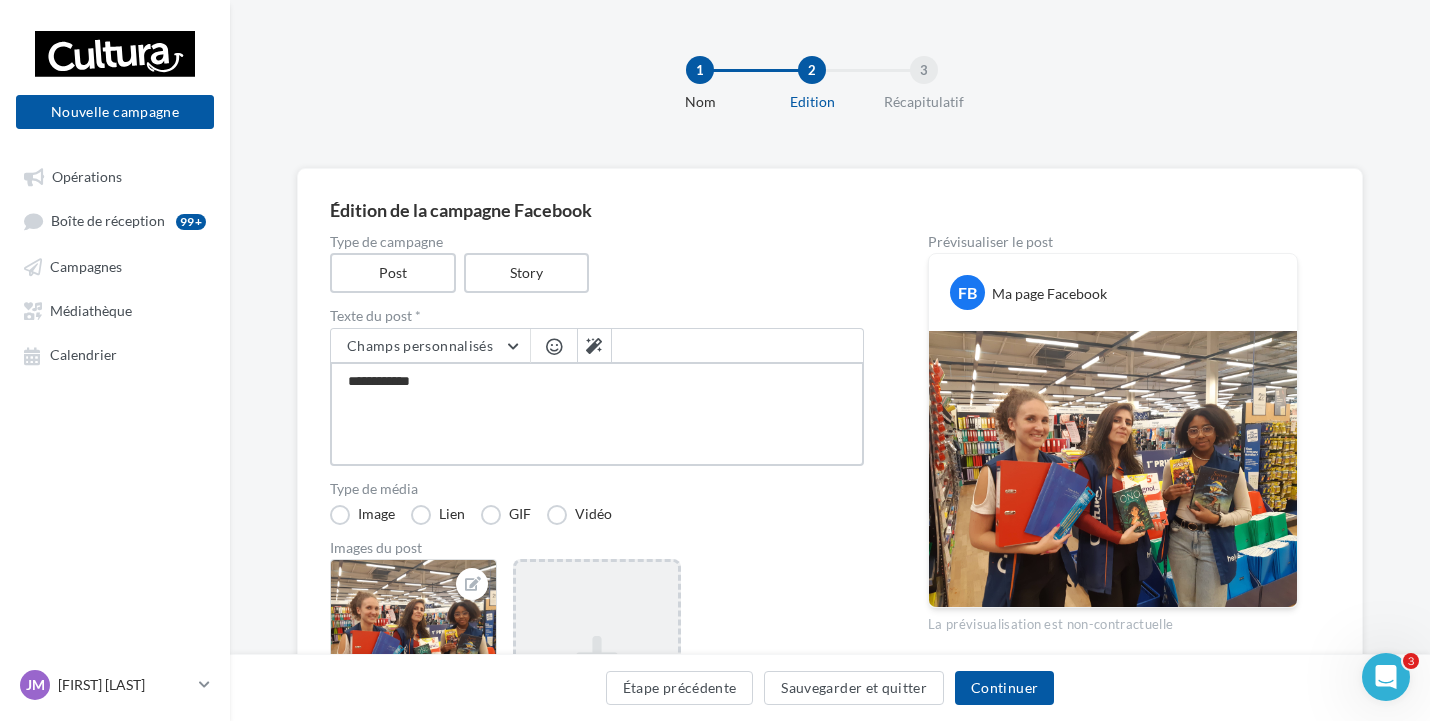 type on "**********" 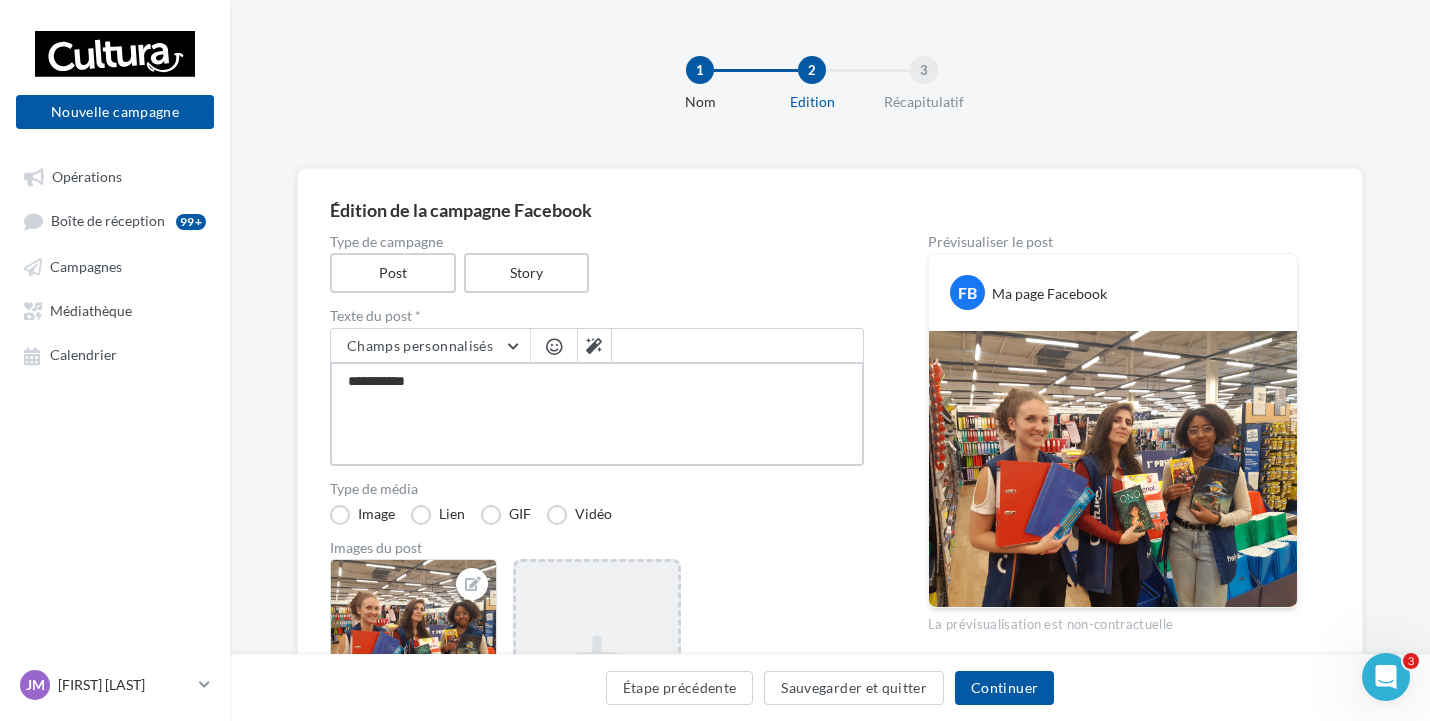 type on "**********" 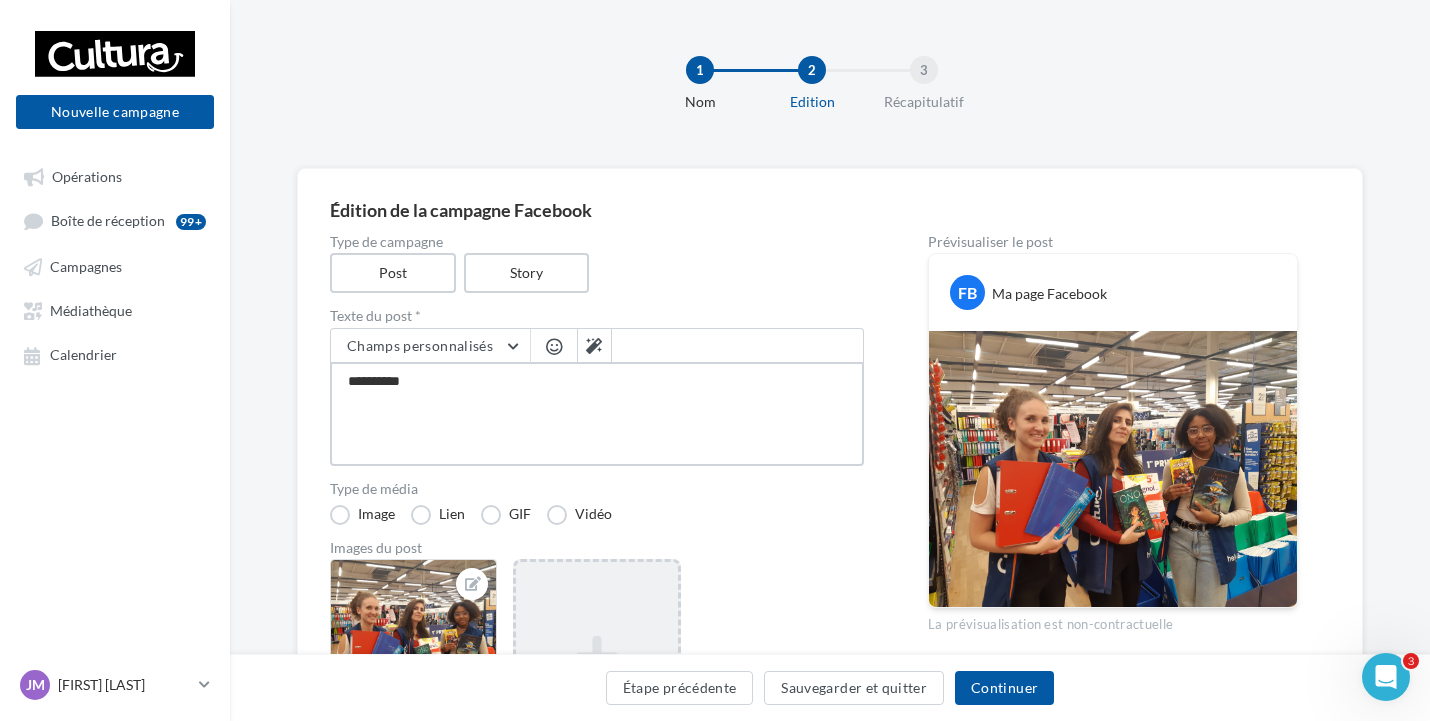 type on "********" 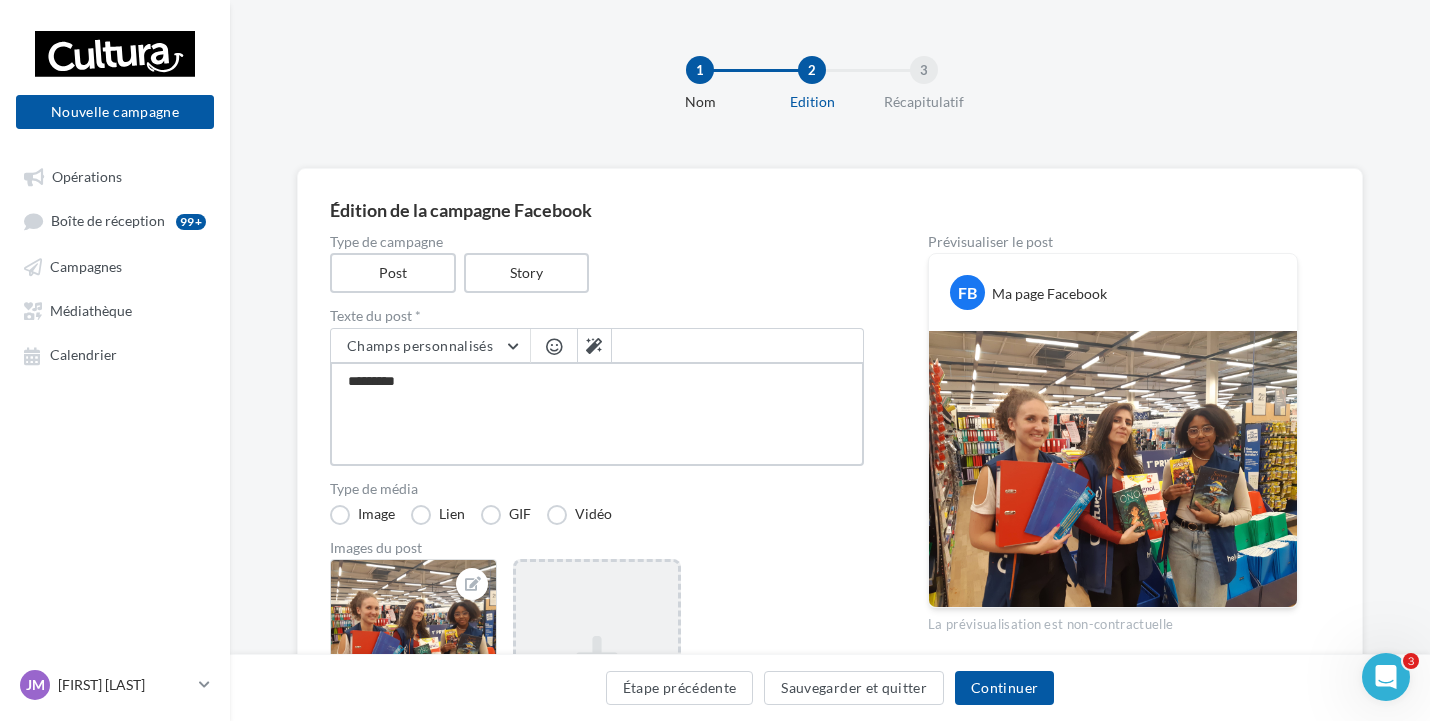type on "********" 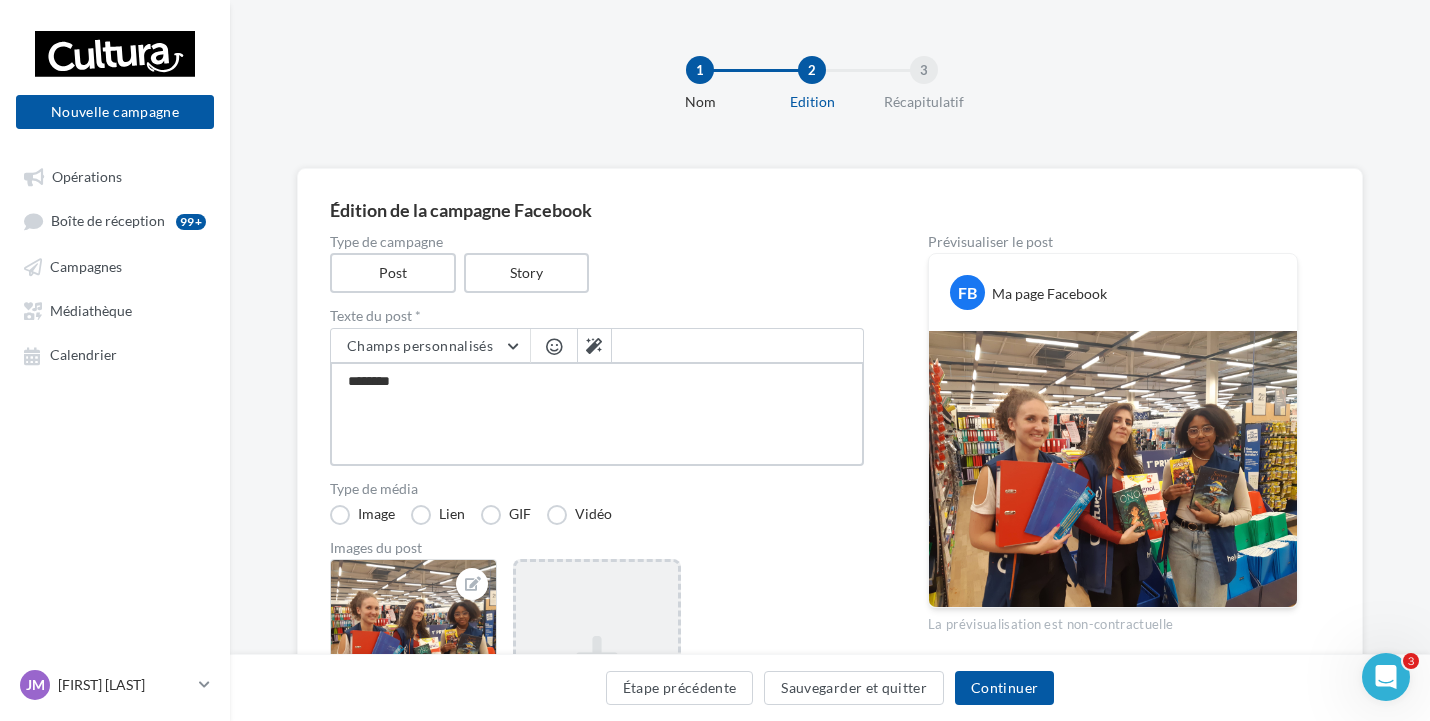 type on "*******" 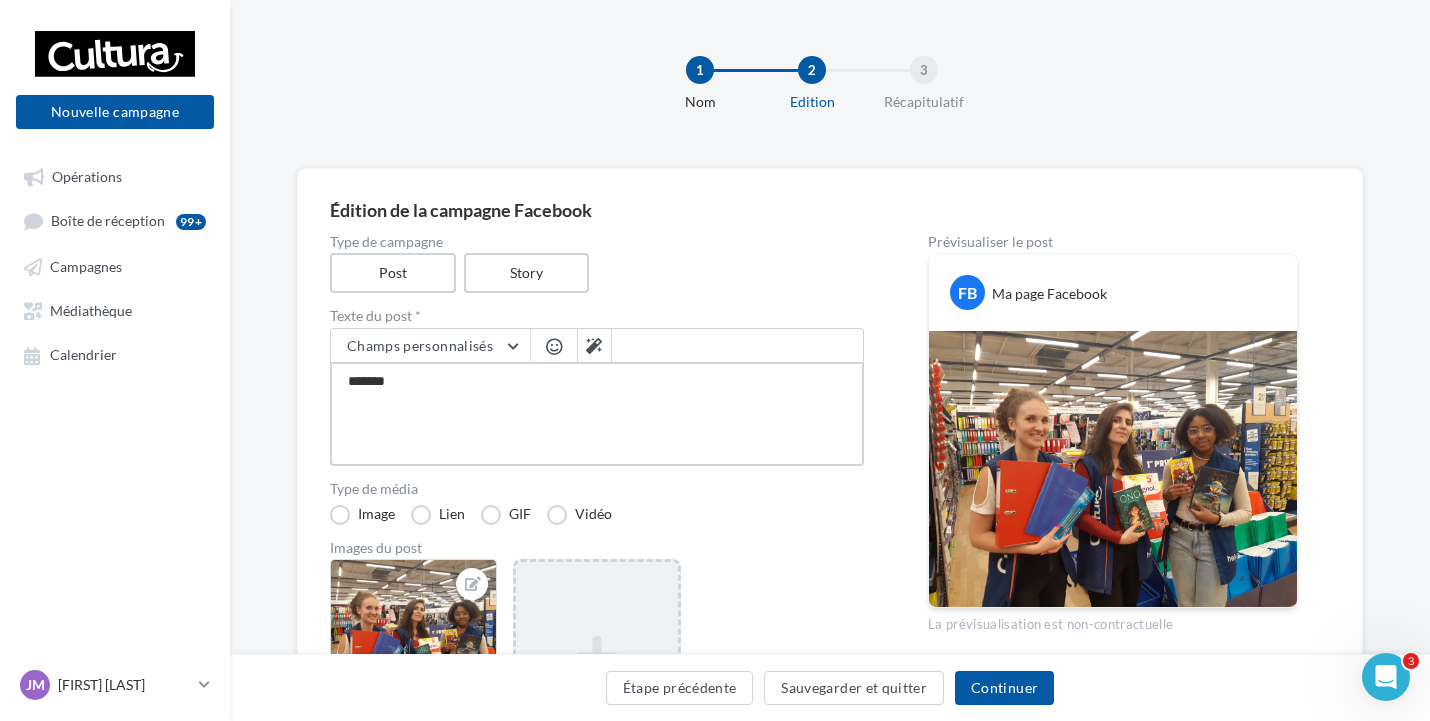 type on "*****" 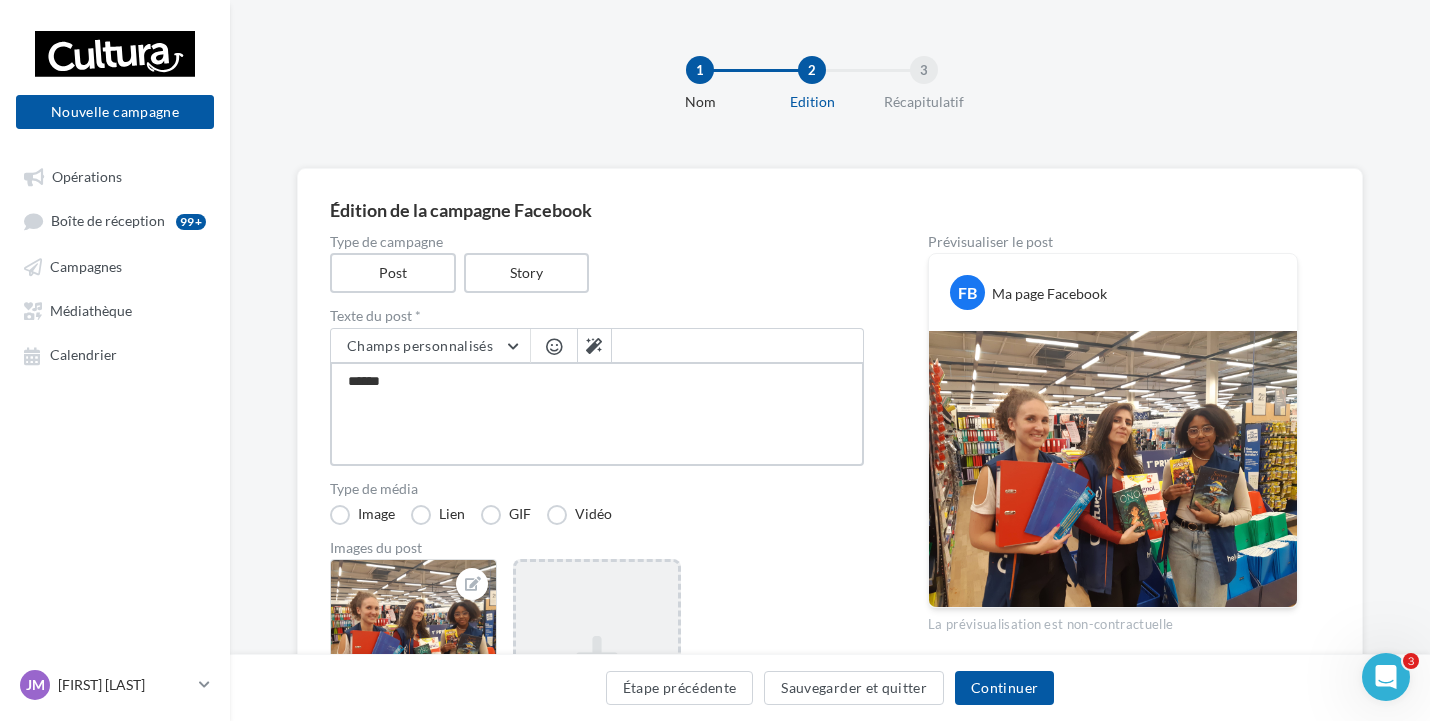type on "*****" 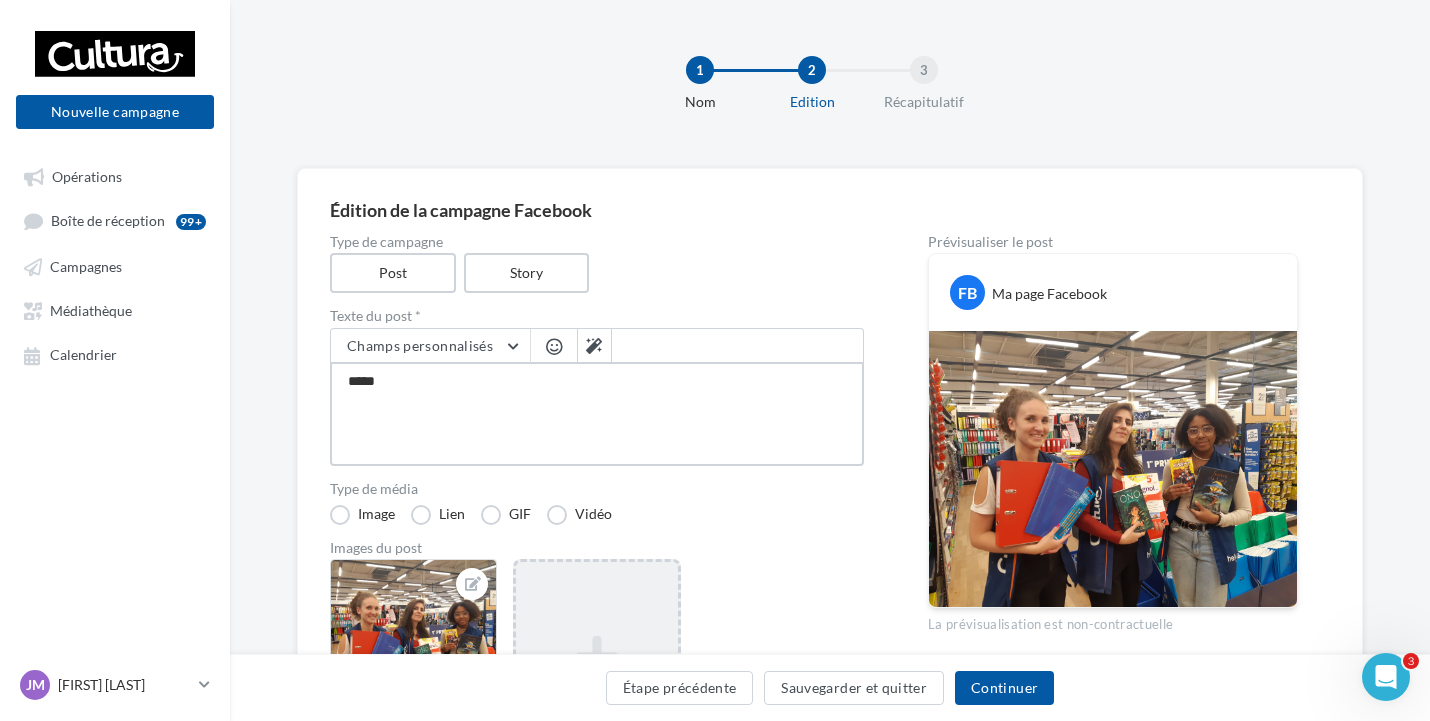 type on "****" 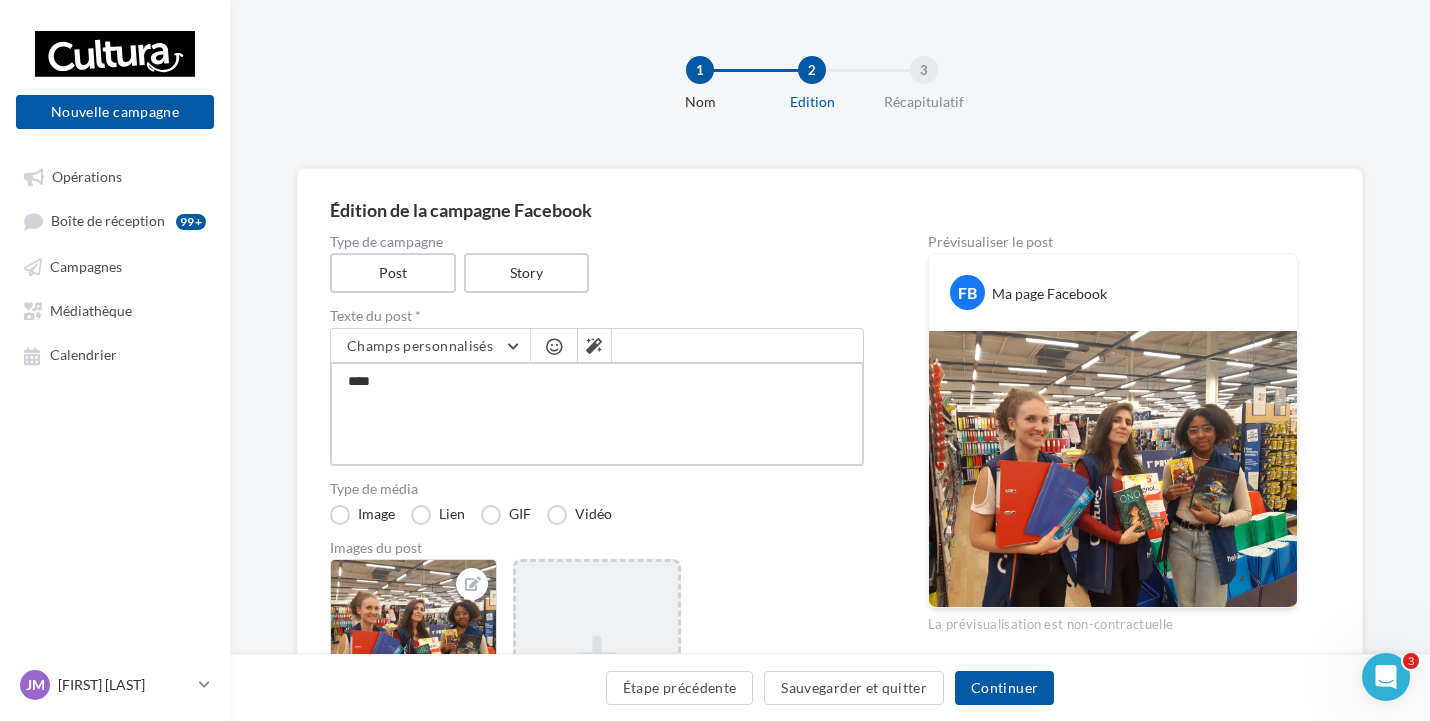 type on "***" 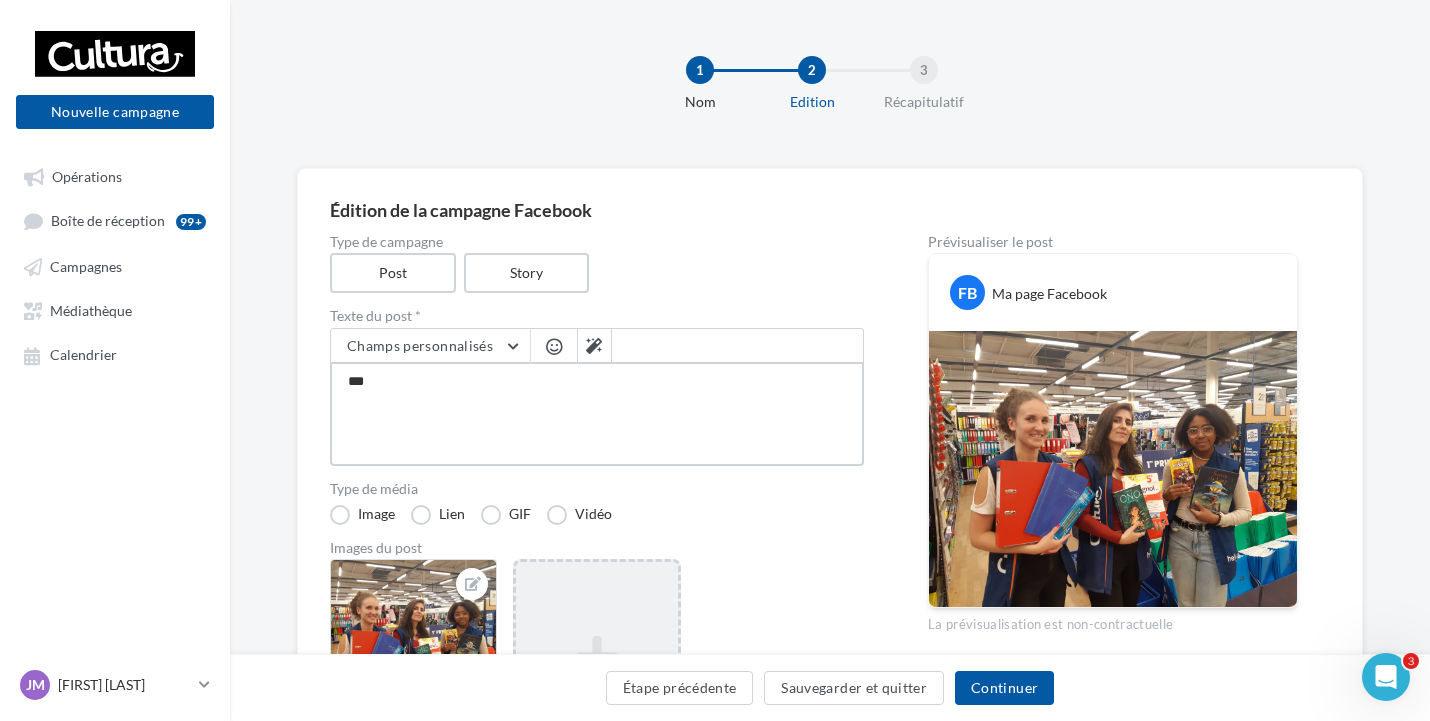 type on "**" 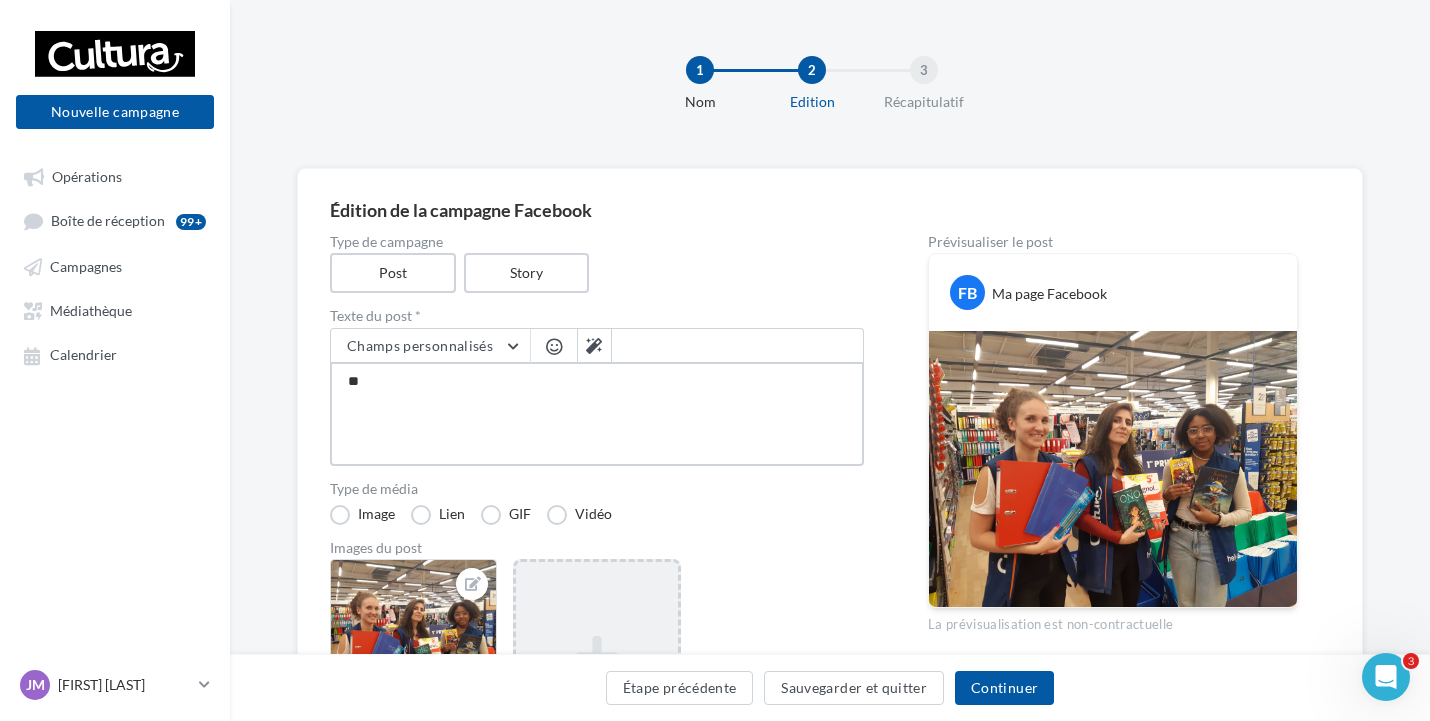 type on "*" 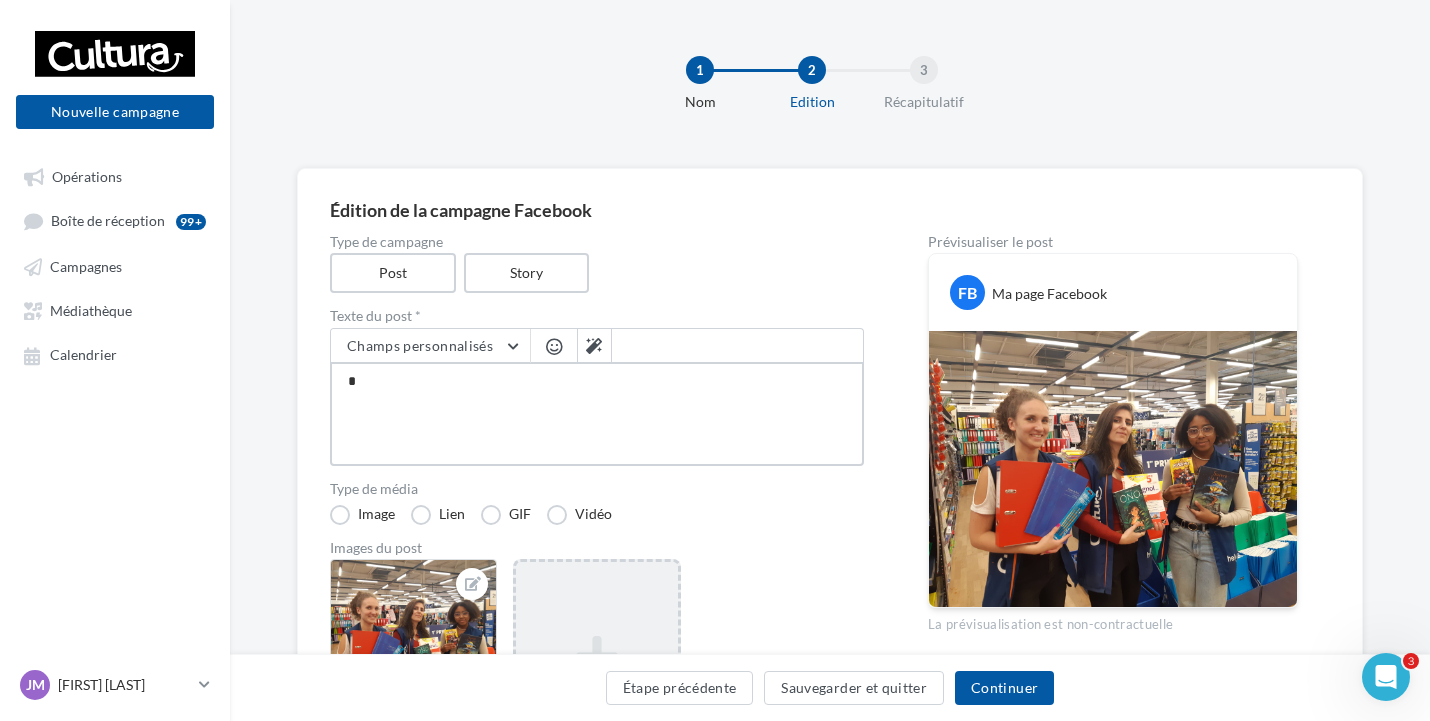 type 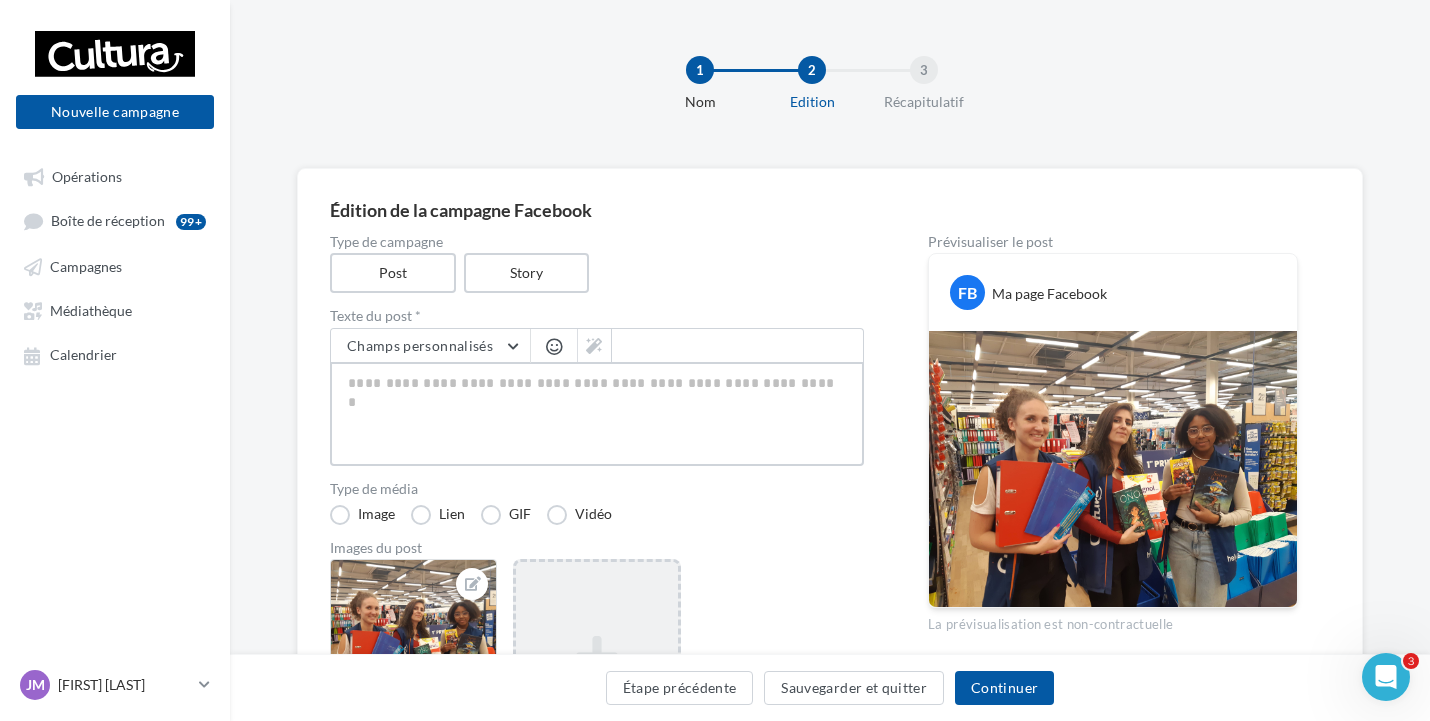 type on "*" 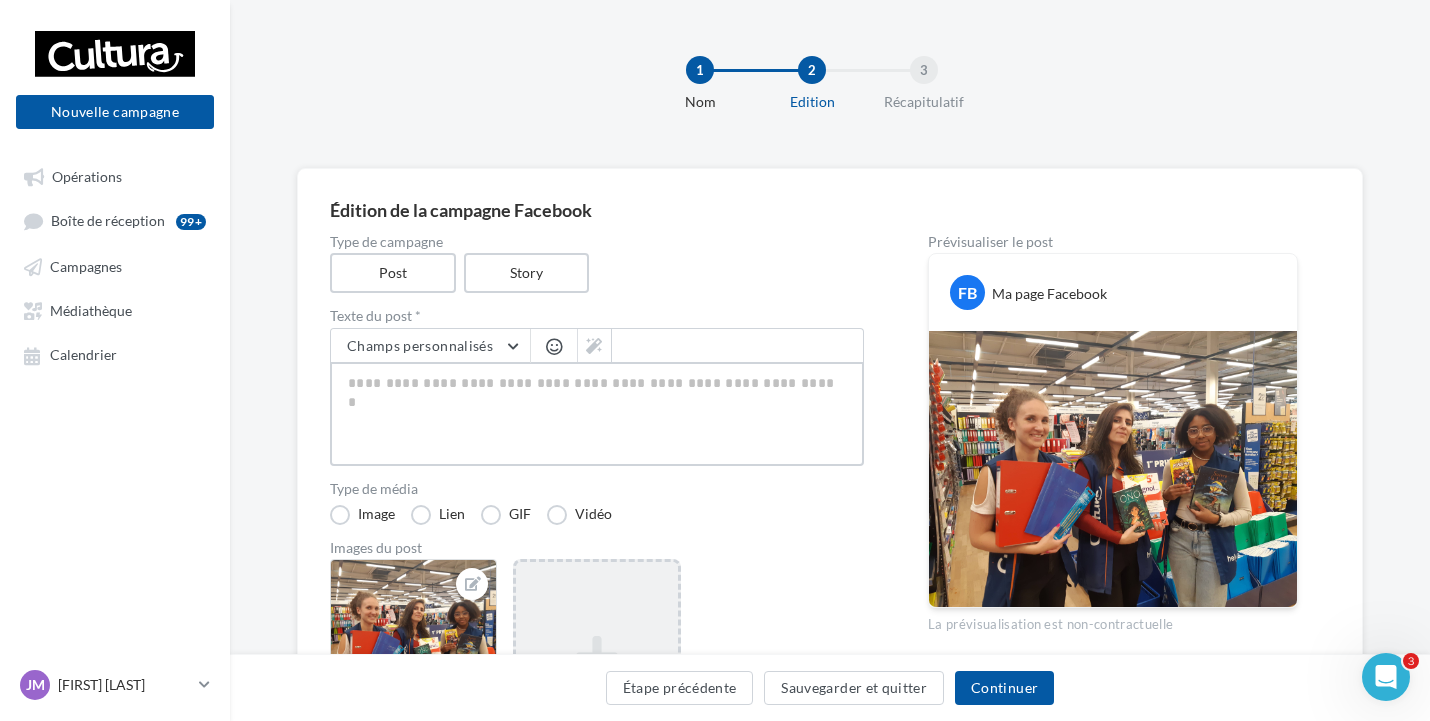 type on "*" 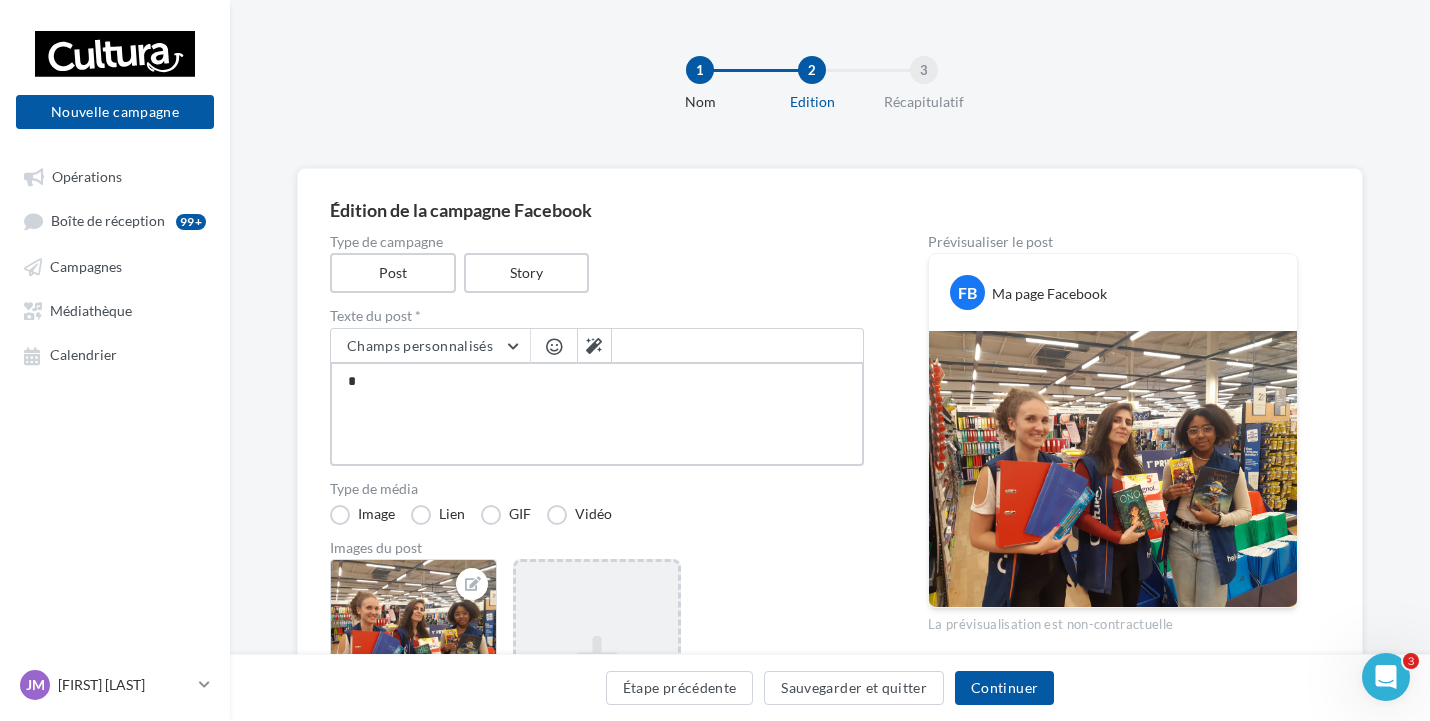 type on "**" 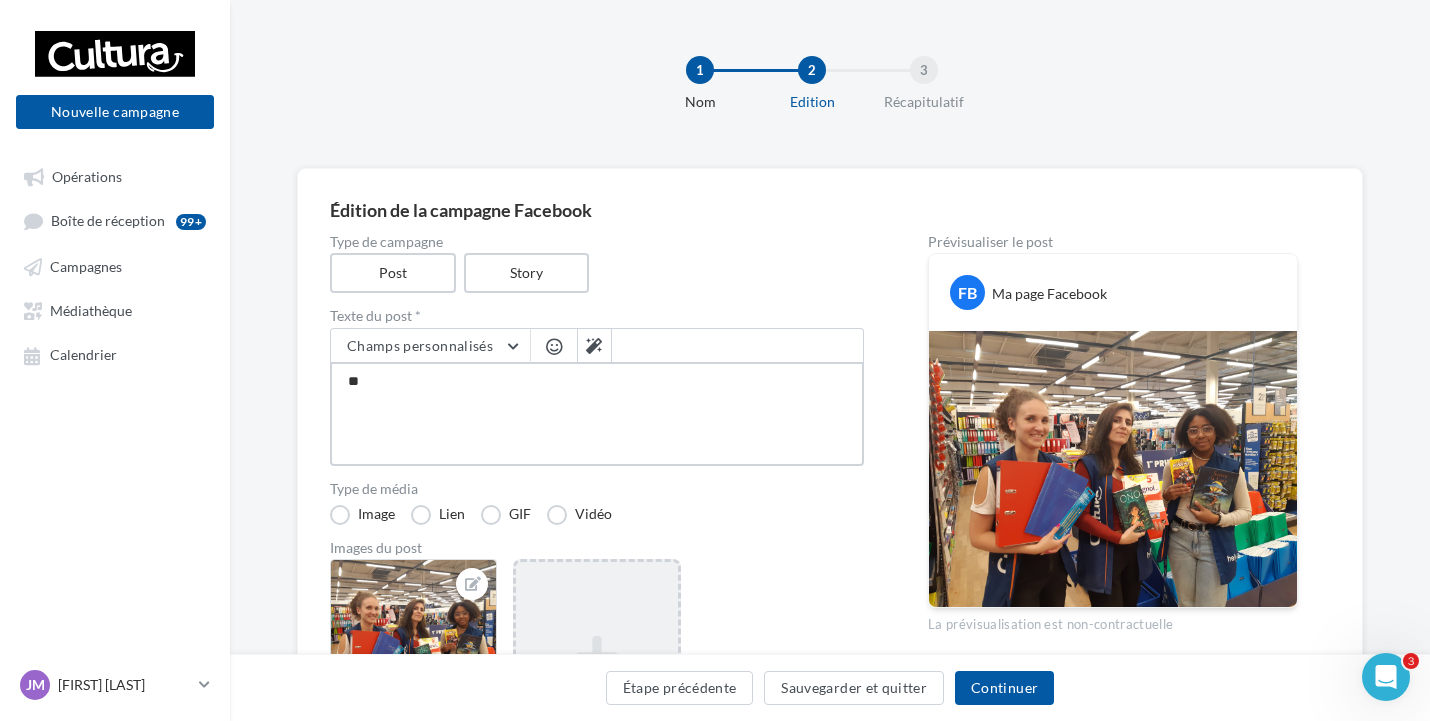 type on "***" 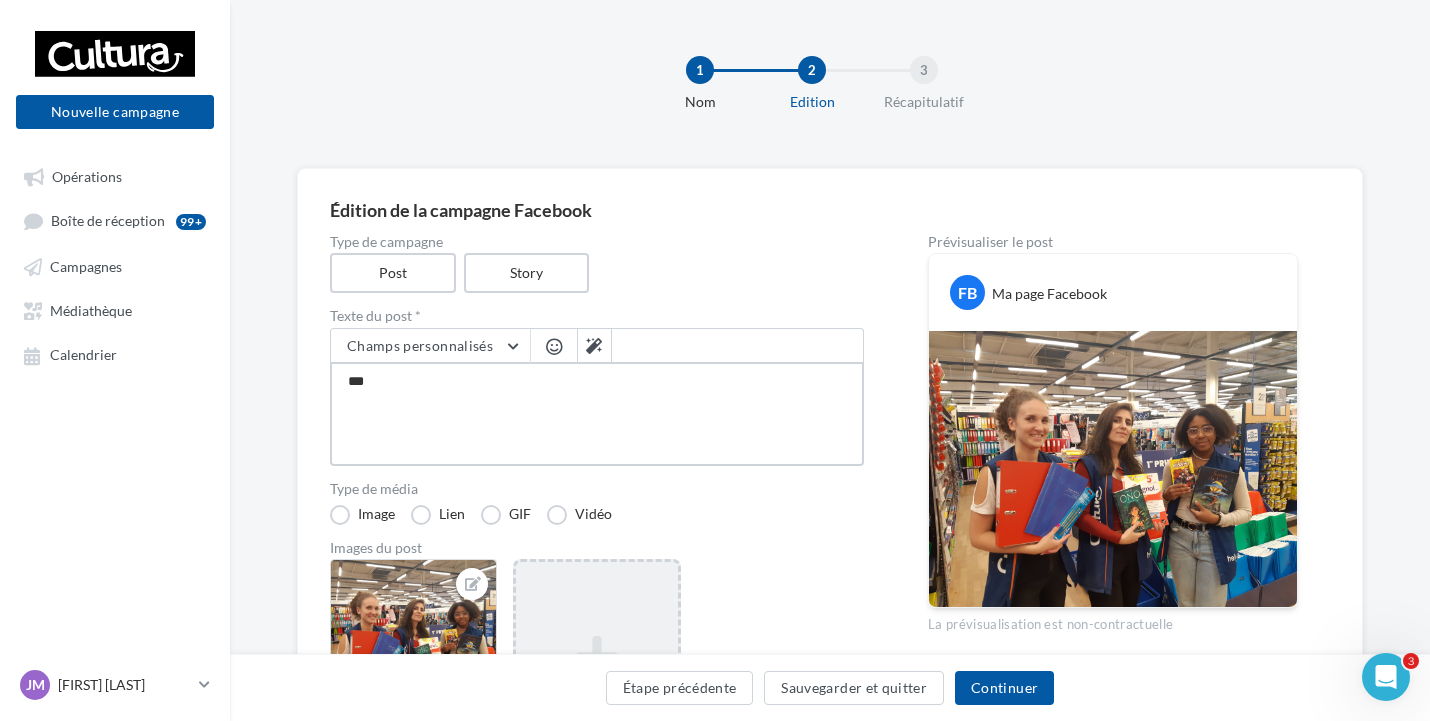 type on "****" 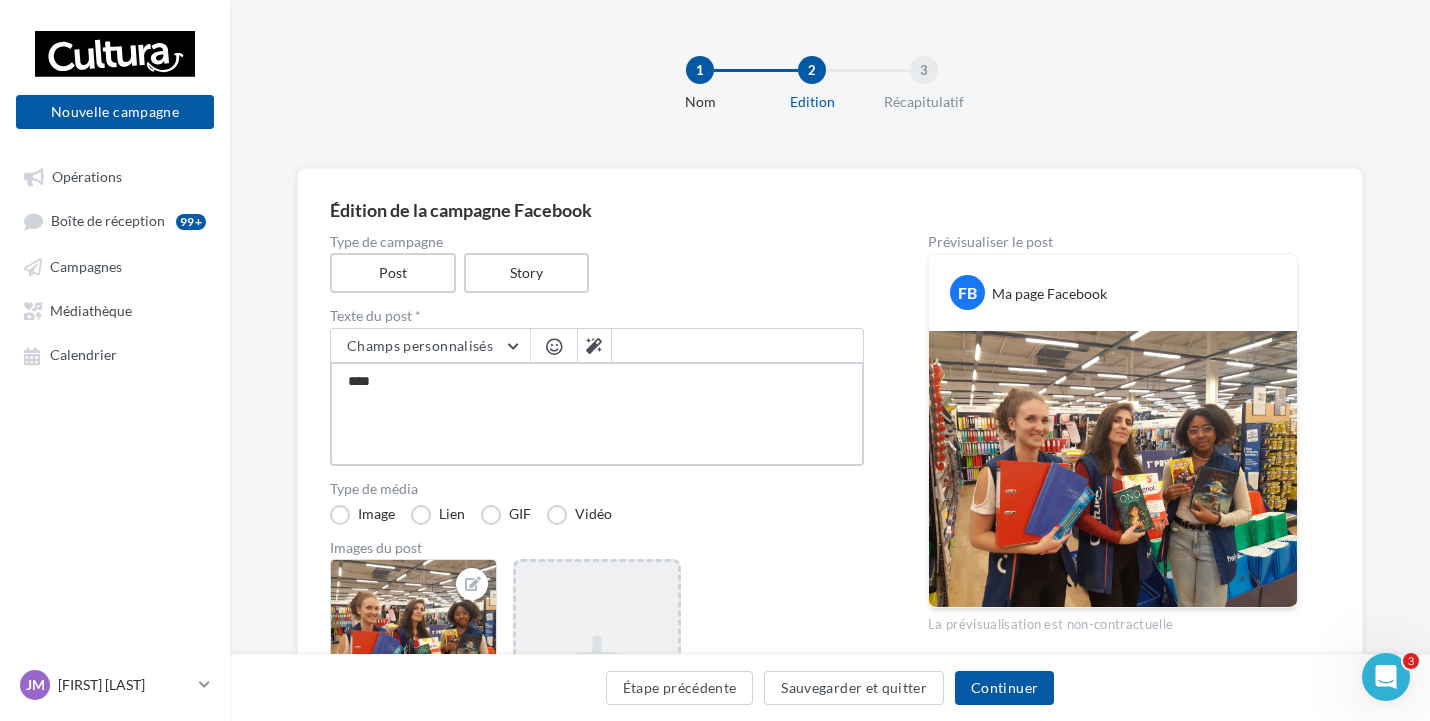type on "*****" 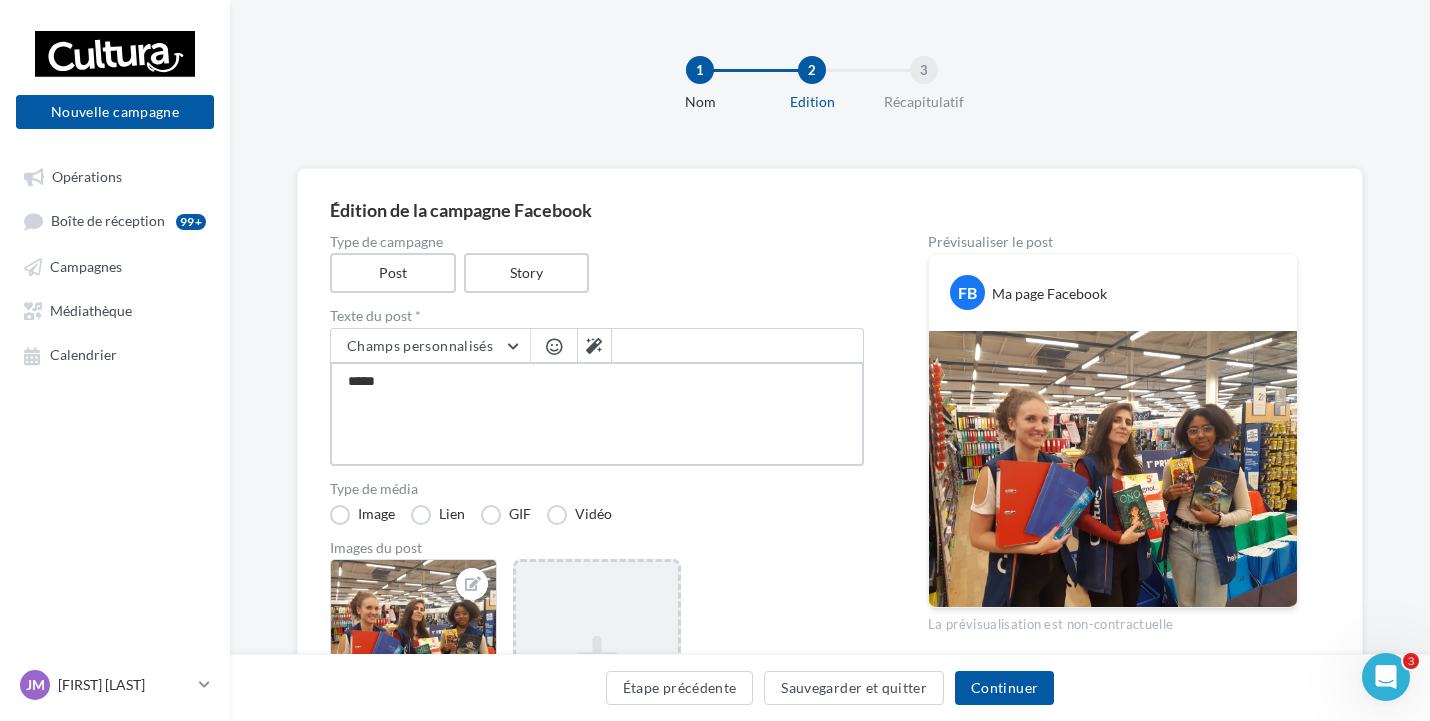 type on "******" 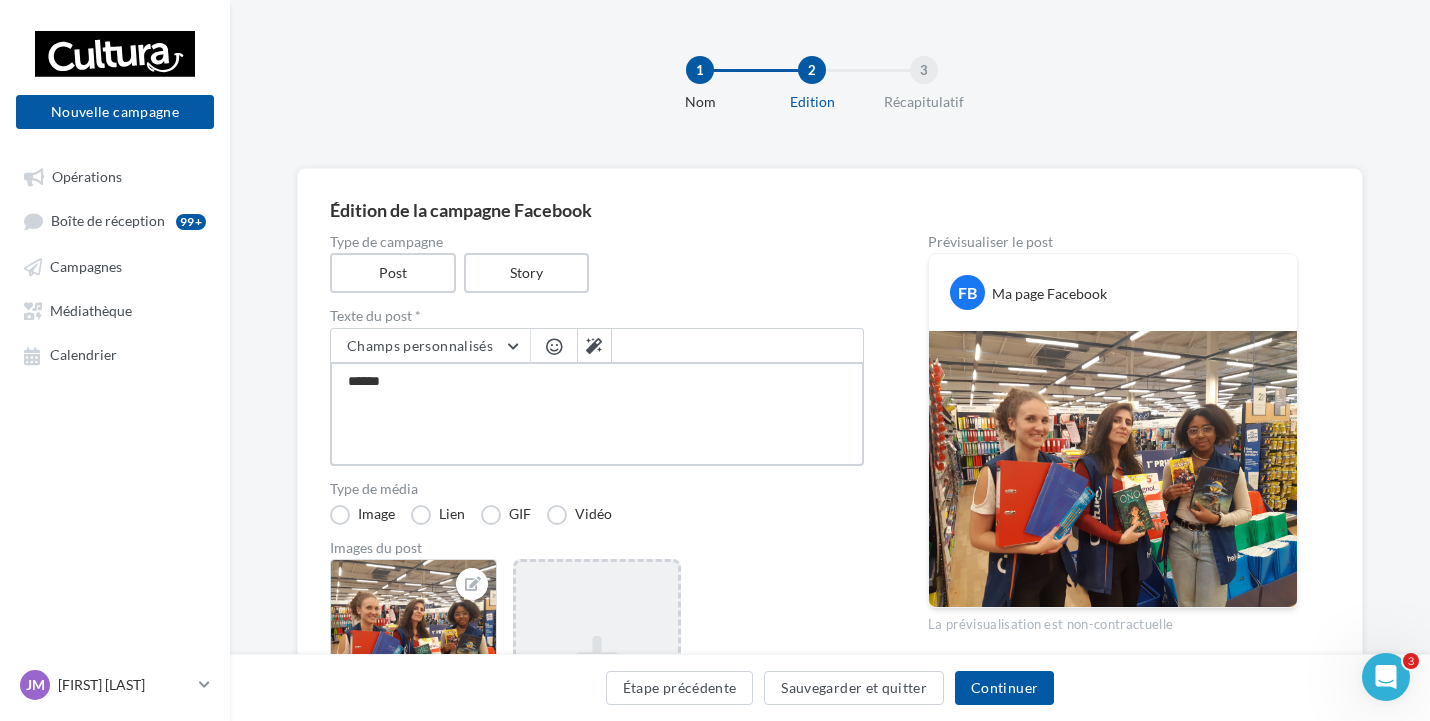 type on "******" 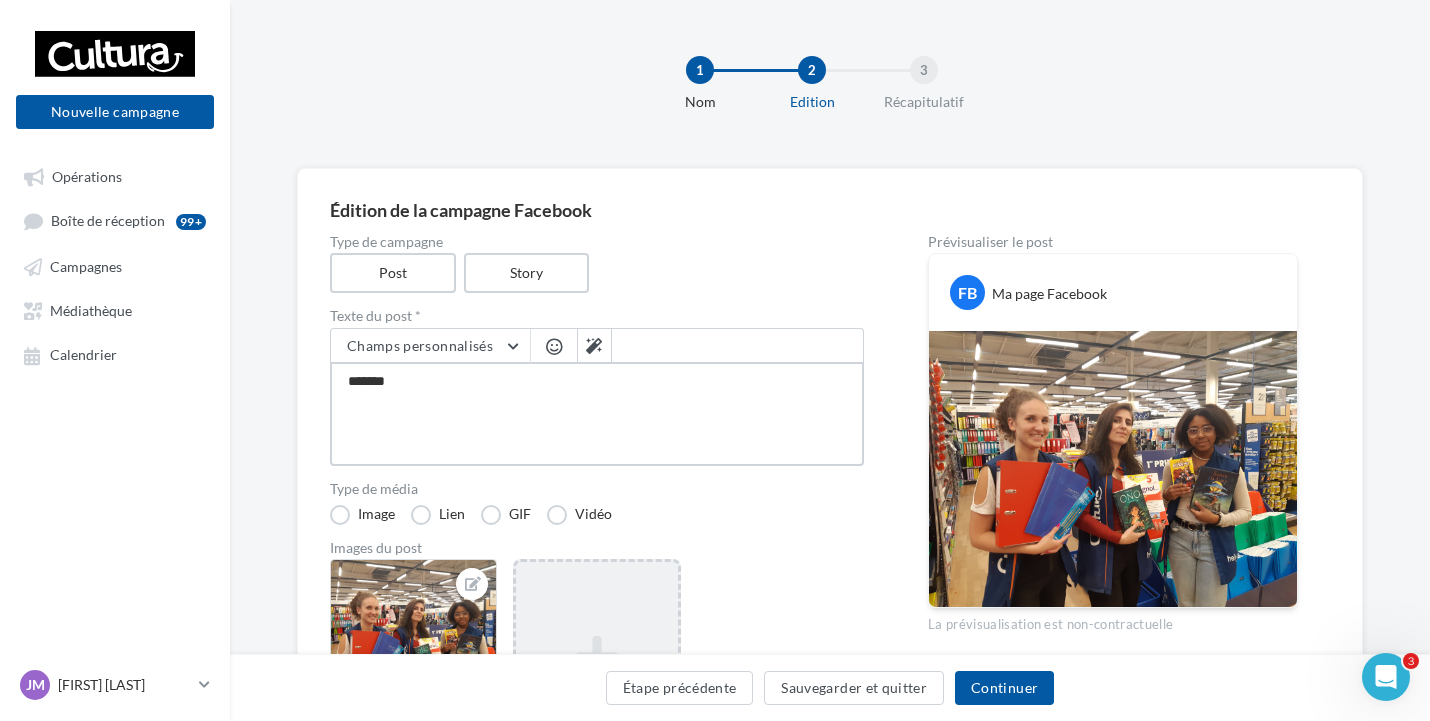 type on "********" 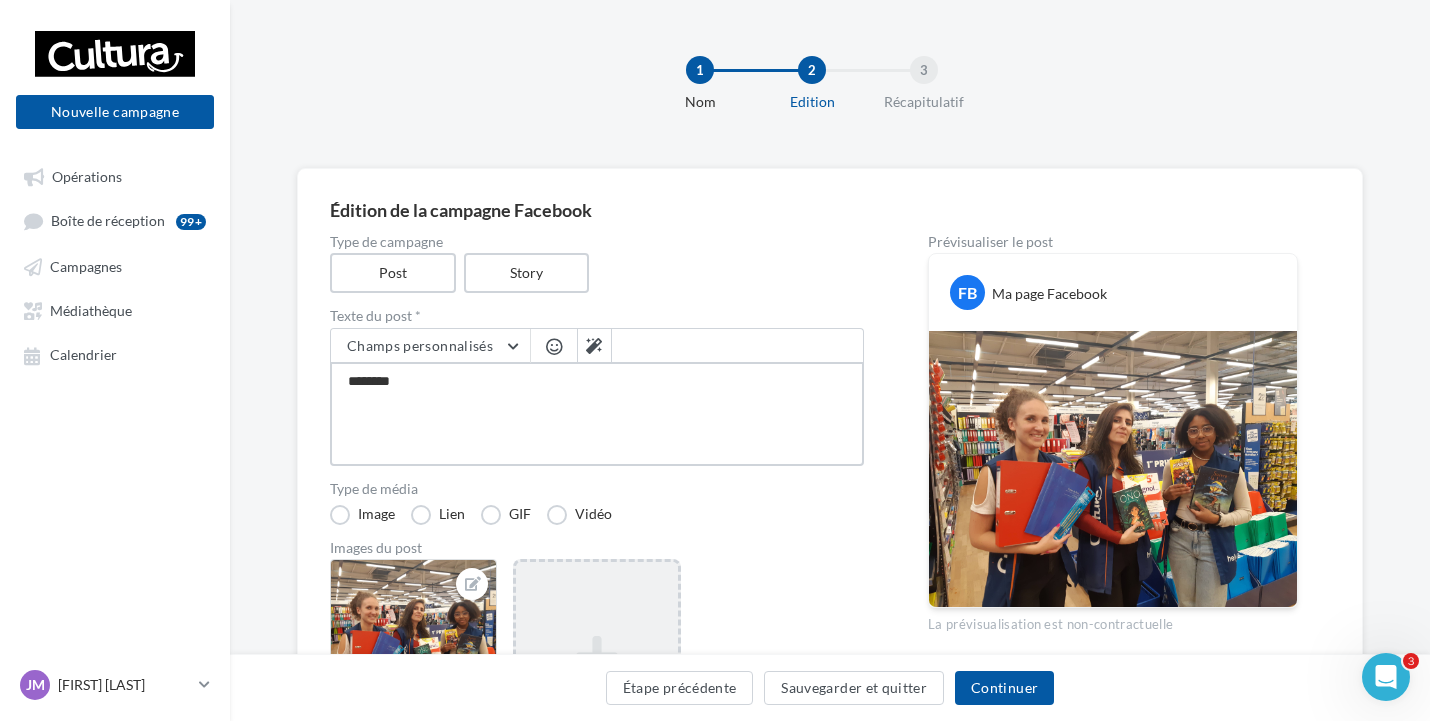 type 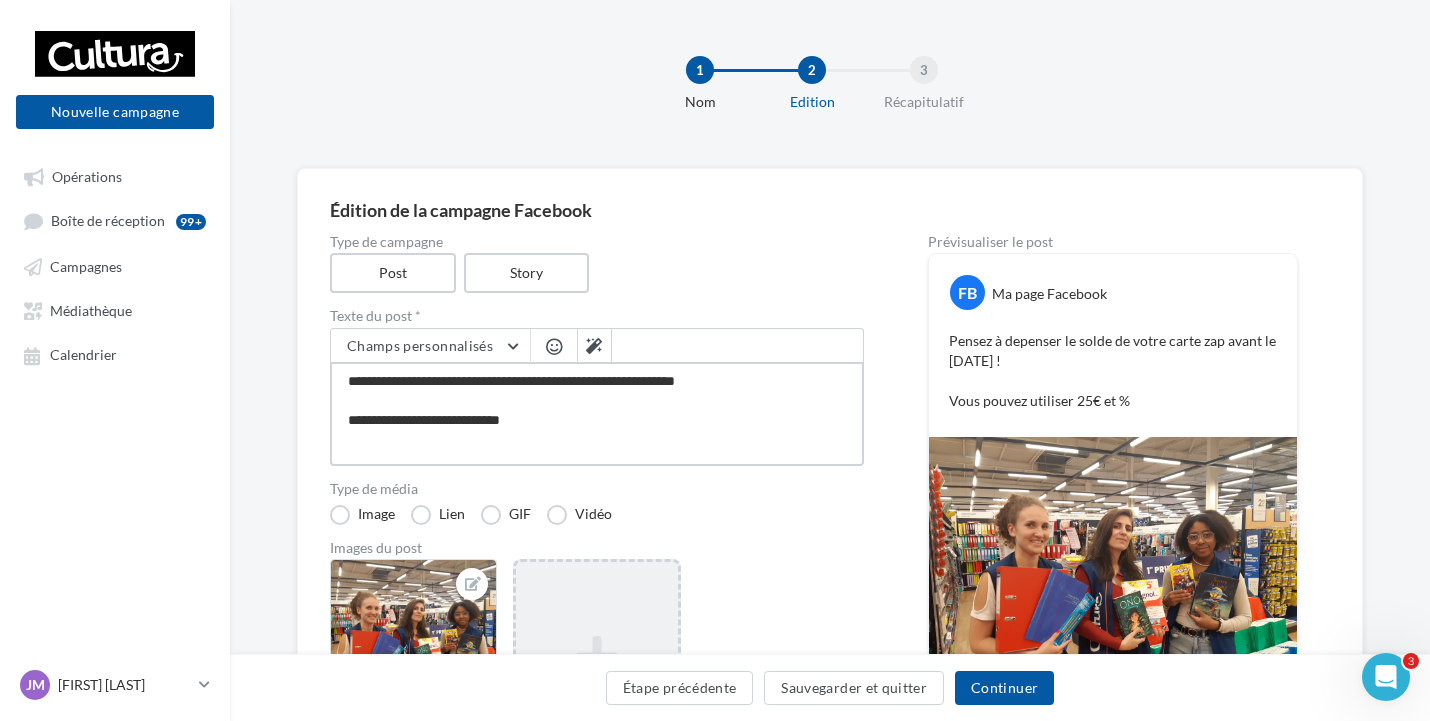 click on "**********" at bounding box center [597, 414] 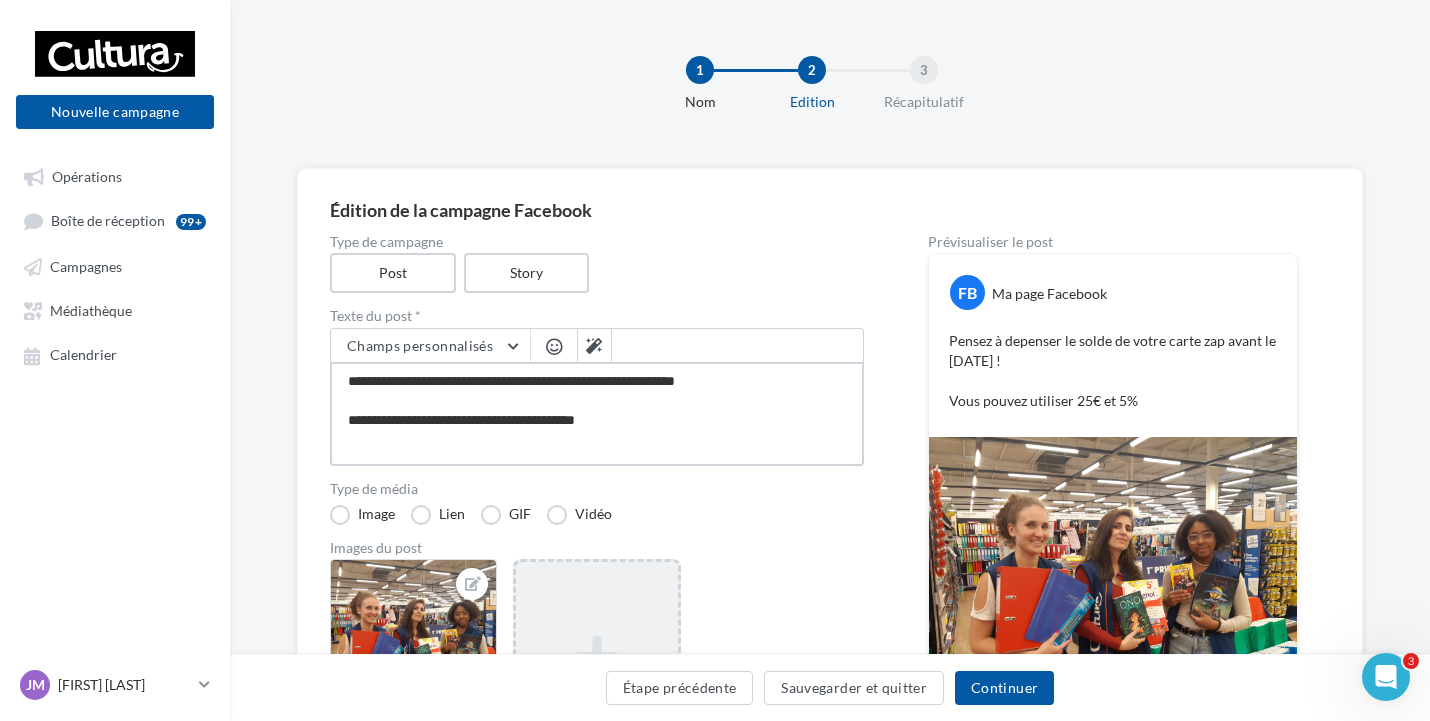 click at bounding box center (597, 414) 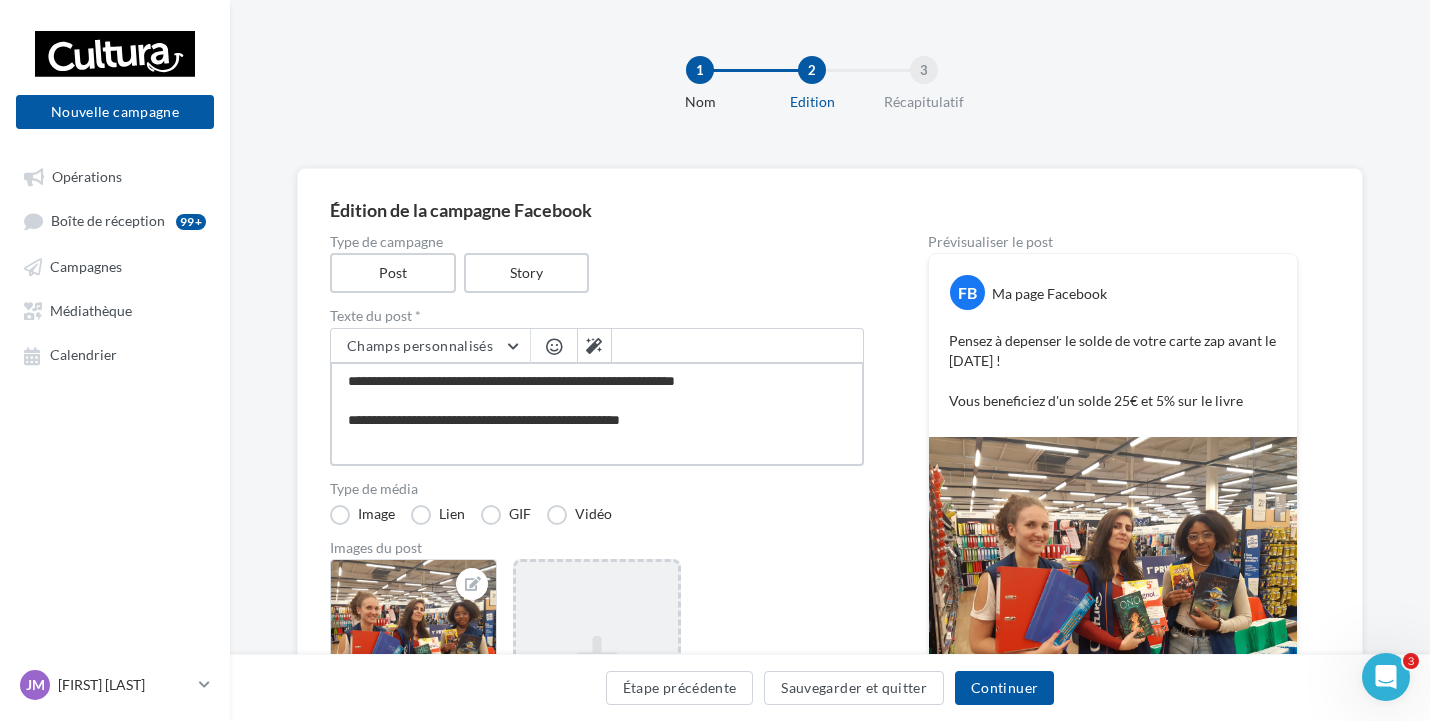 click at bounding box center [597, 414] 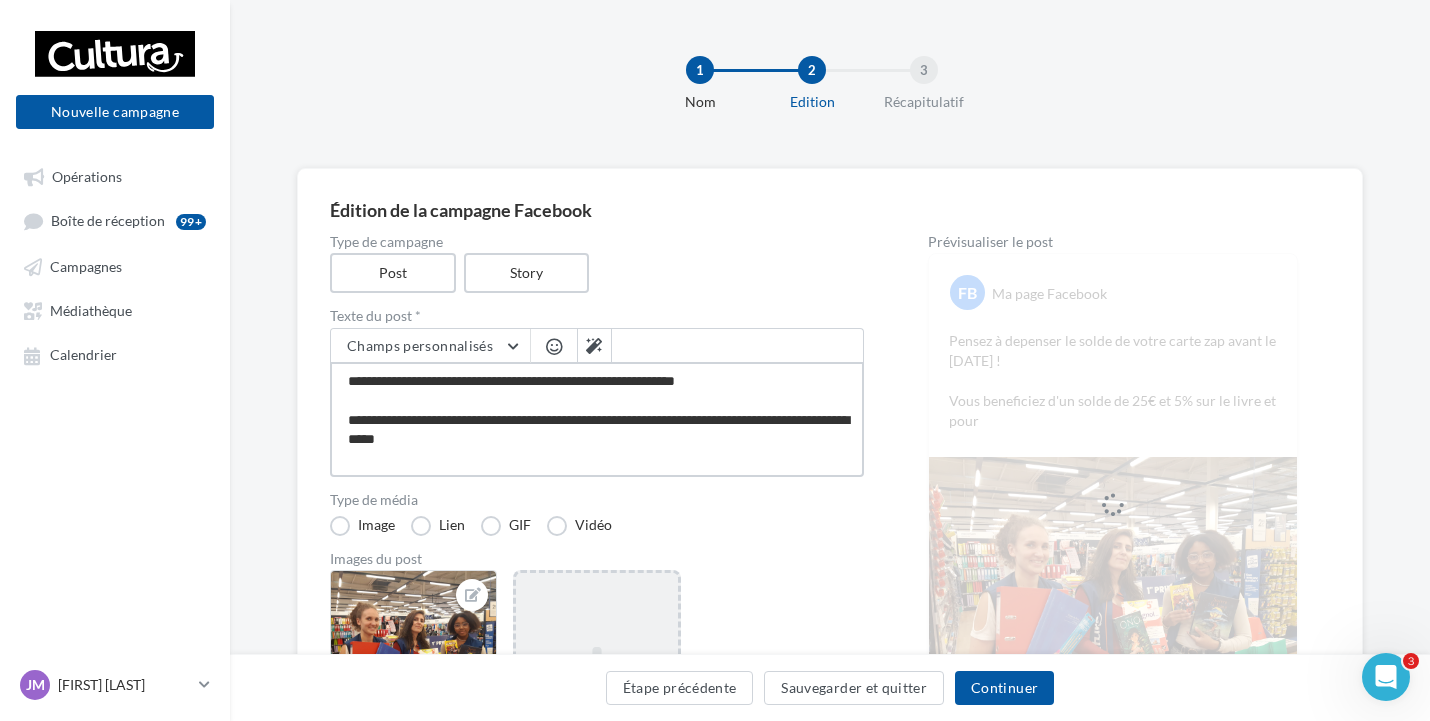click at bounding box center [597, 419] 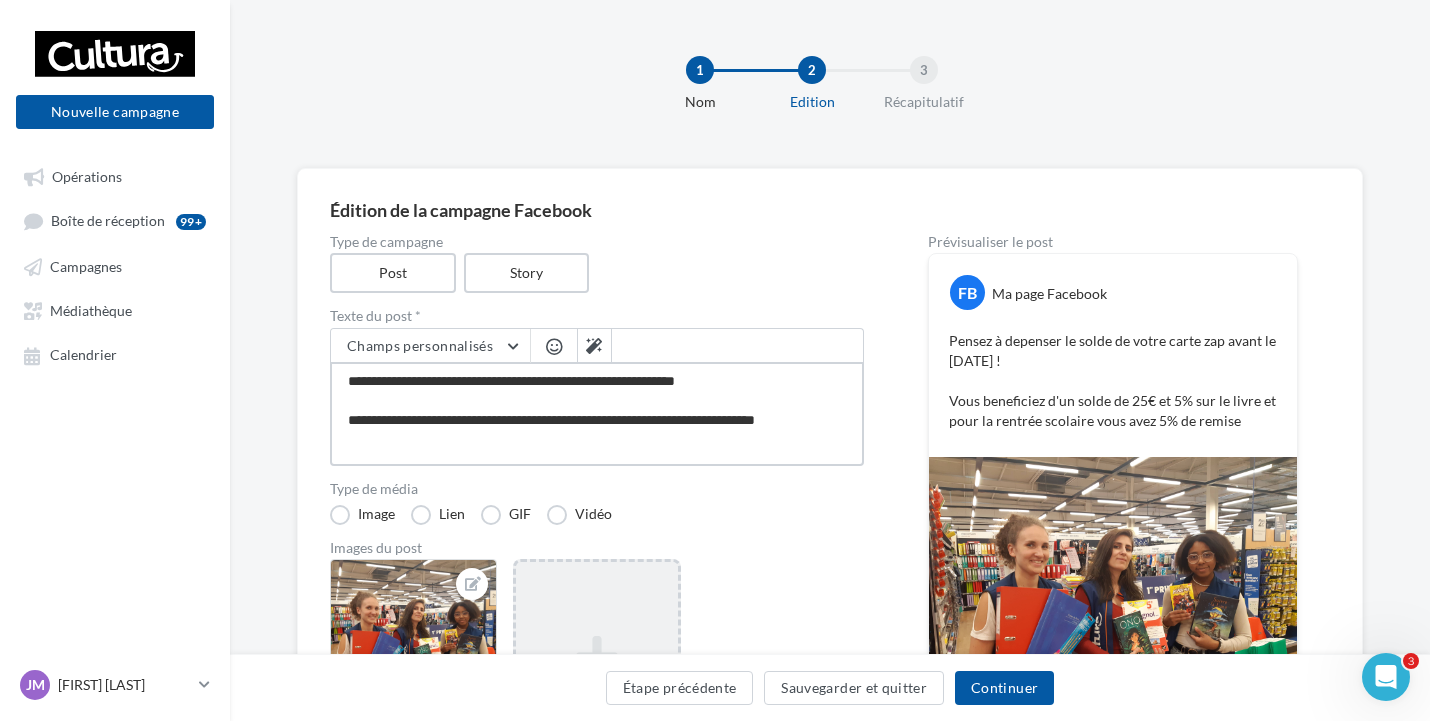 click at bounding box center [597, 414] 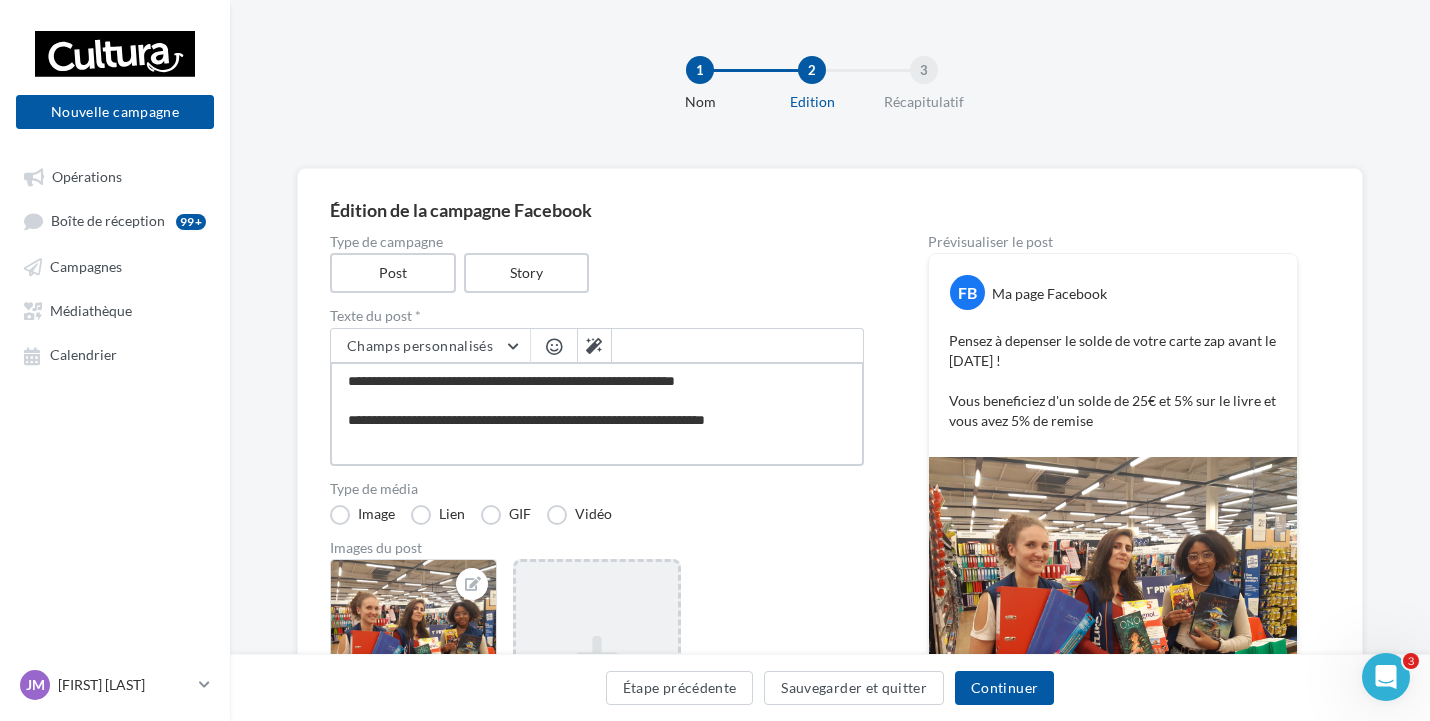 click on "**********" at bounding box center [597, 414] 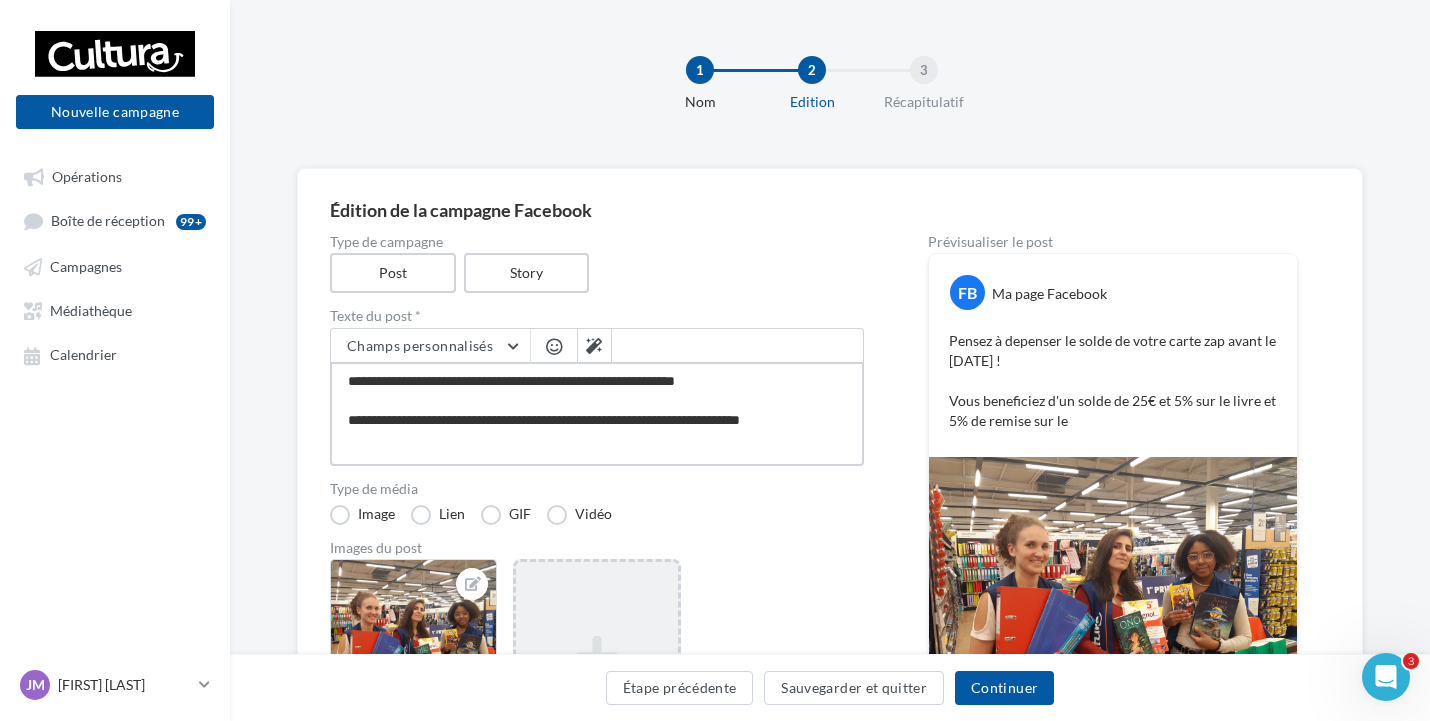 click at bounding box center (597, 414) 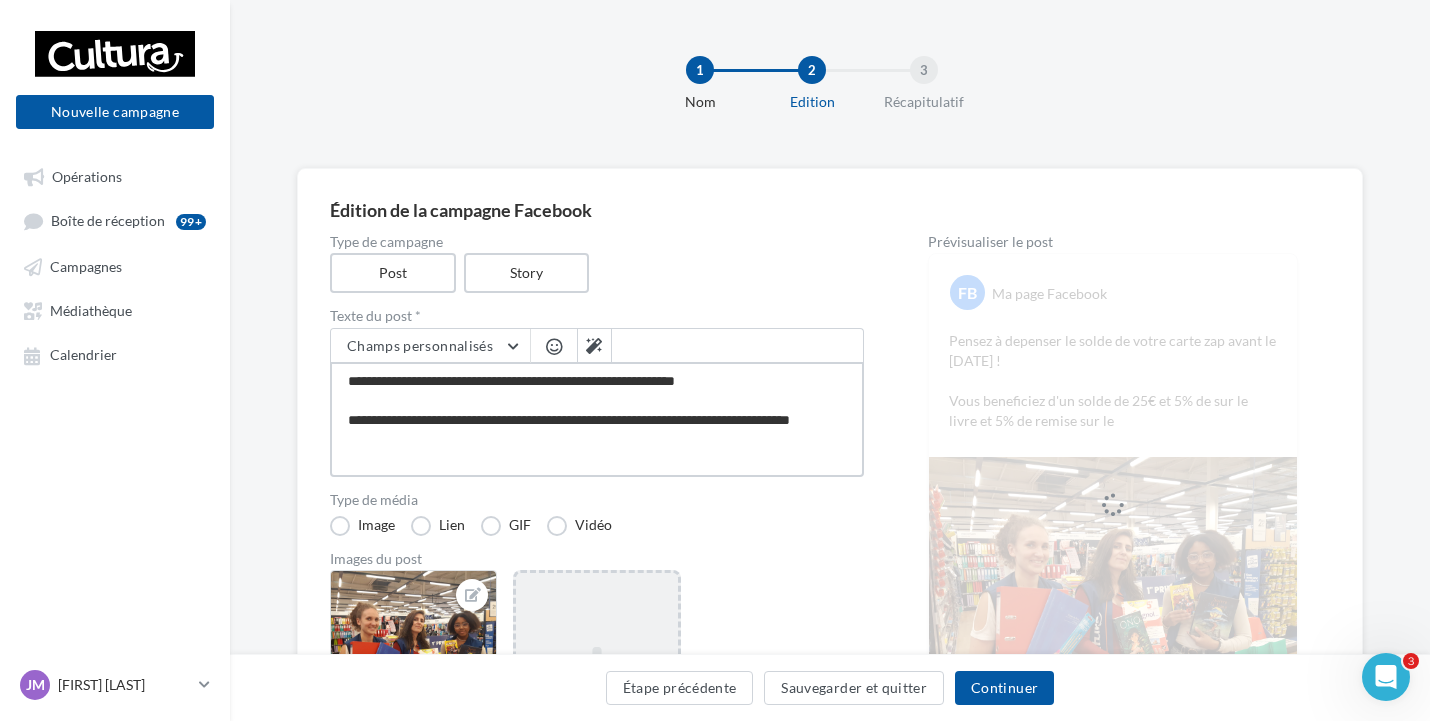click at bounding box center [597, 419] 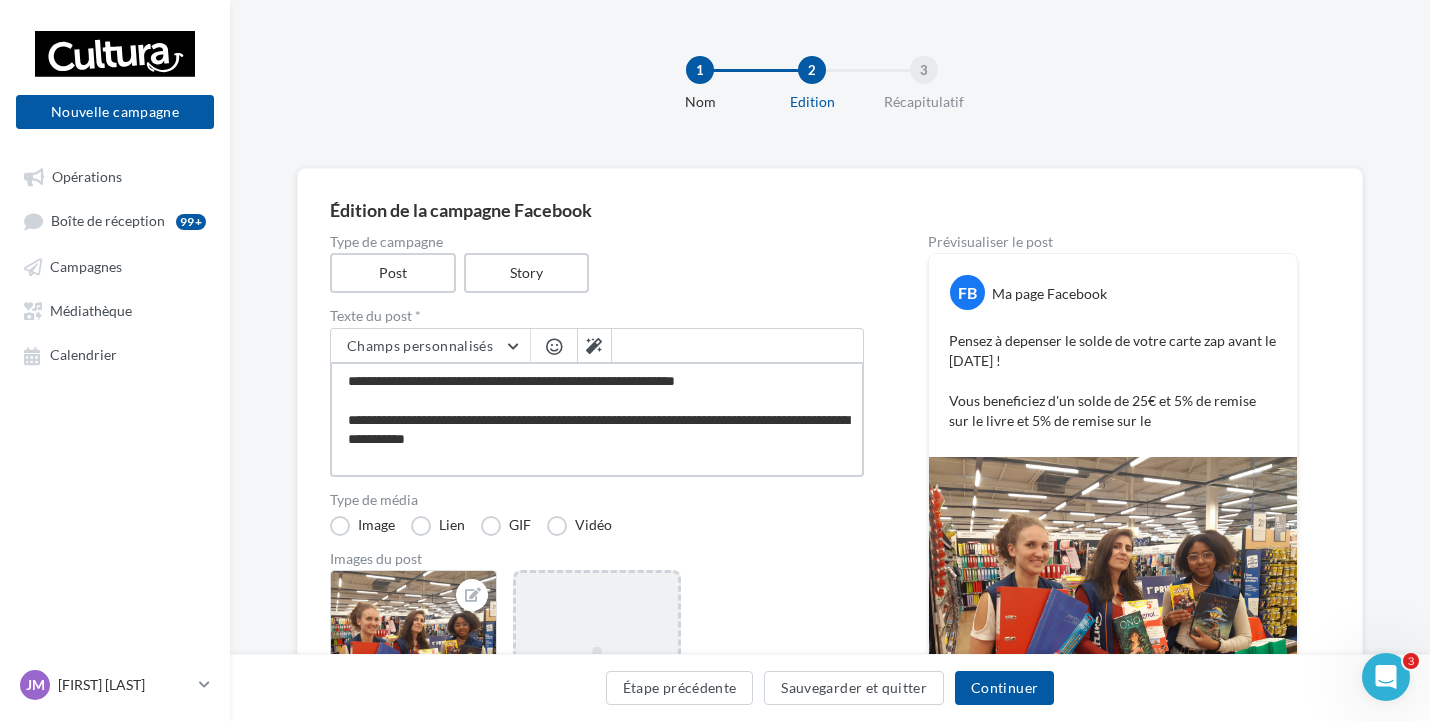 click at bounding box center [597, 419] 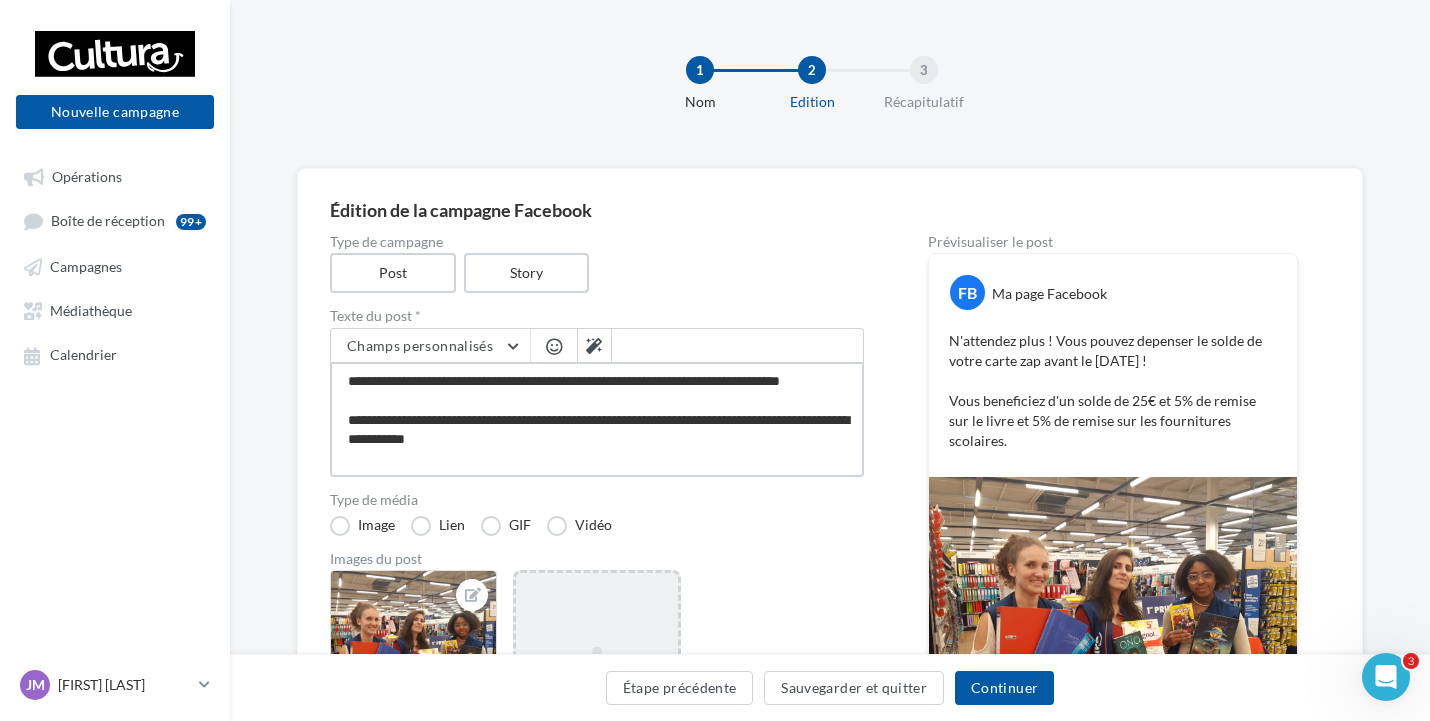 drag, startPoint x: 595, startPoint y: 383, endPoint x: 466, endPoint y: 386, distance: 129.03488 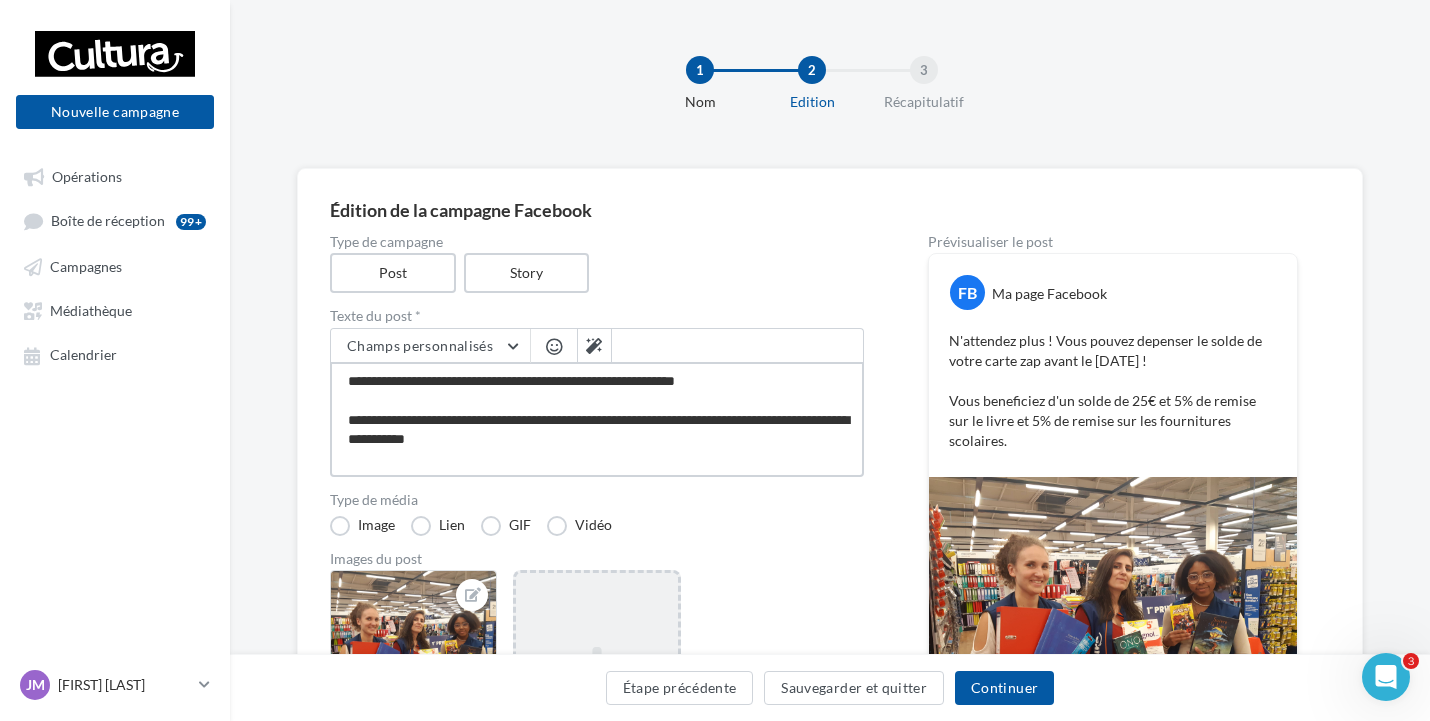 click at bounding box center [597, 419] 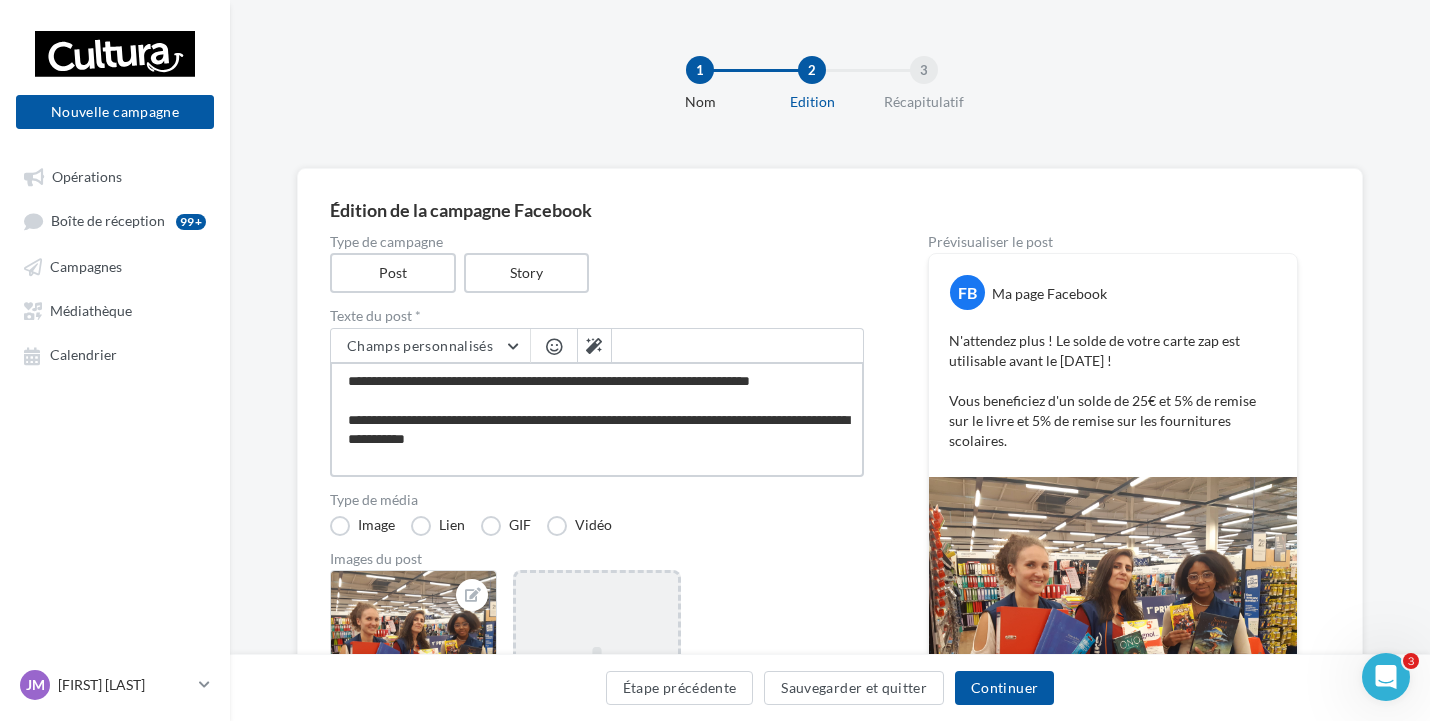 click at bounding box center [597, 419] 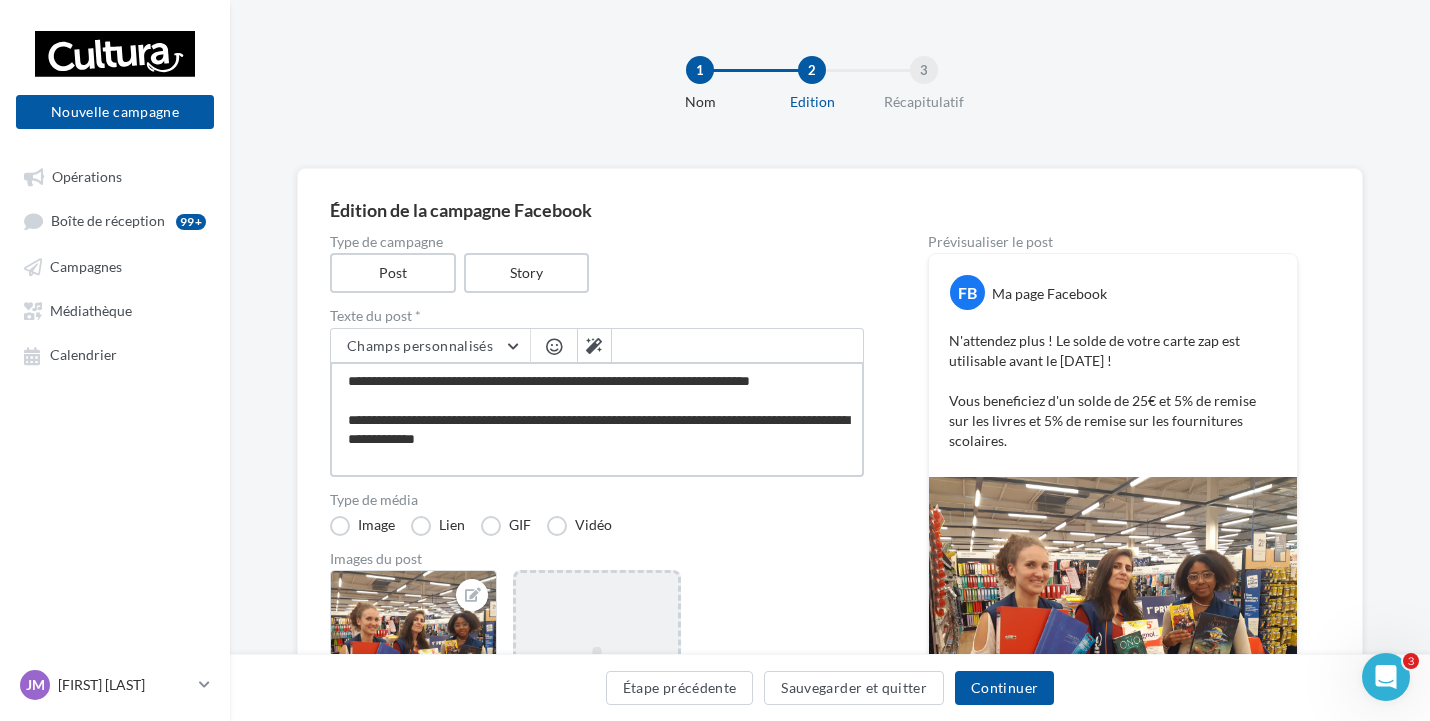 click at bounding box center [597, 419] 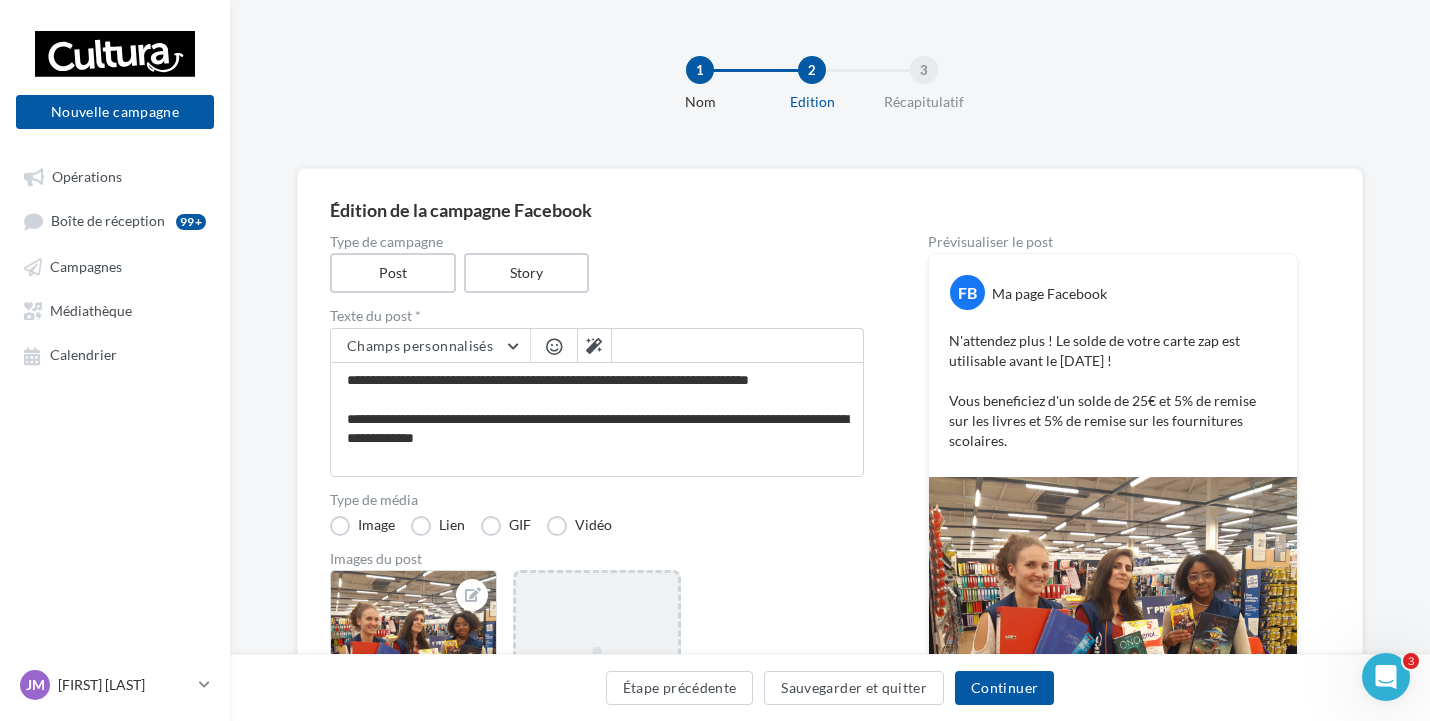 click on "1 Nom 2 Edition 3 Récapitulatif" at bounding box center (830, 84) 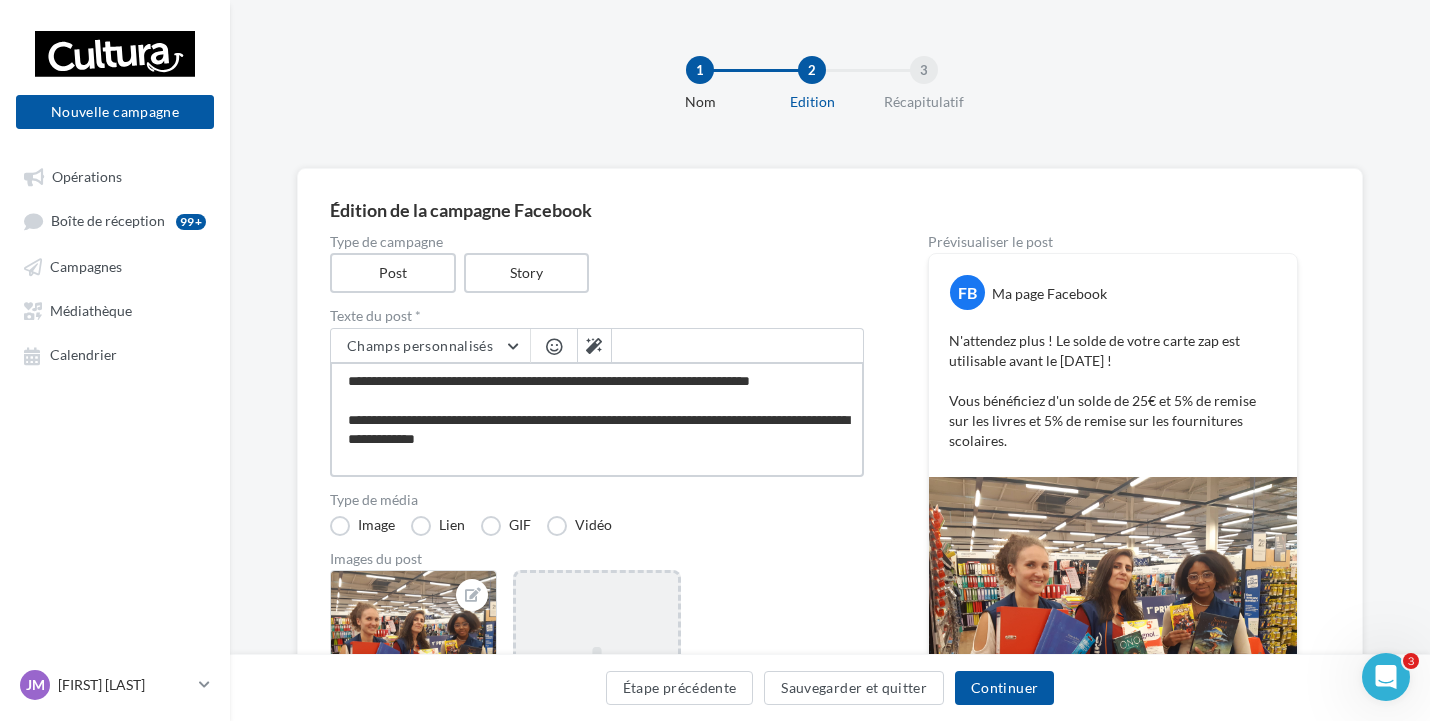 drag, startPoint x: 613, startPoint y: 380, endPoint x: 594, endPoint y: 386, distance: 19.924858 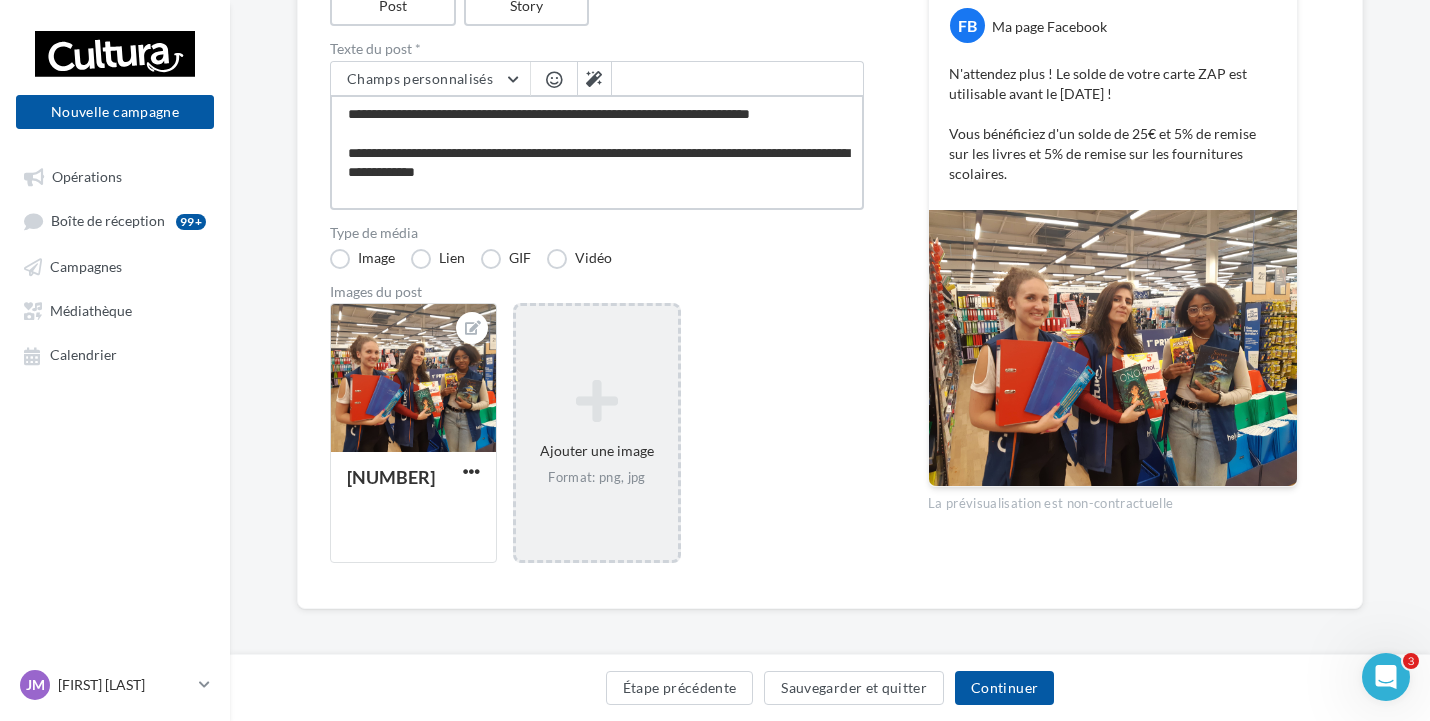 scroll, scrollTop: 0, scrollLeft: 0, axis: both 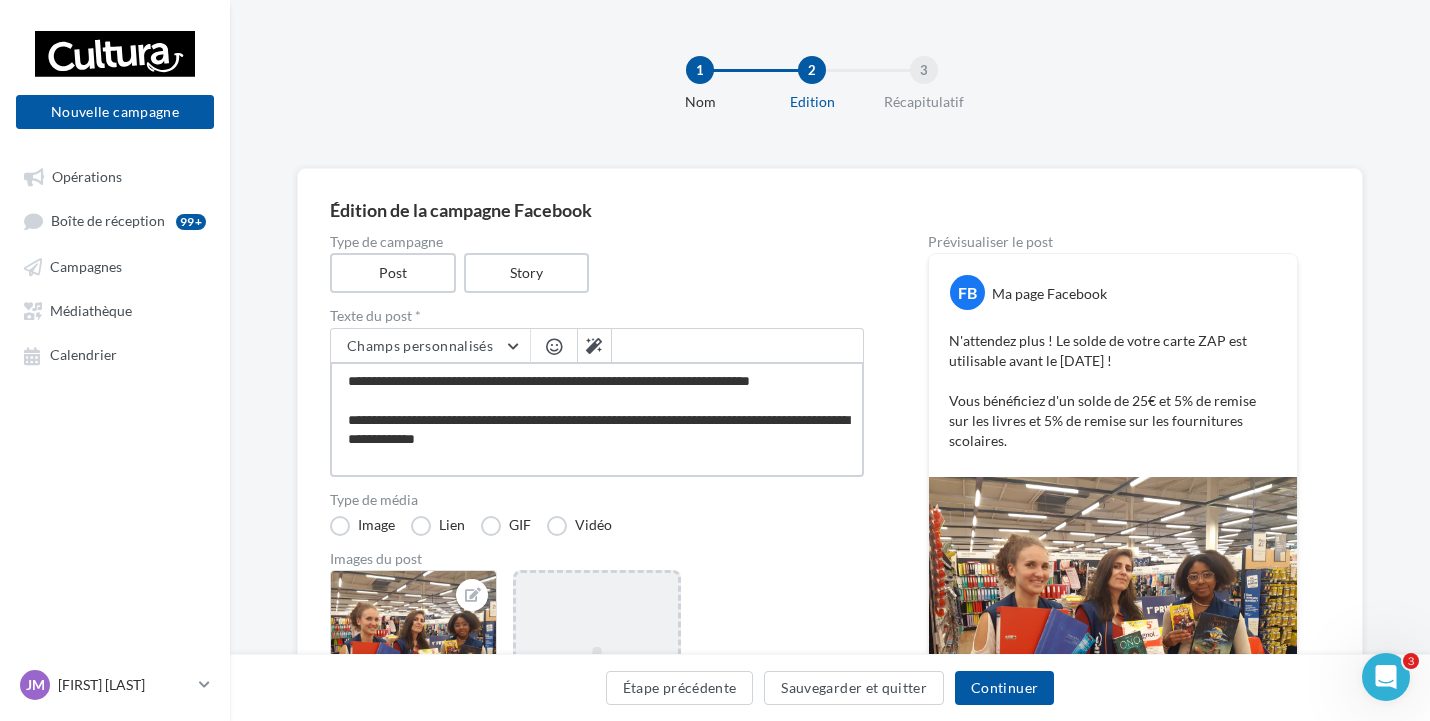 click at bounding box center [597, 419] 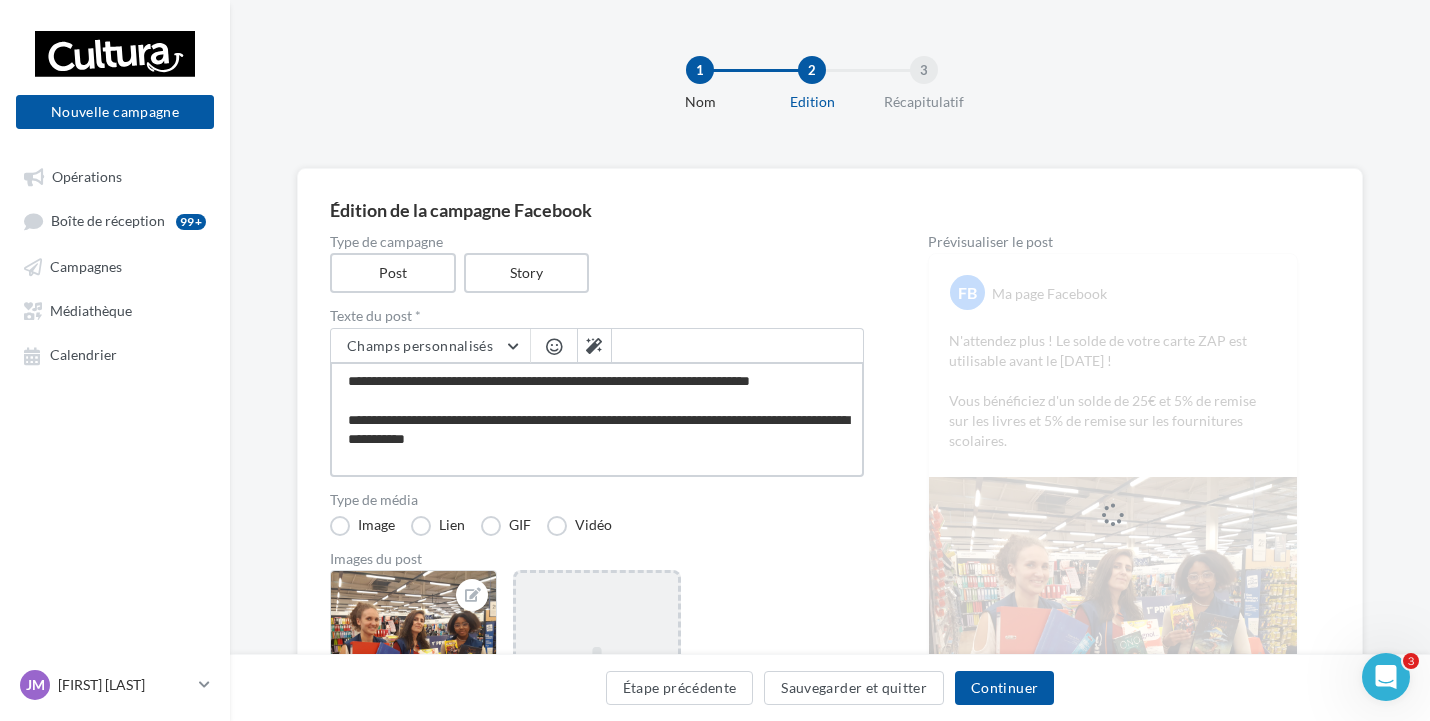 click at bounding box center [597, 419] 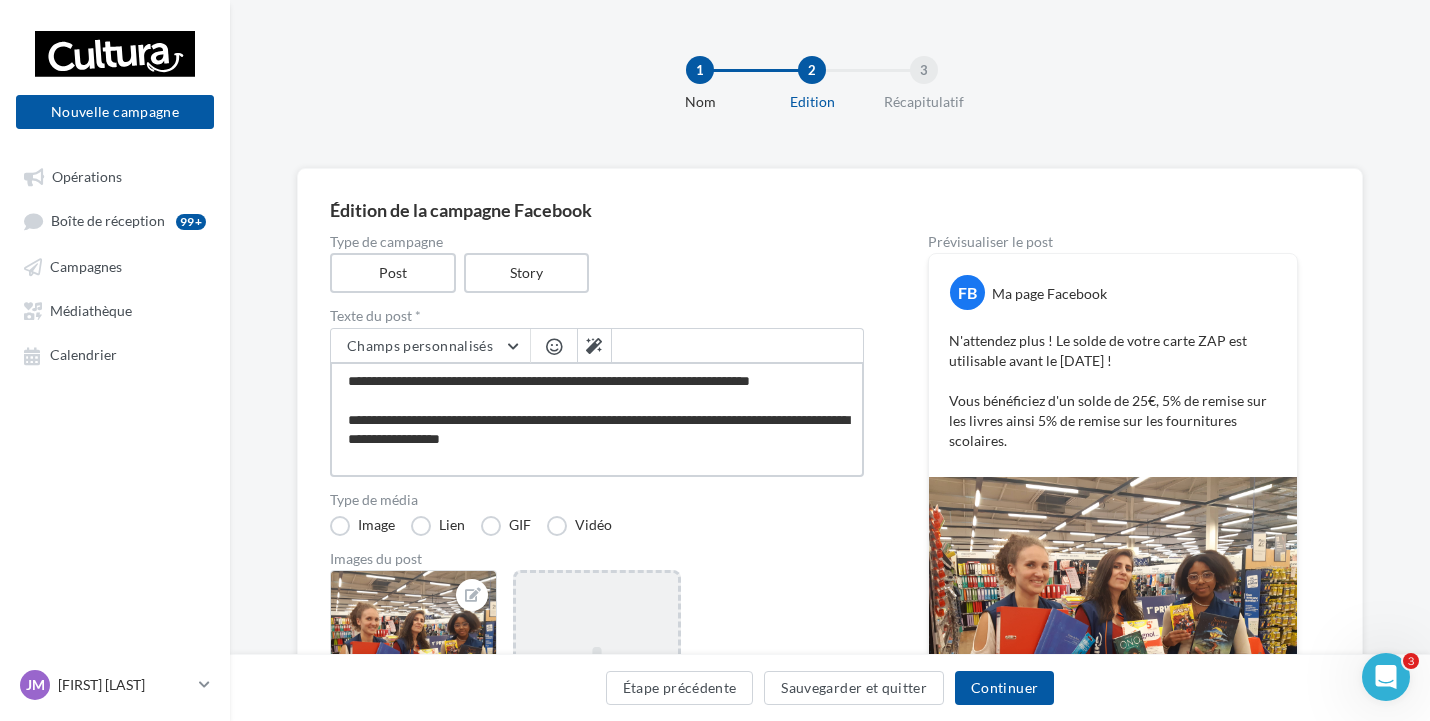click at bounding box center [597, 419] 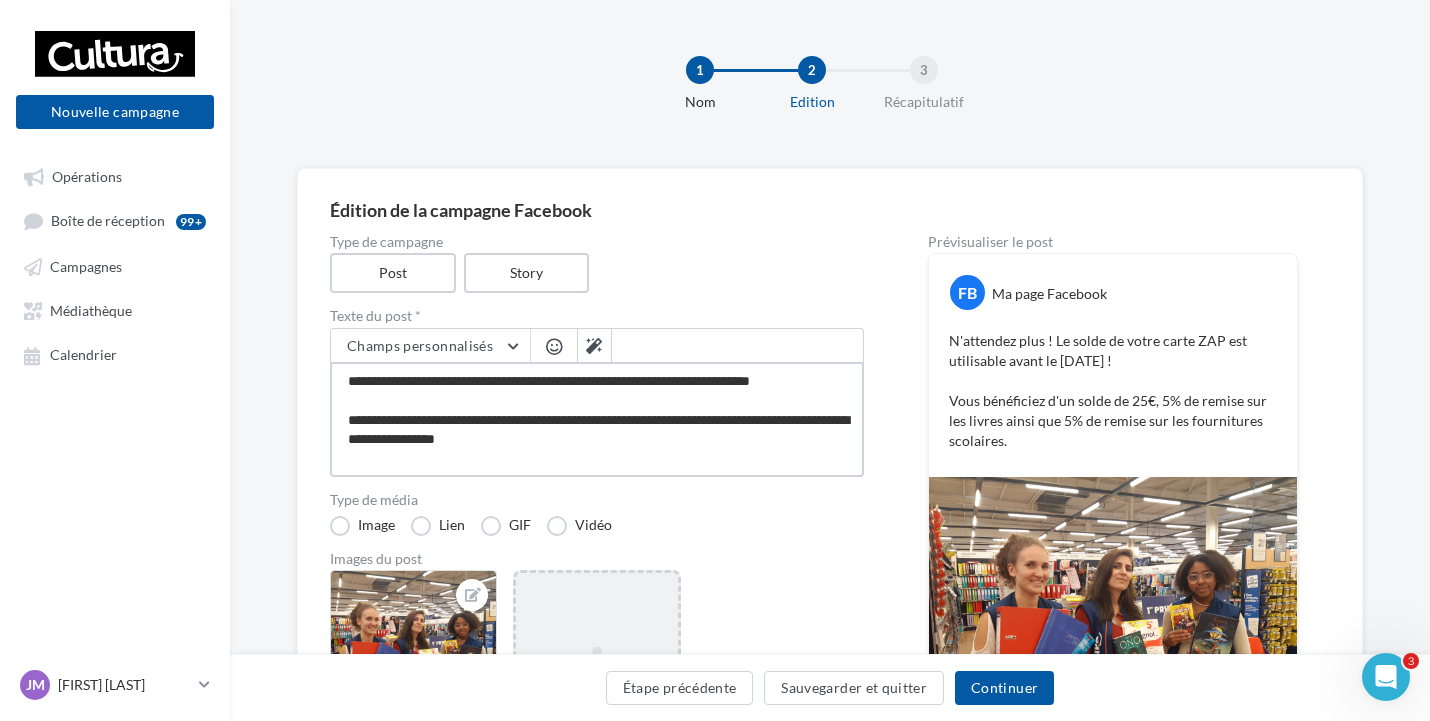 click at bounding box center (597, 419) 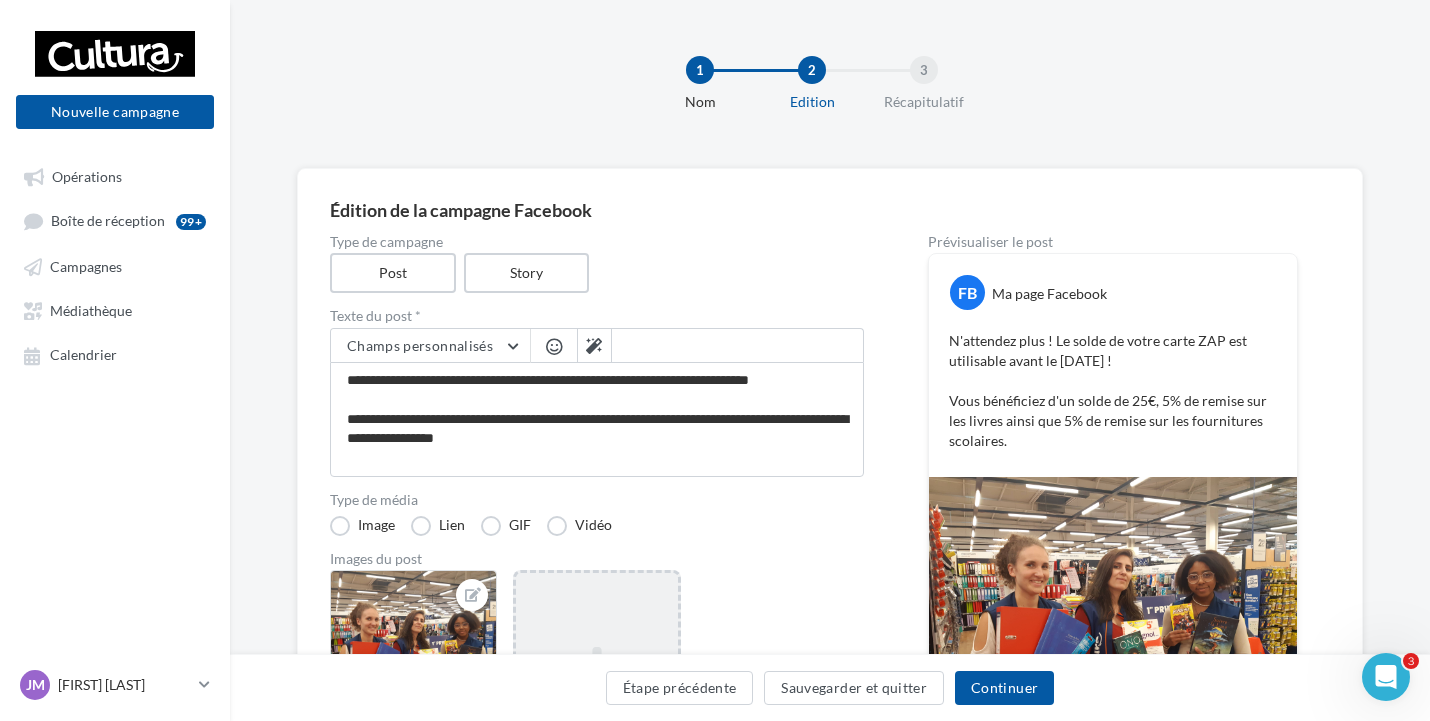 click at bounding box center [554, 346] 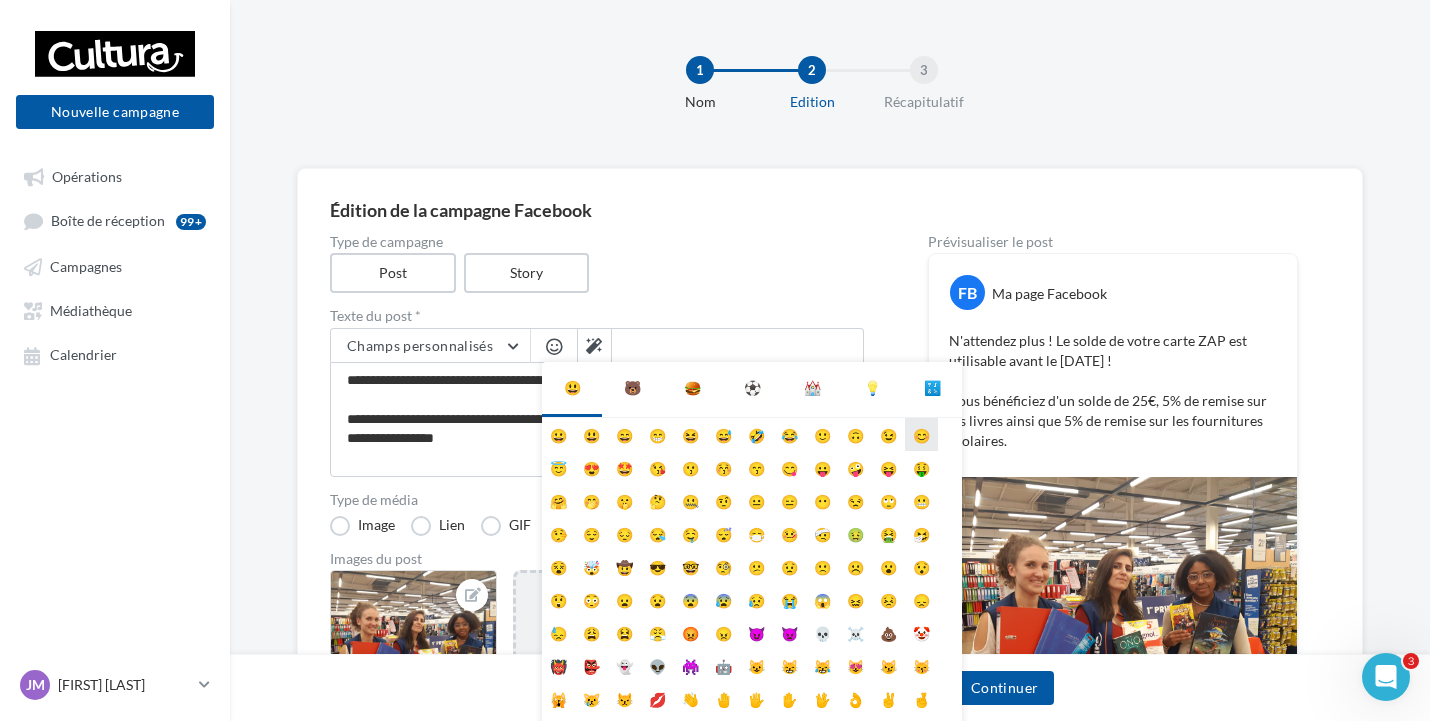 click on "😊" at bounding box center (921, 434) 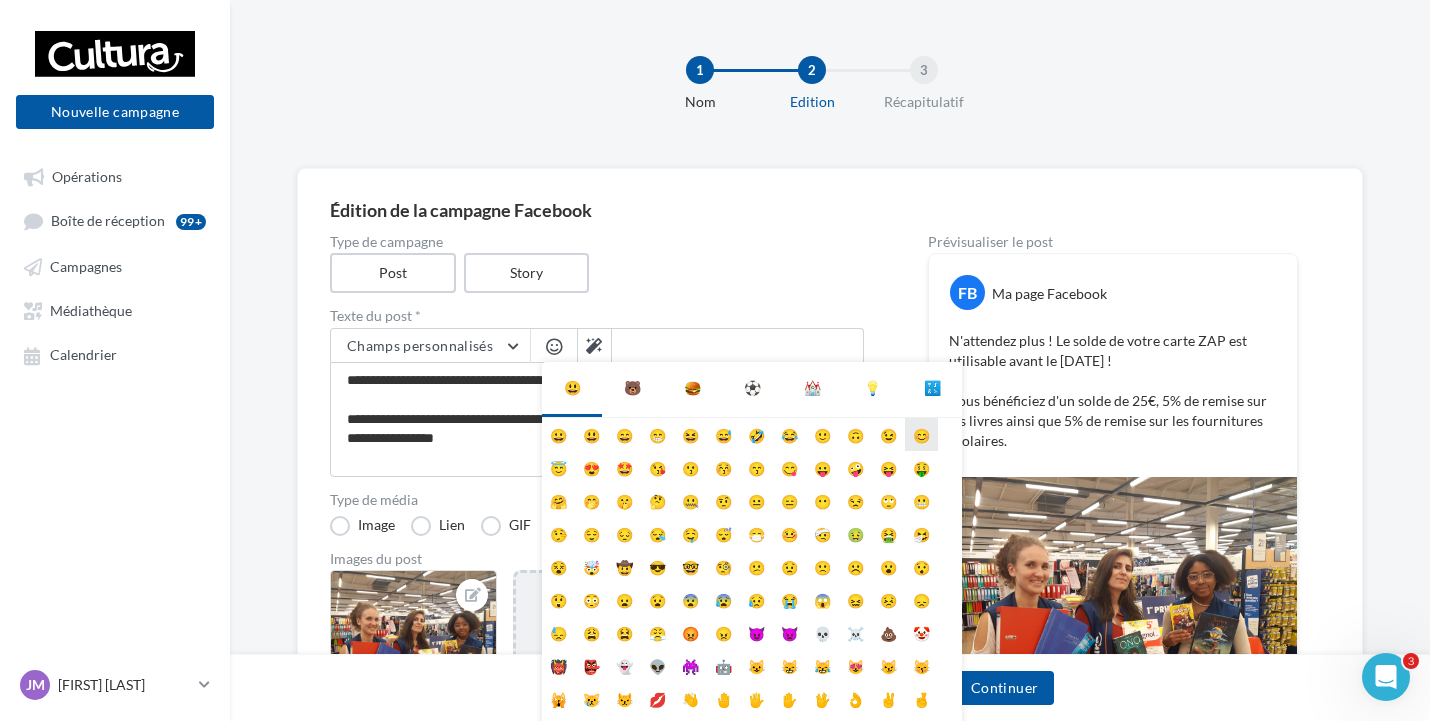 click on "Type de campagne
Post
Story
Texte du post
*       Champs personnalisés     [ADDRESS]     [COMPANY_NAME]     [SIGNATURE]     [PHONE]     [WEBSITE]     [CITY]     [ZIP]                  😃     🐻     🍔     ⚽     ⛪     💡     🔣
😀
😃
😄
😁
😆
😅
🤣
😂
🙂
🙃
😉" at bounding box center [830, 539] 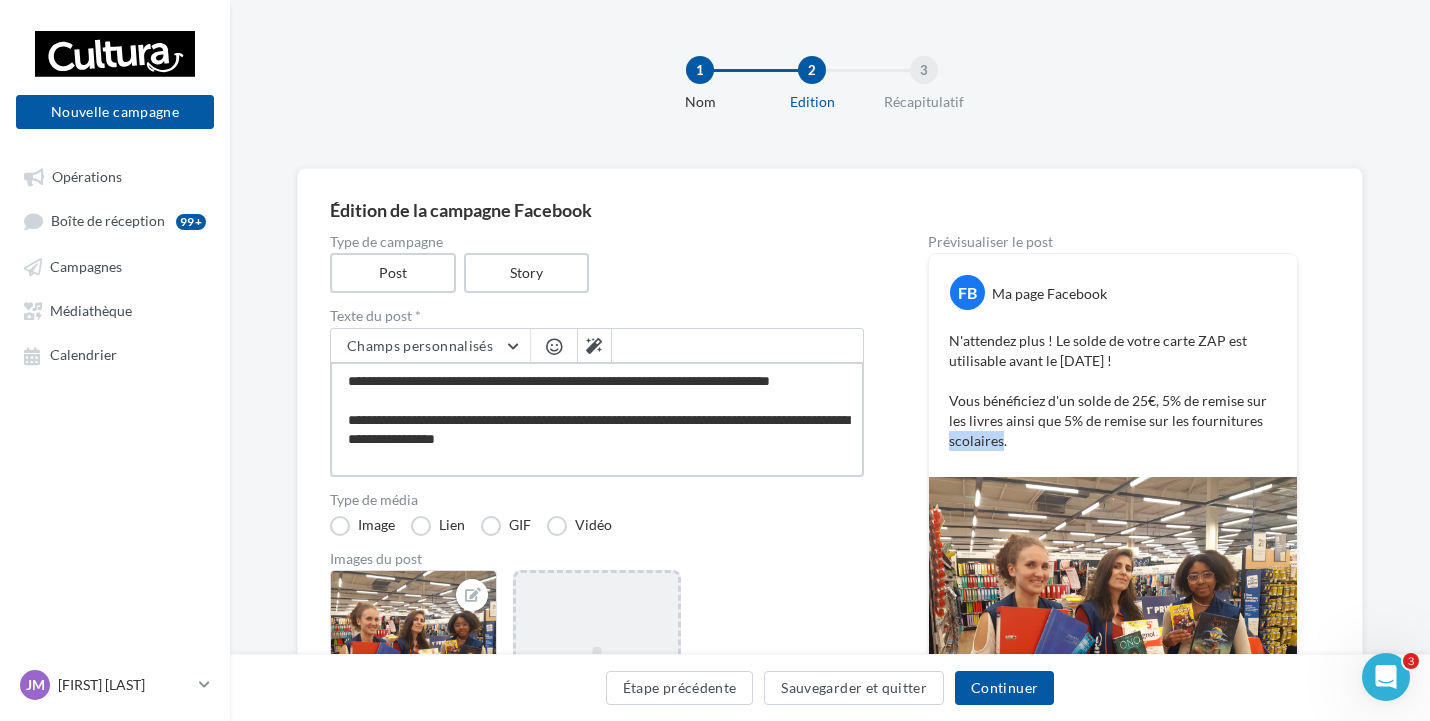 click at bounding box center (597, 419) 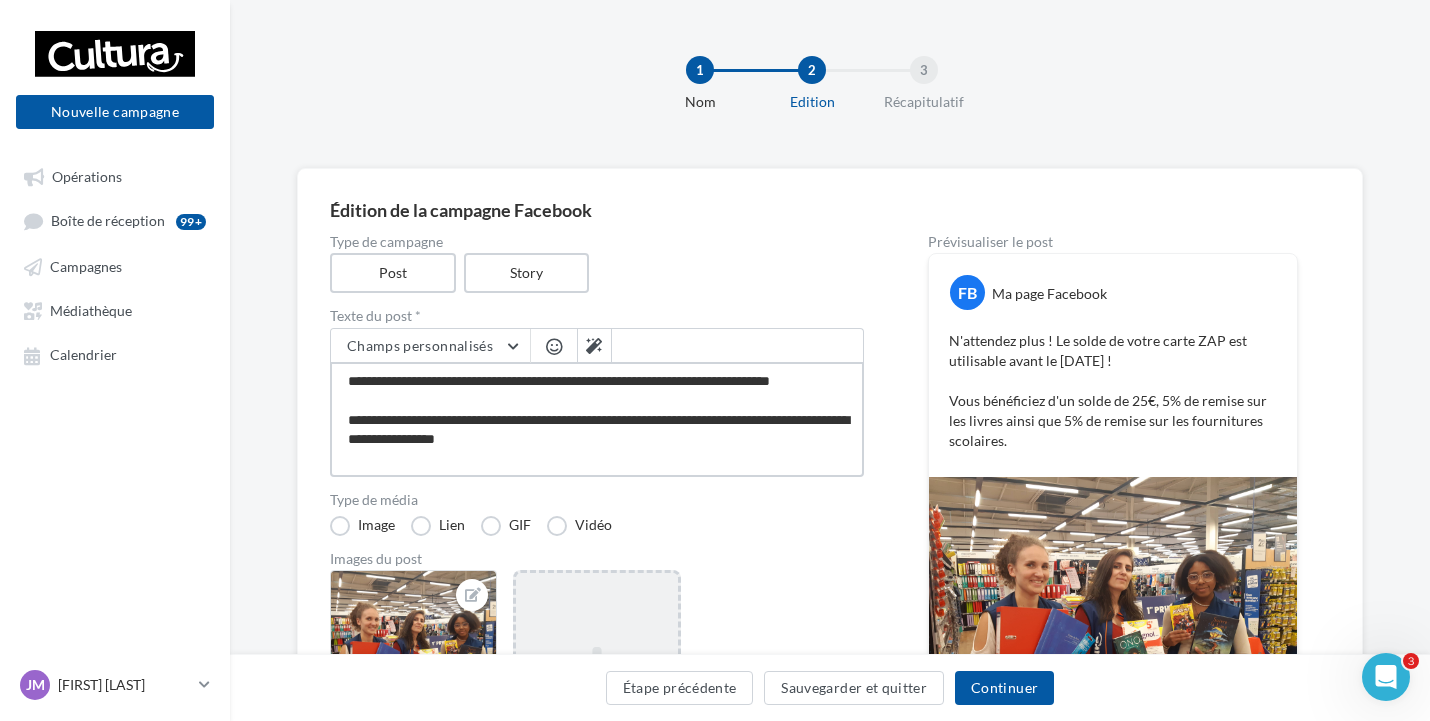 click at bounding box center (597, 419) 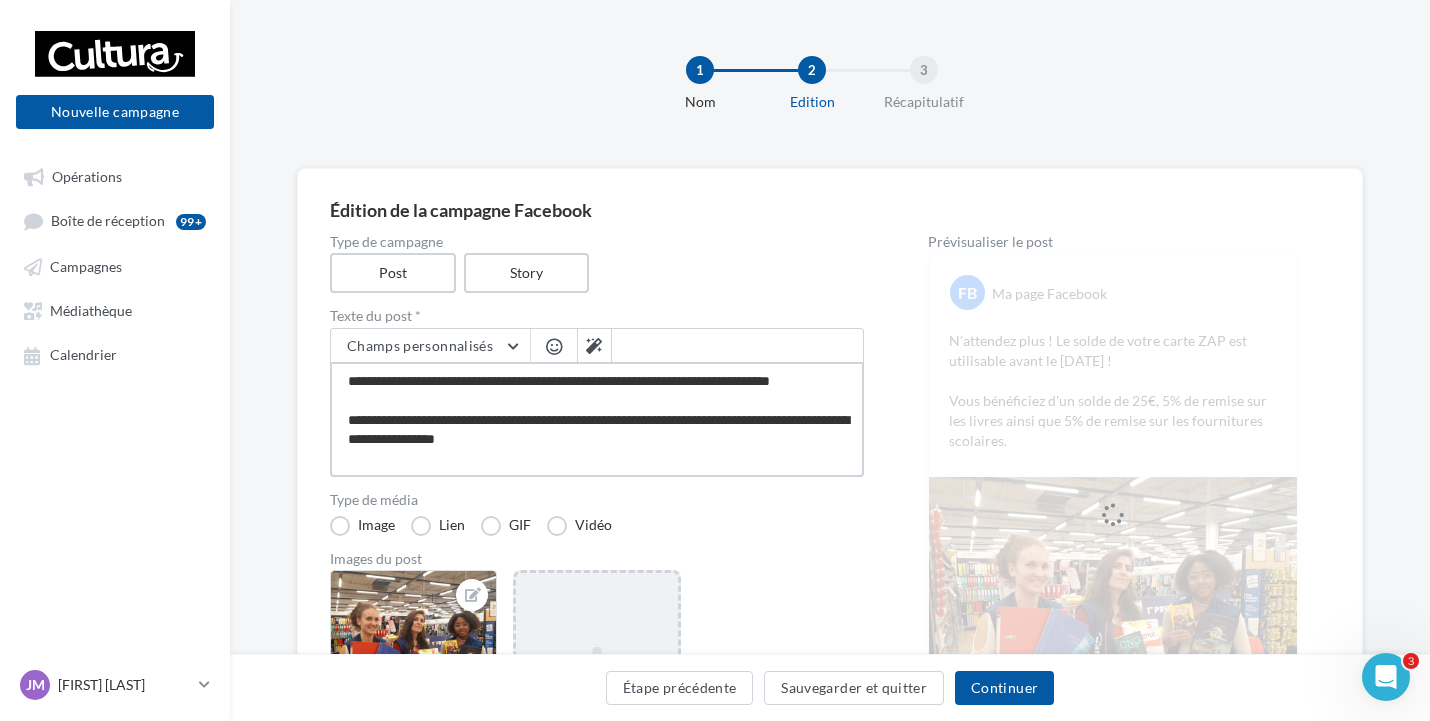 click at bounding box center (597, 419) 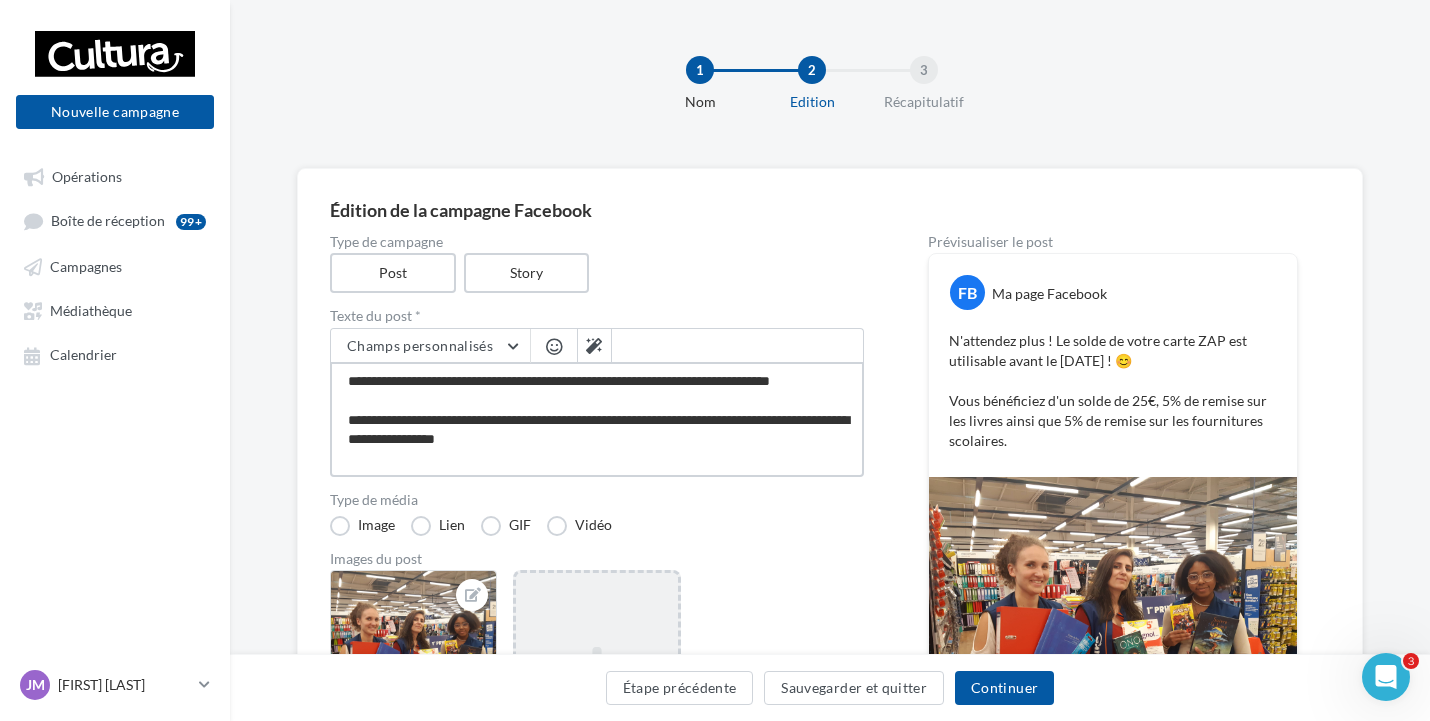 click at bounding box center (597, 419) 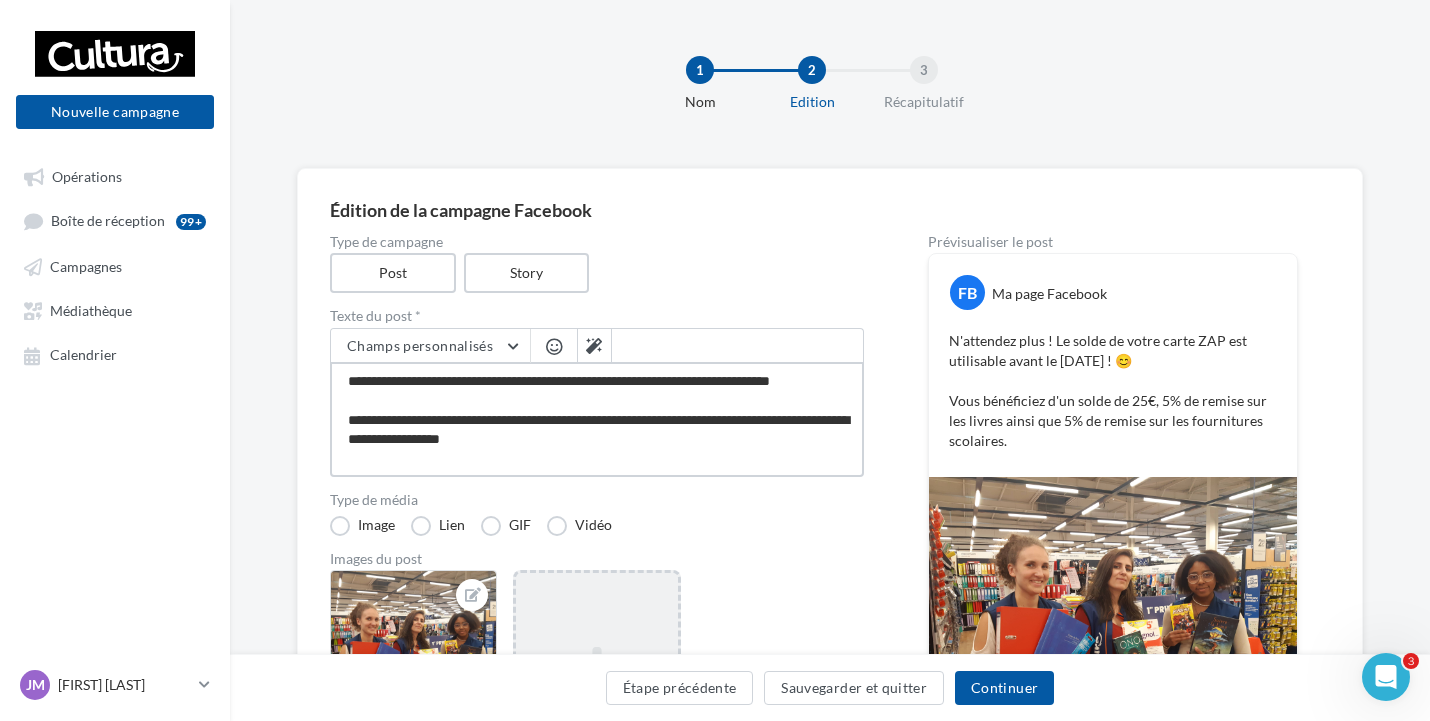 drag, startPoint x: 626, startPoint y: 441, endPoint x: 349, endPoint y: 386, distance: 282.4075 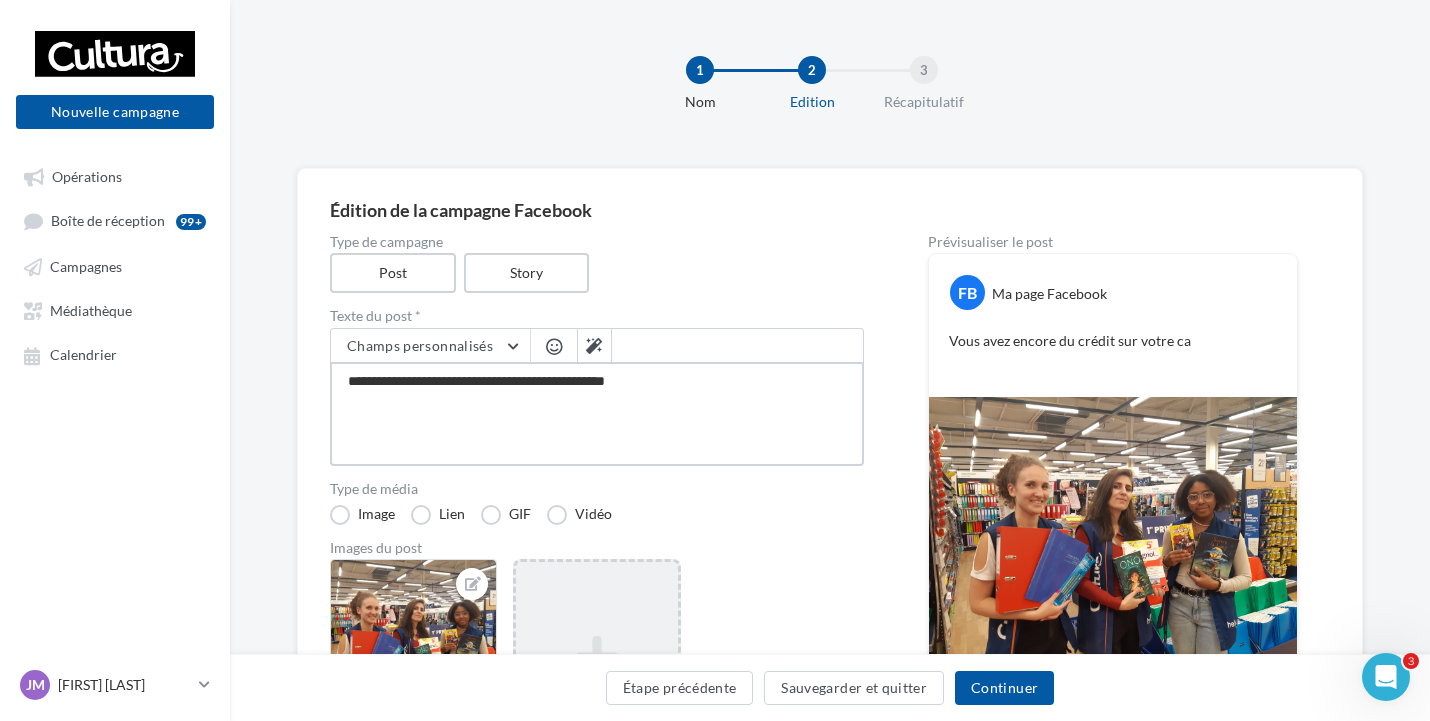 click on "**********" at bounding box center [597, 414] 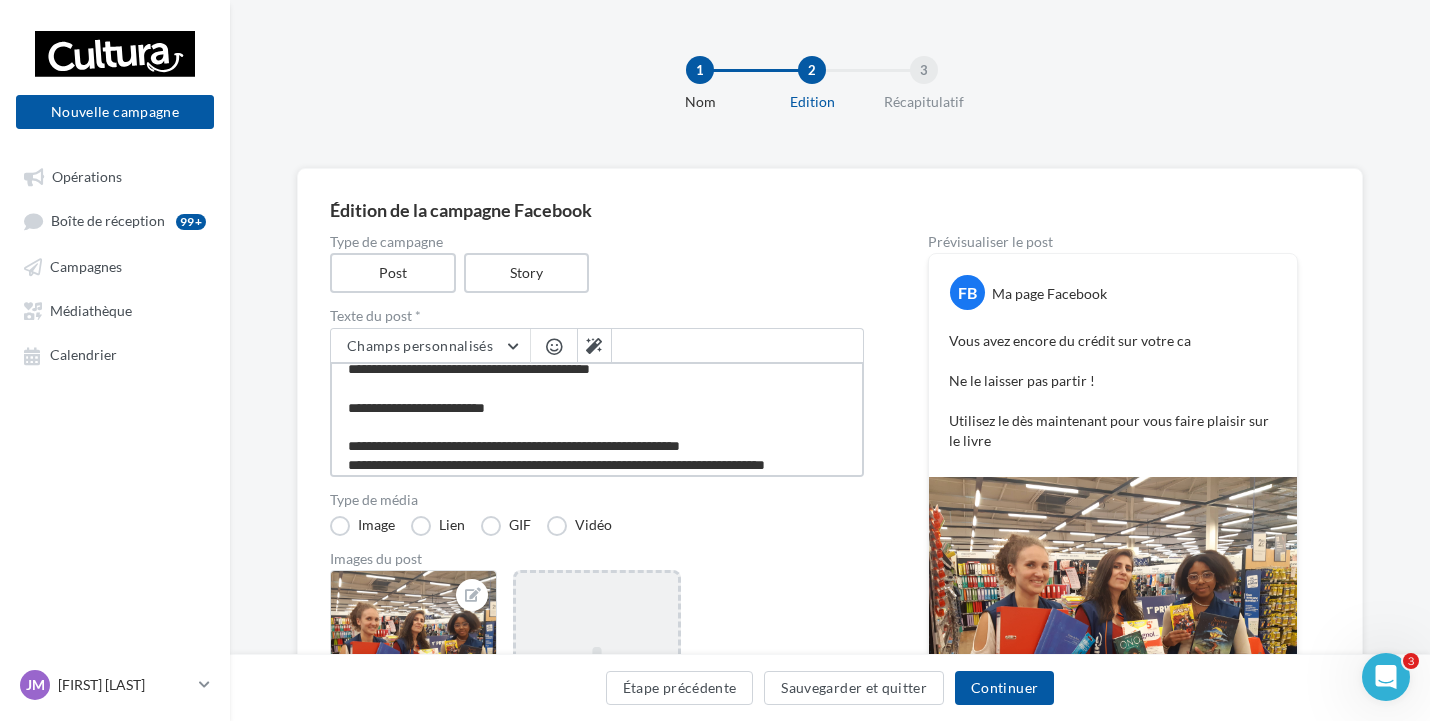 scroll, scrollTop: 31, scrollLeft: 0, axis: vertical 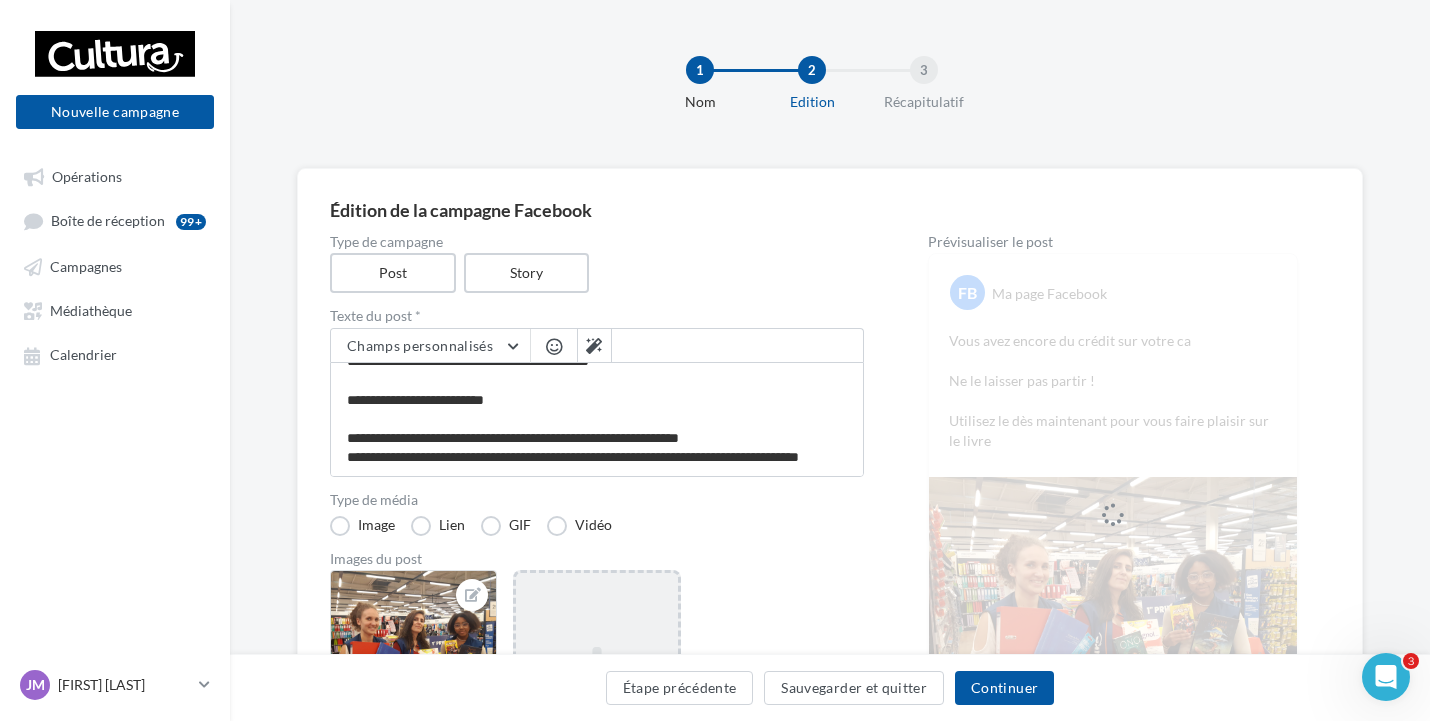 click at bounding box center (554, 346) 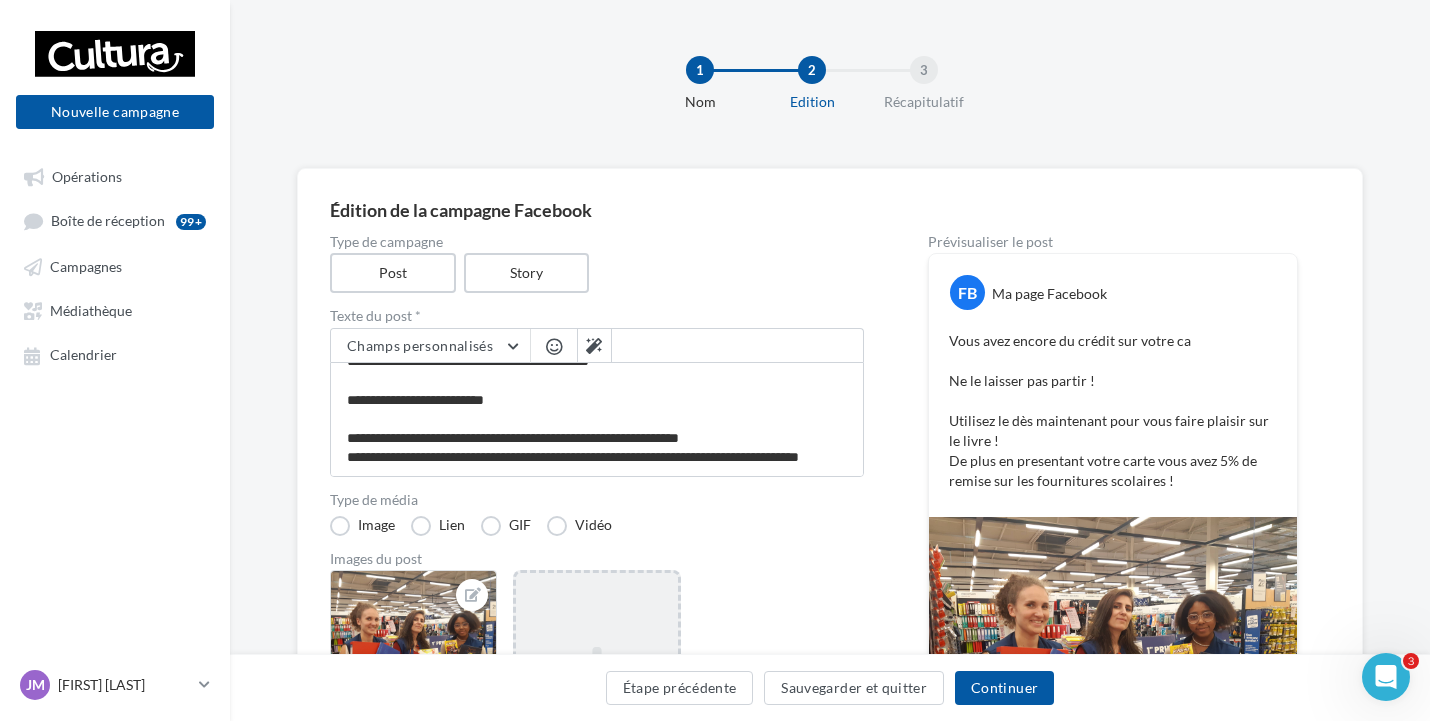 click at bounding box center [554, 346] 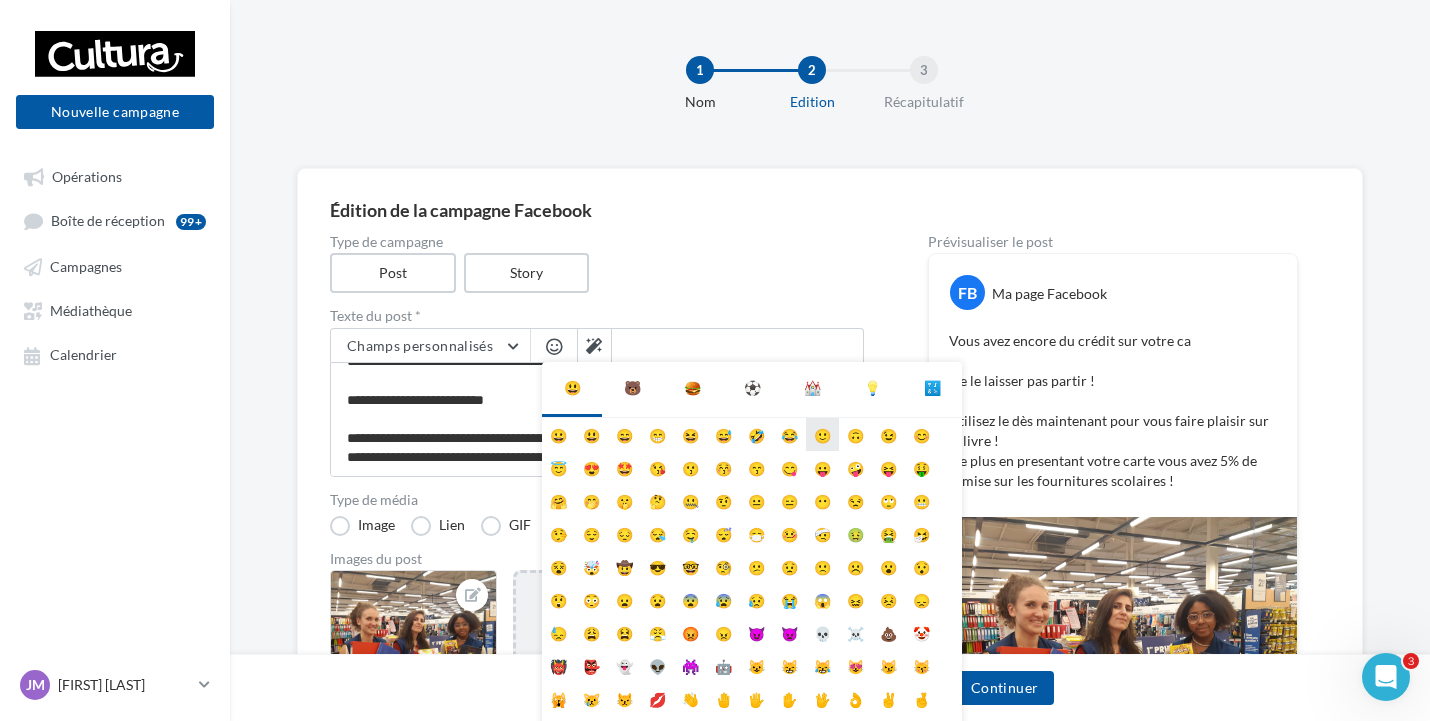 click on "🙂" at bounding box center (822, 434) 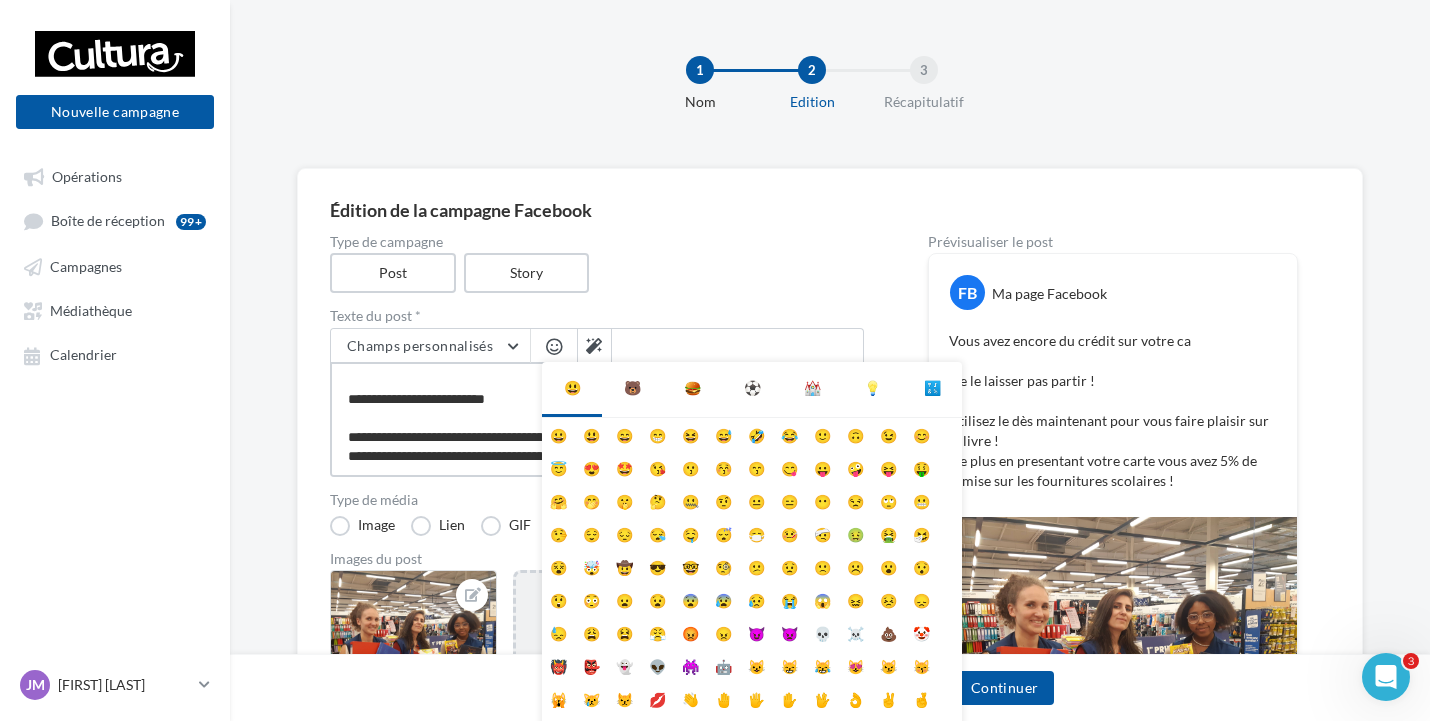 scroll, scrollTop: 31, scrollLeft: 0, axis: vertical 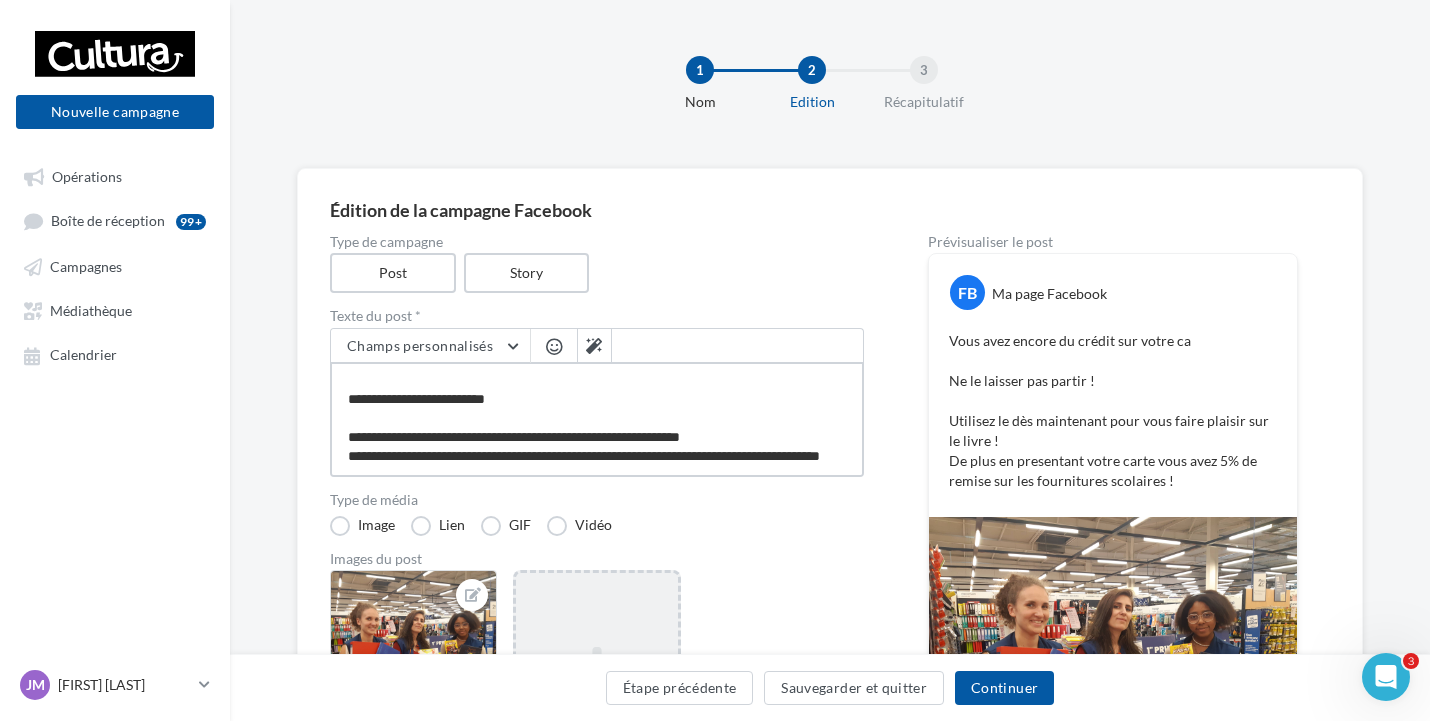 click at bounding box center (597, 419) 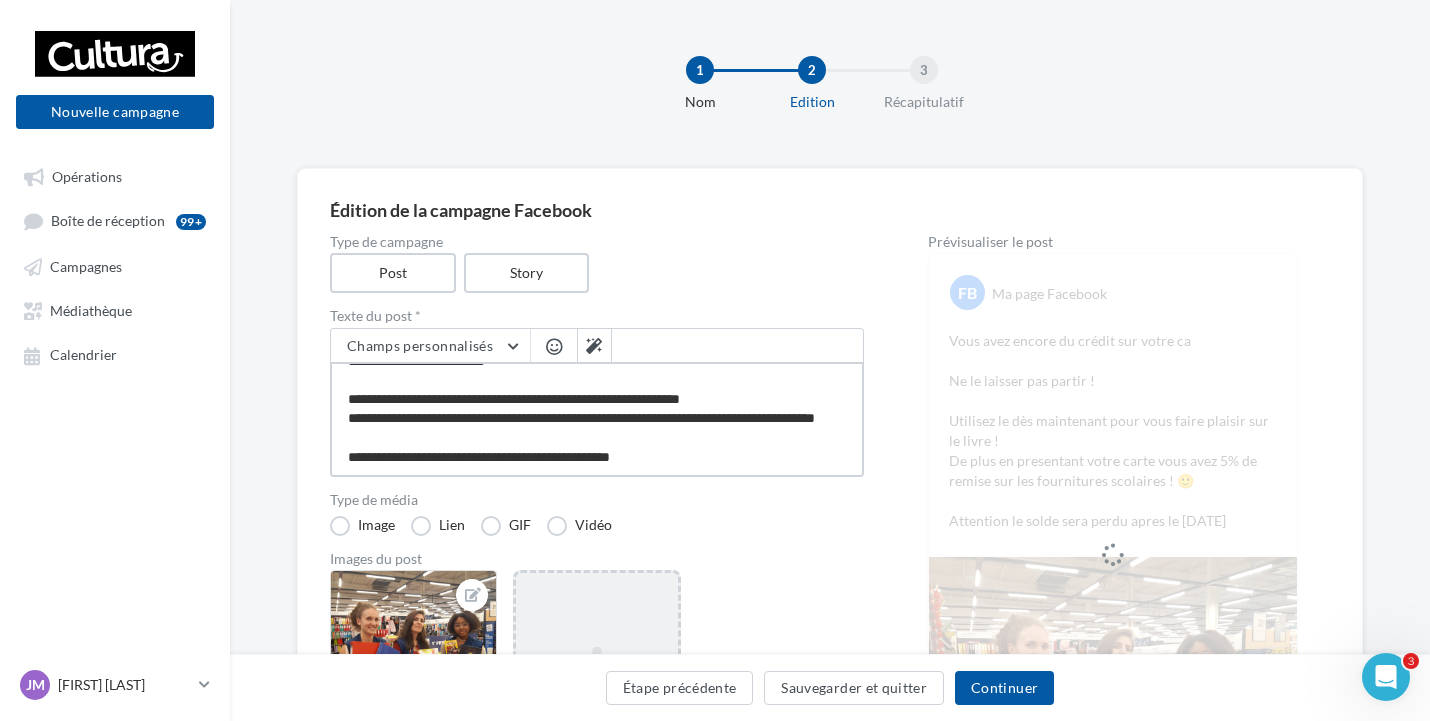 scroll, scrollTop: 108, scrollLeft: 0, axis: vertical 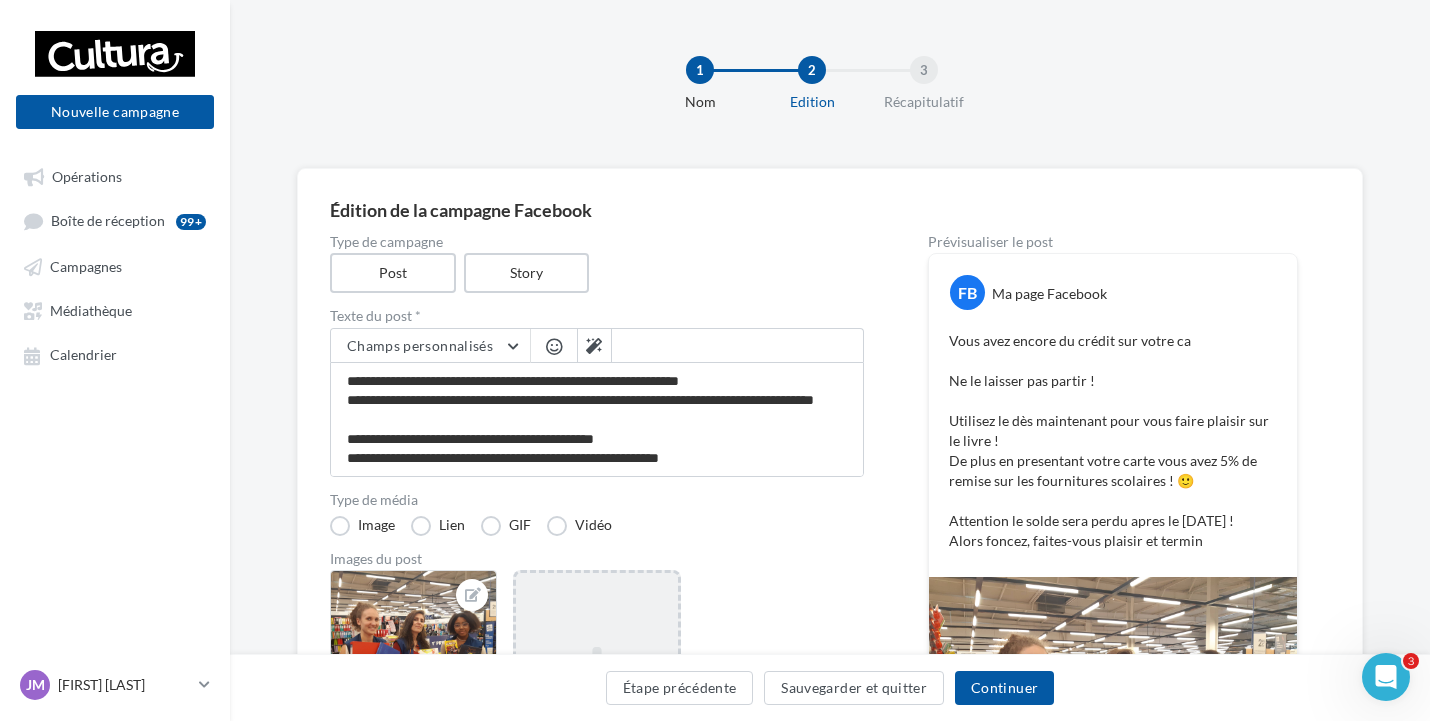 click at bounding box center (554, 346) 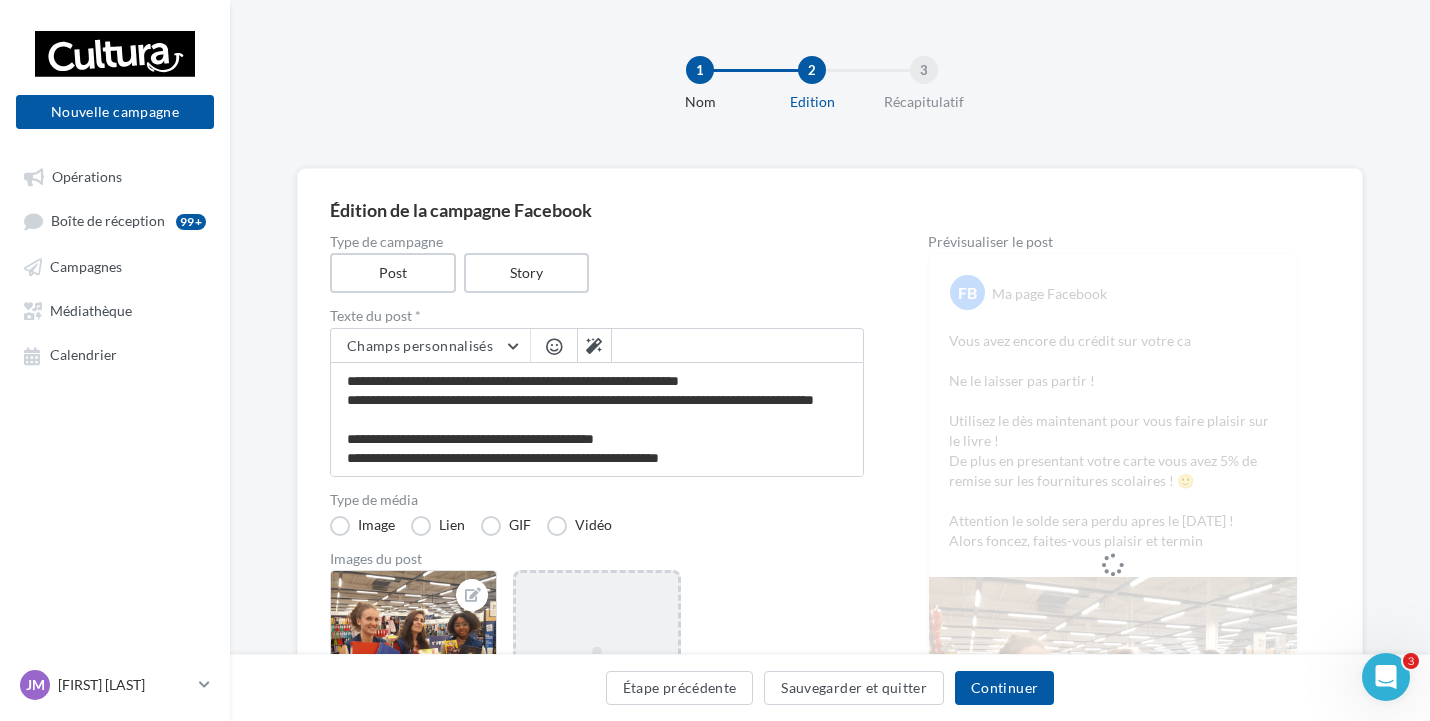 click at bounding box center [554, 346] 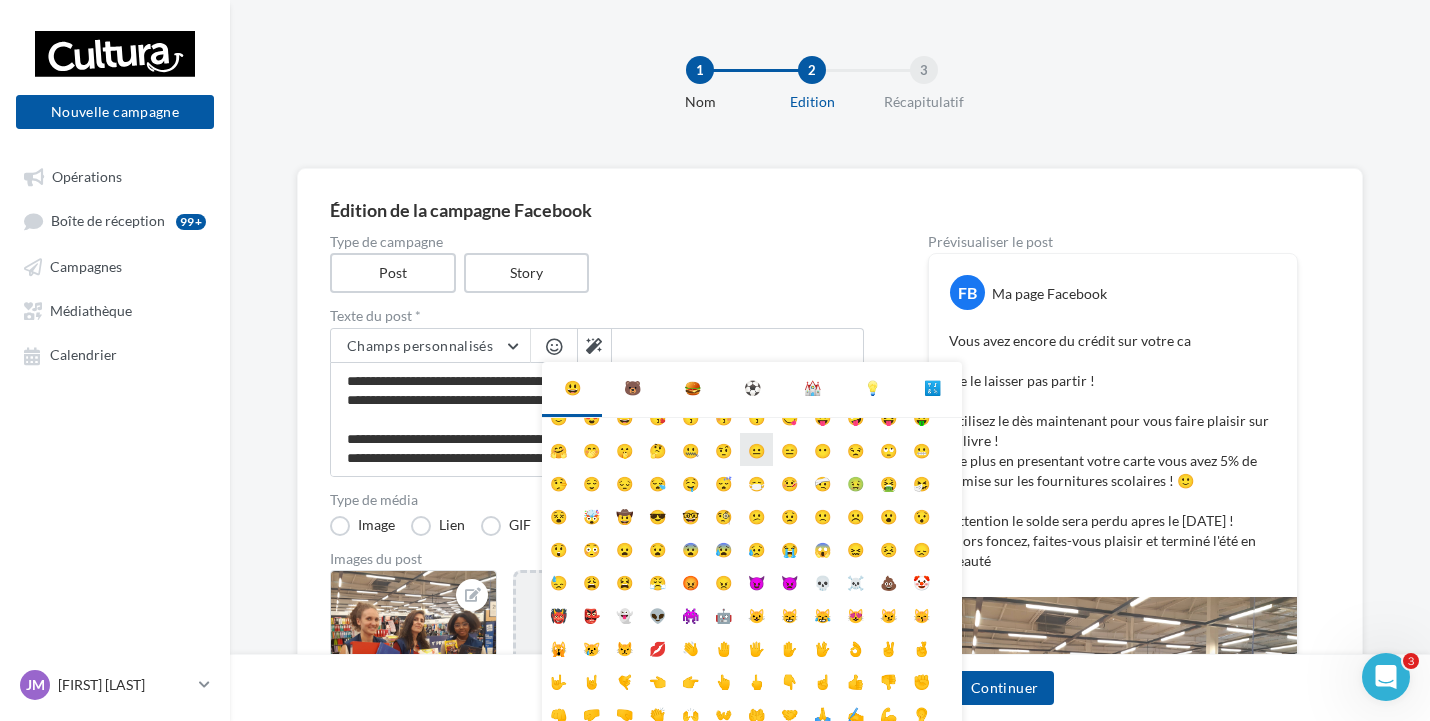 scroll, scrollTop: 79, scrollLeft: 0, axis: vertical 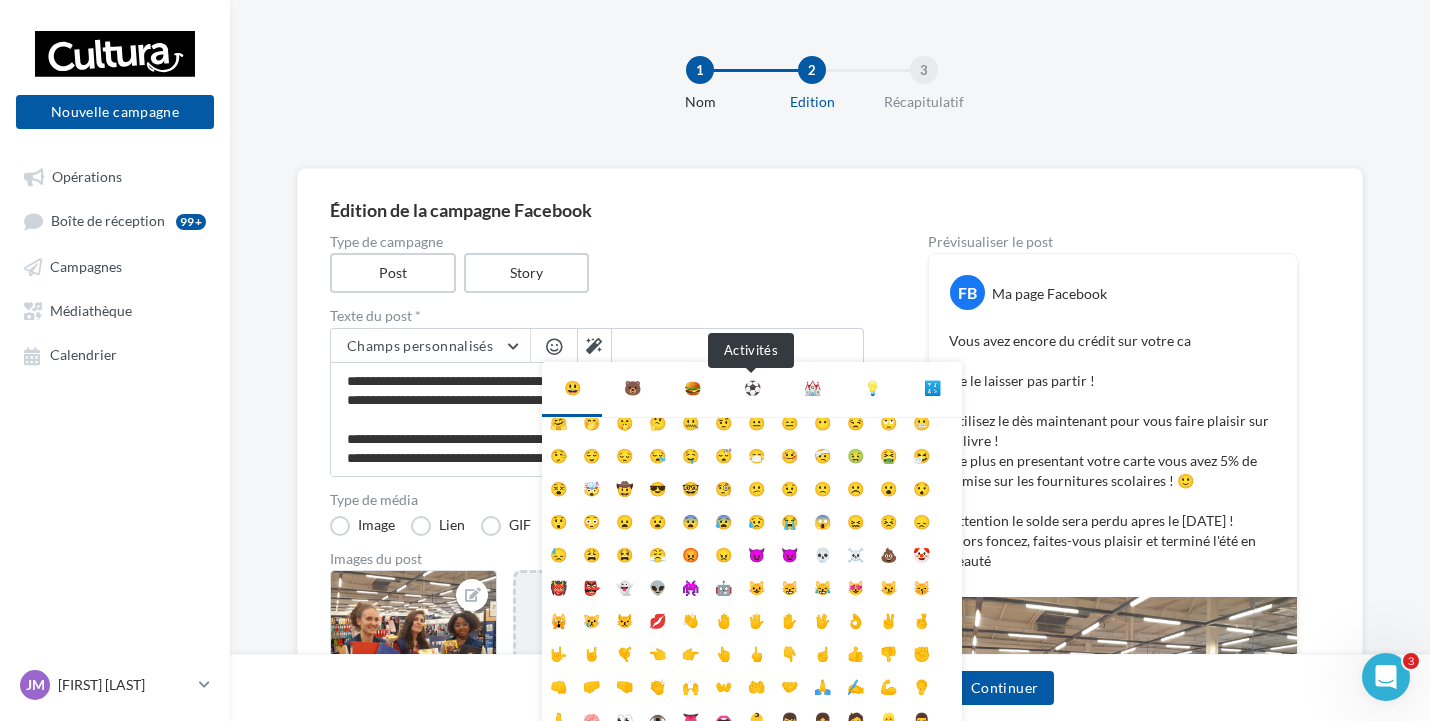 click on "⚽" at bounding box center (752, 388) 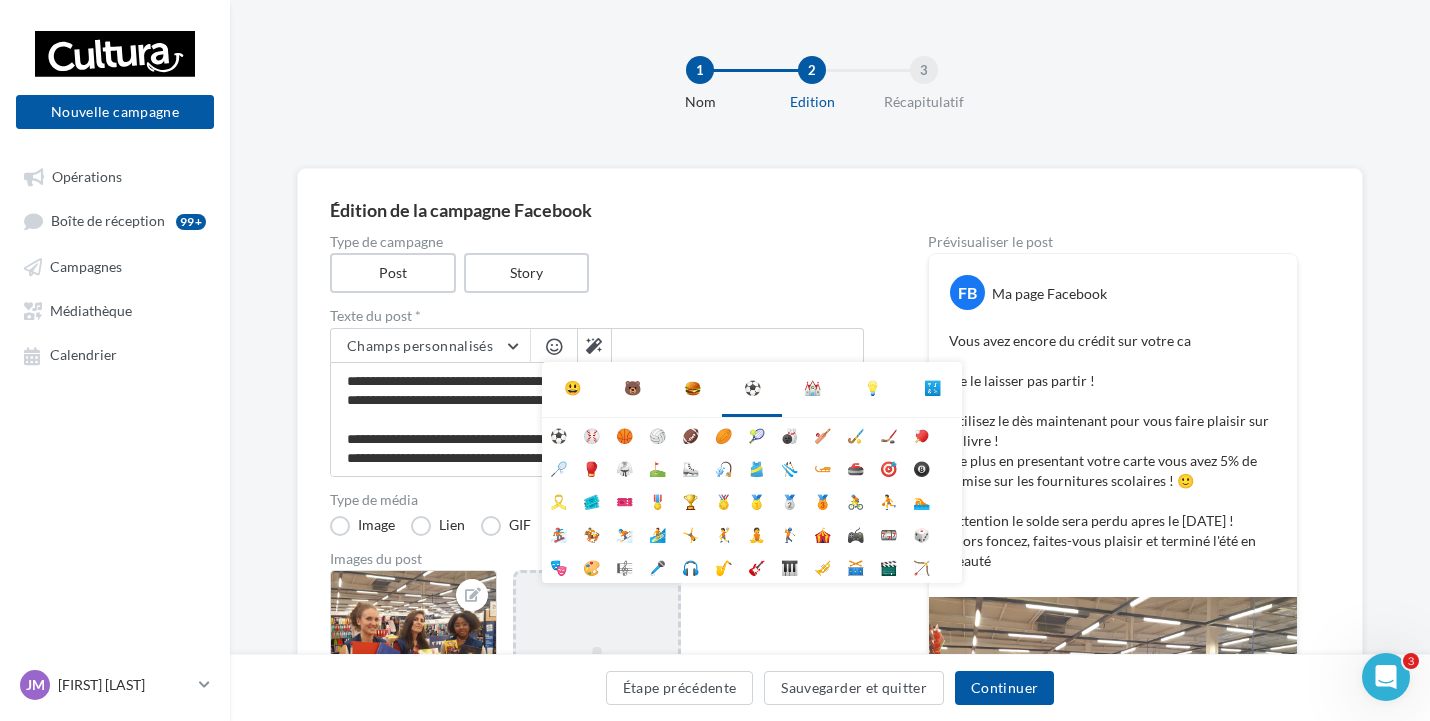 scroll, scrollTop: 0, scrollLeft: 0, axis: both 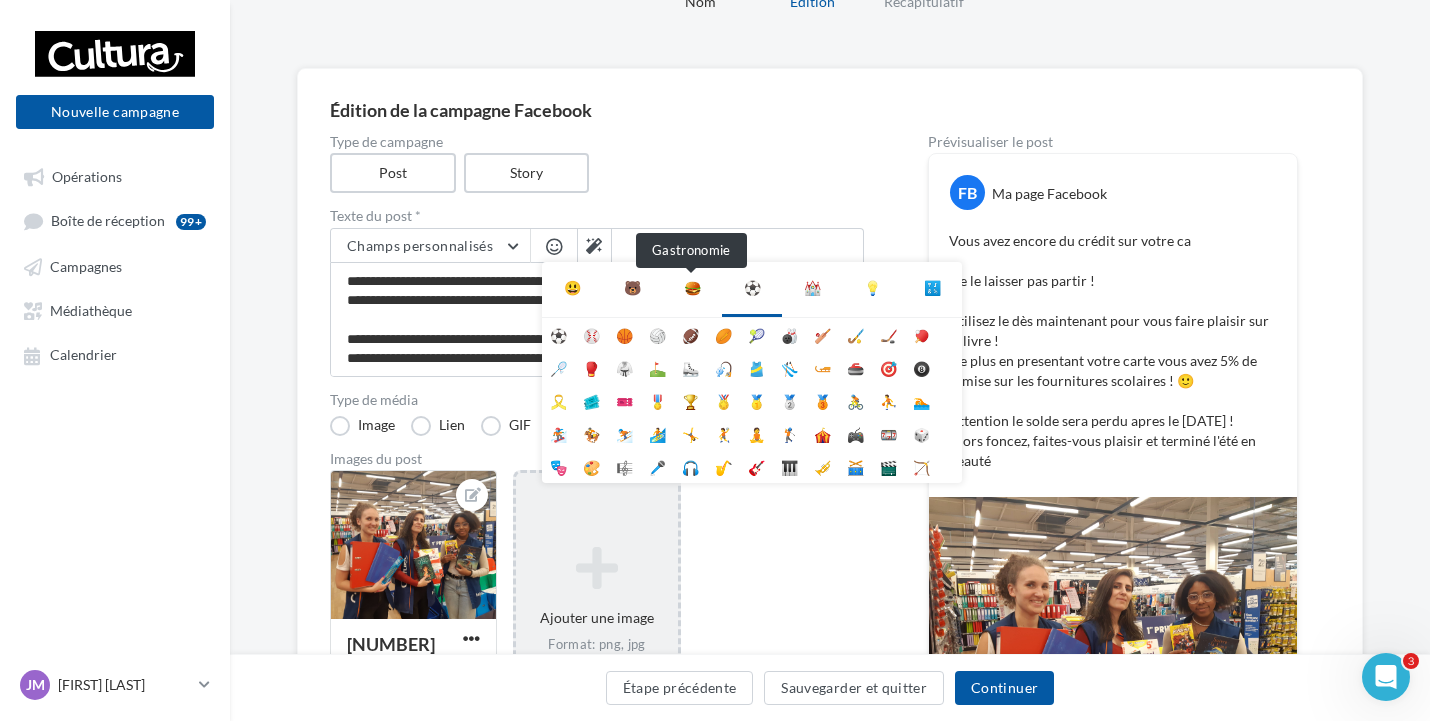 click on "🍔" at bounding box center [692, 288] 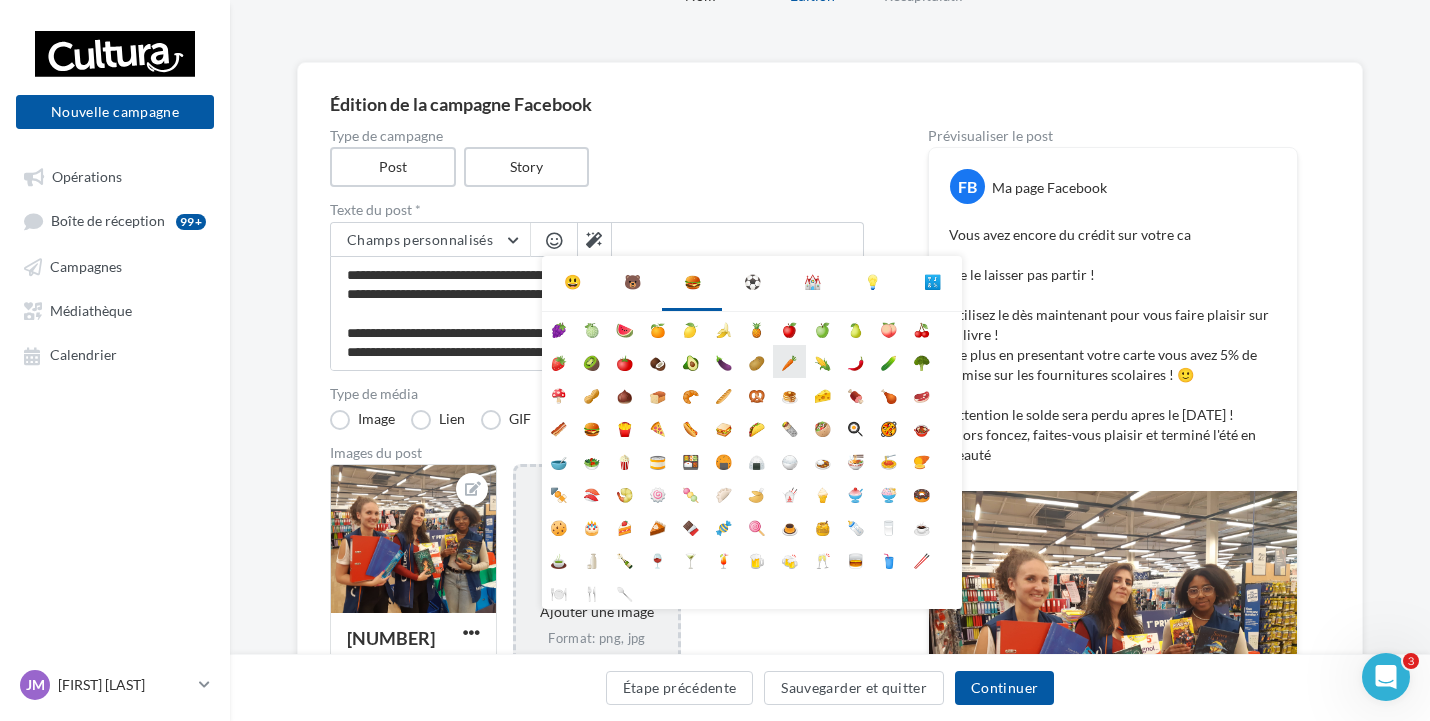scroll, scrollTop: 300, scrollLeft: 0, axis: vertical 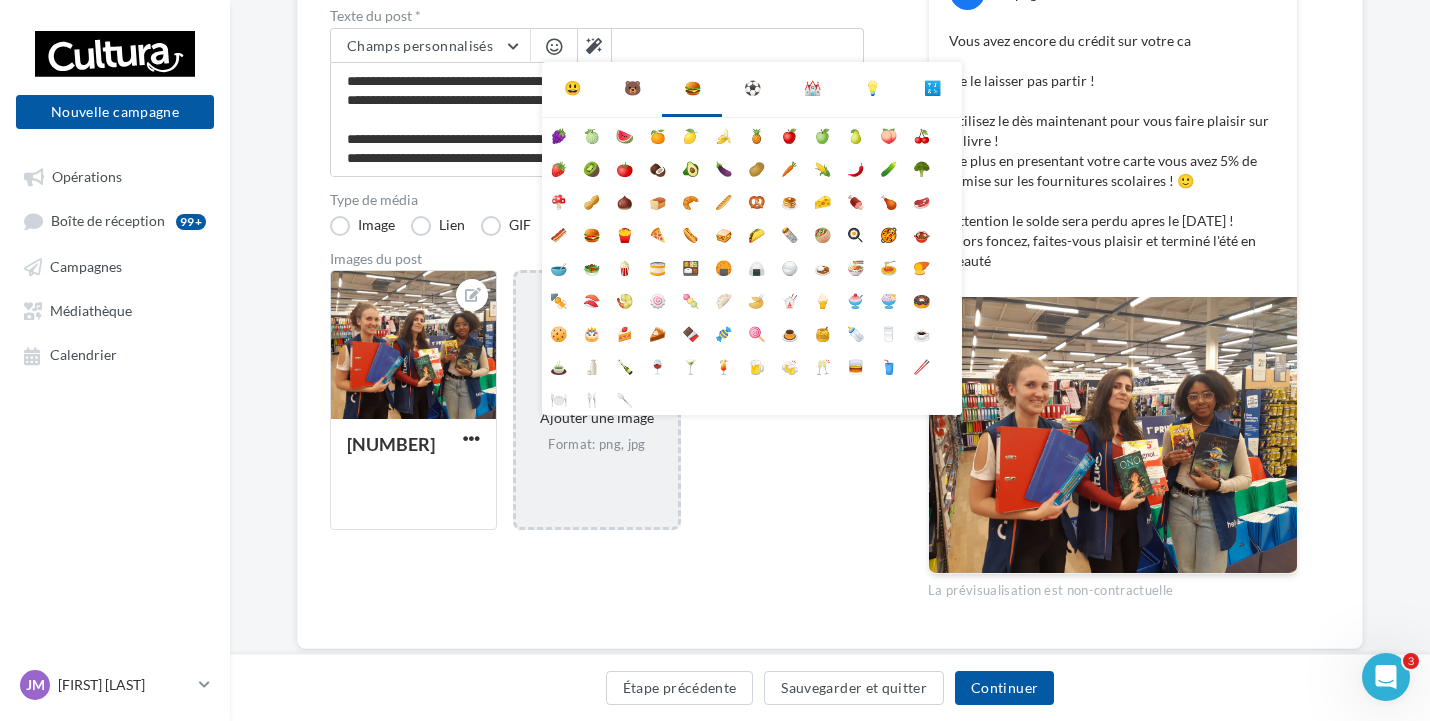 click on "⛪" at bounding box center [812, 88] 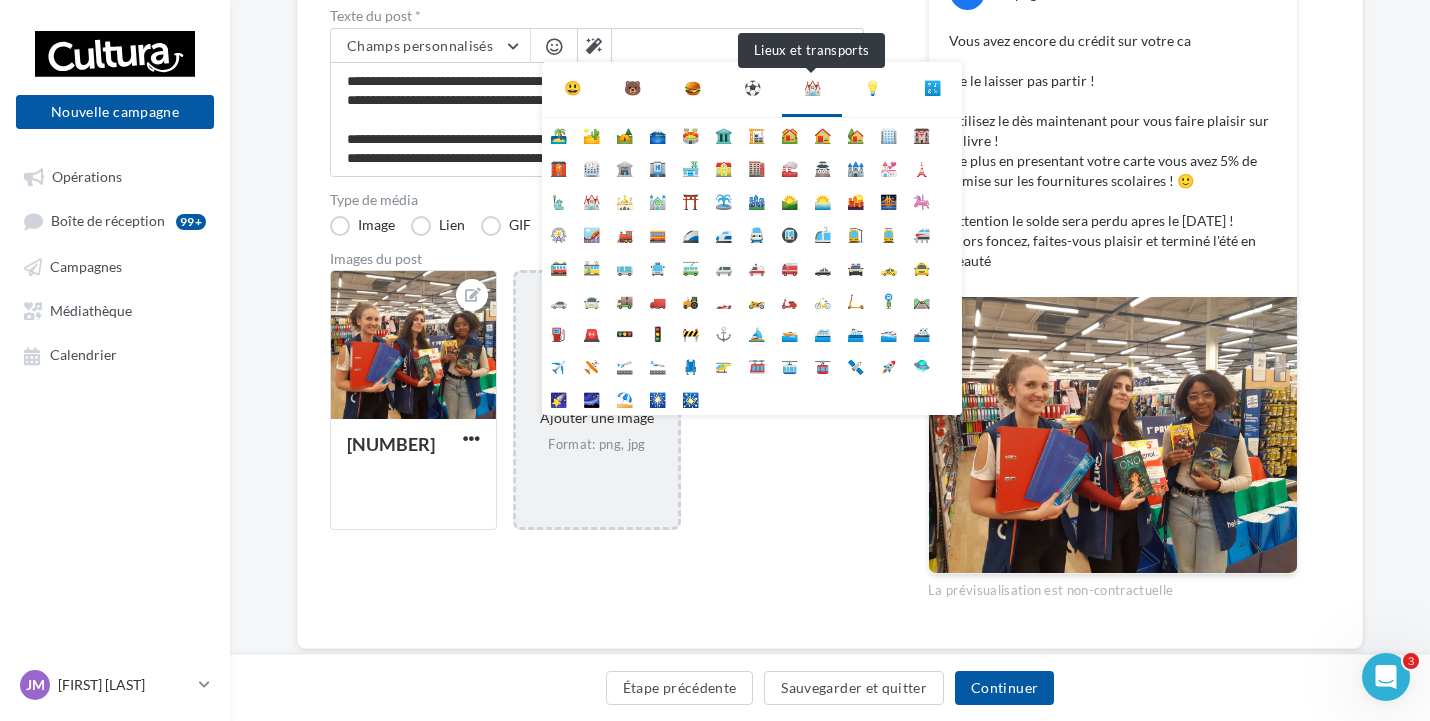 click on "⛪" at bounding box center [812, 88] 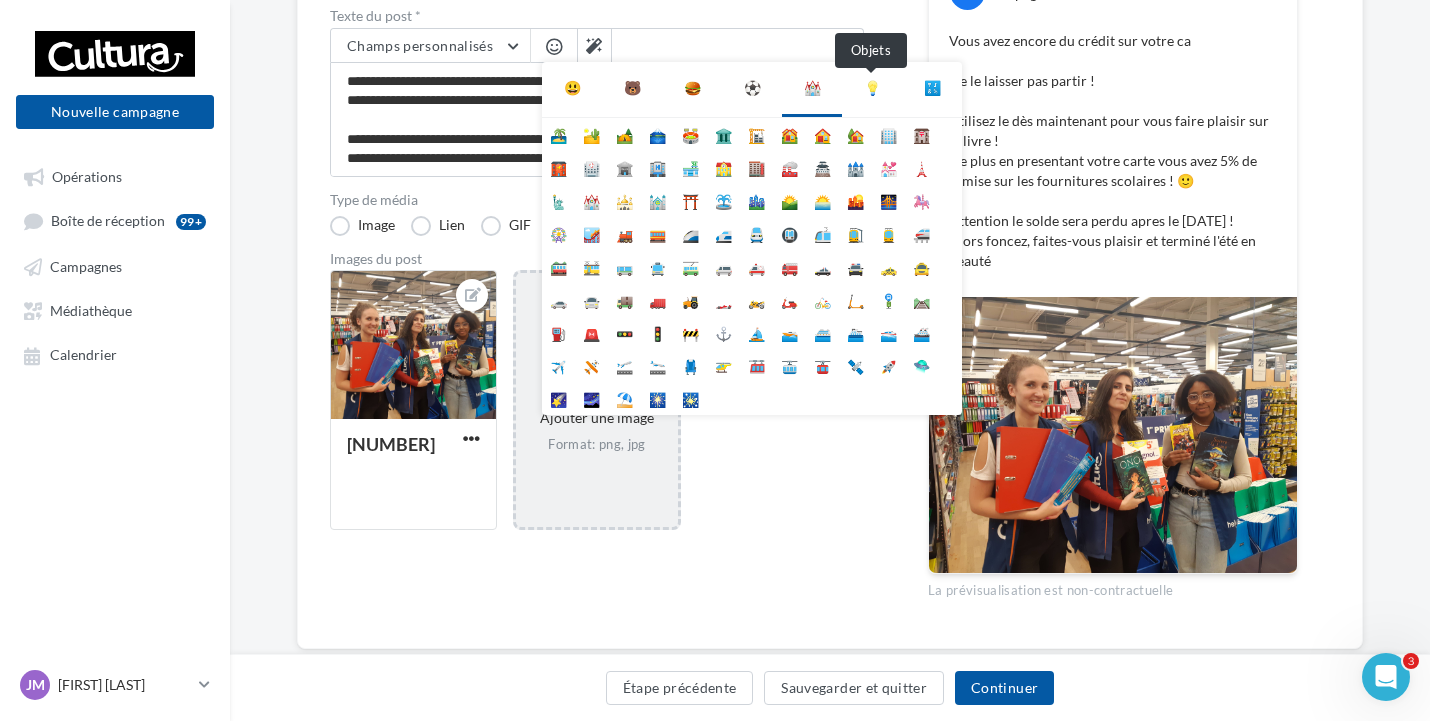 click on "💡" at bounding box center [872, 88] 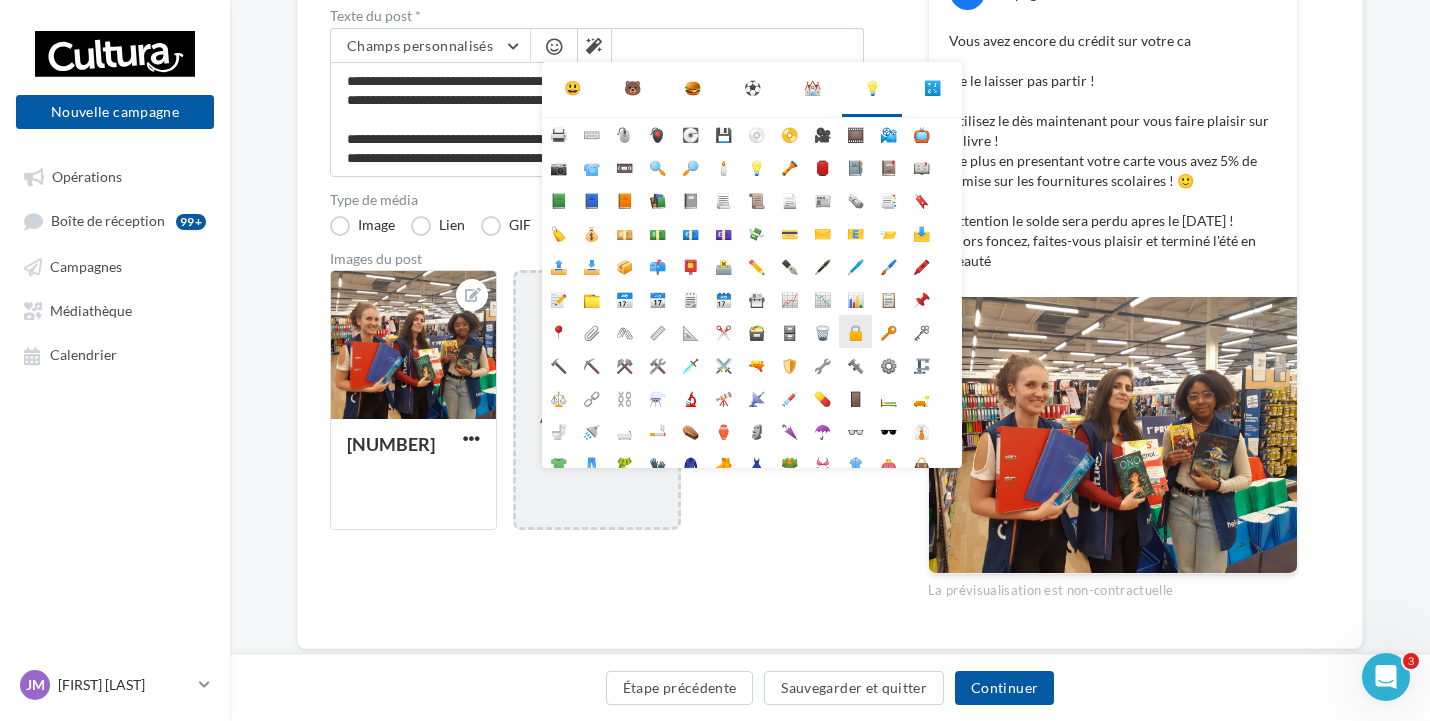 scroll, scrollTop: 178, scrollLeft: 0, axis: vertical 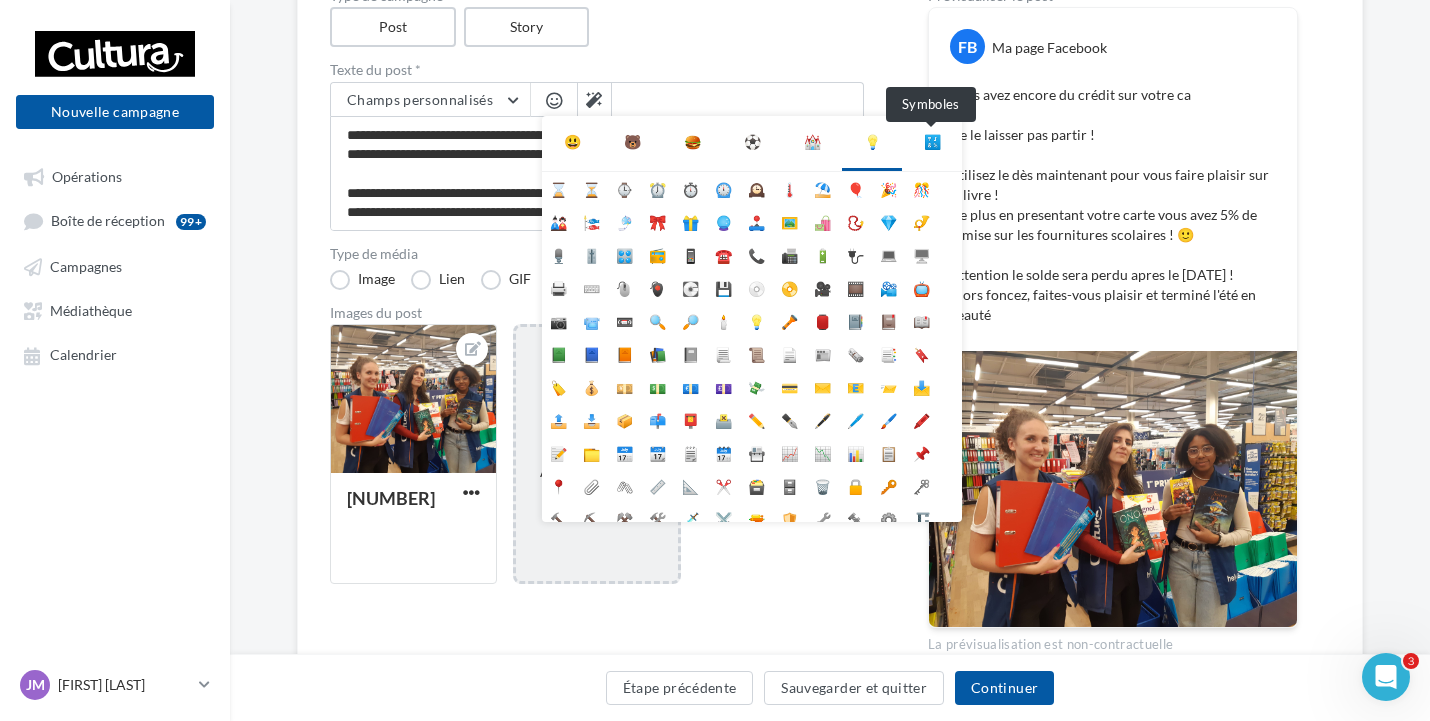 click on "🔣" at bounding box center (932, 142) 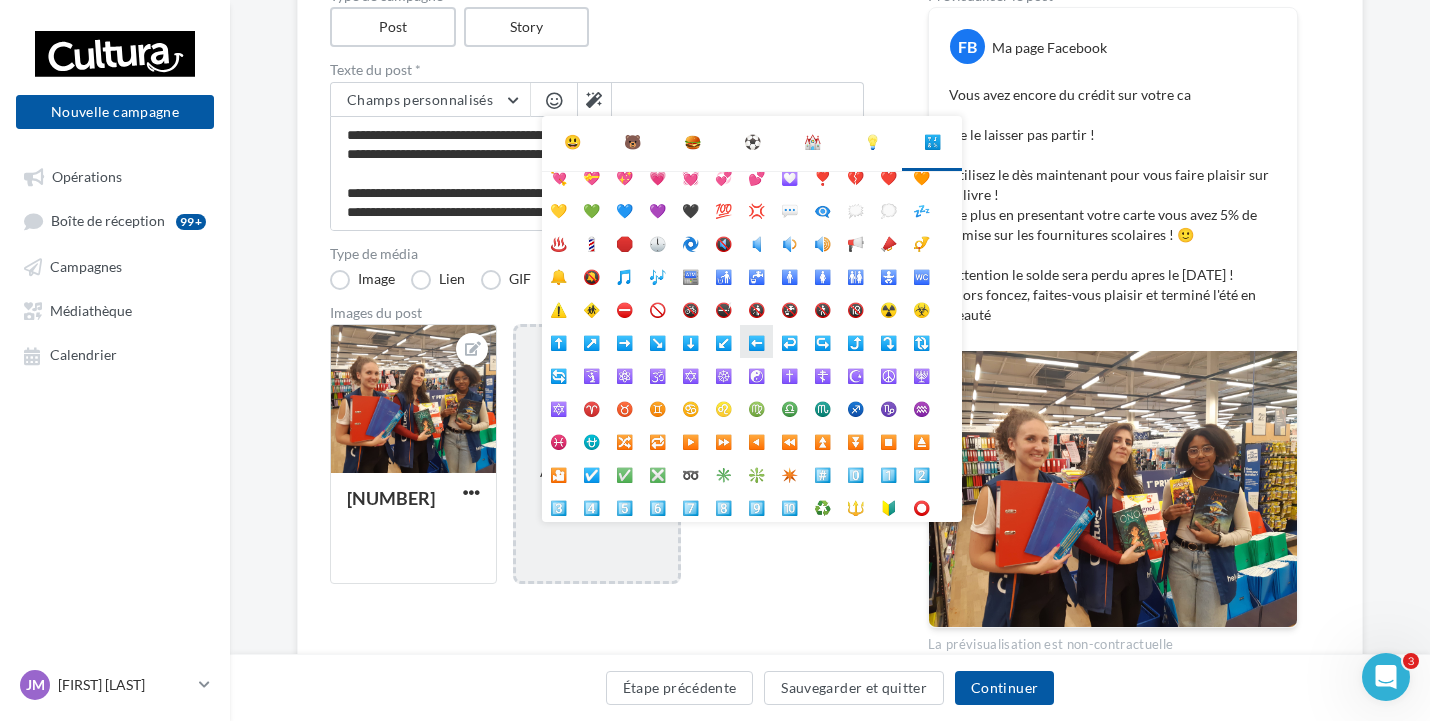 scroll, scrollTop: 0, scrollLeft: 0, axis: both 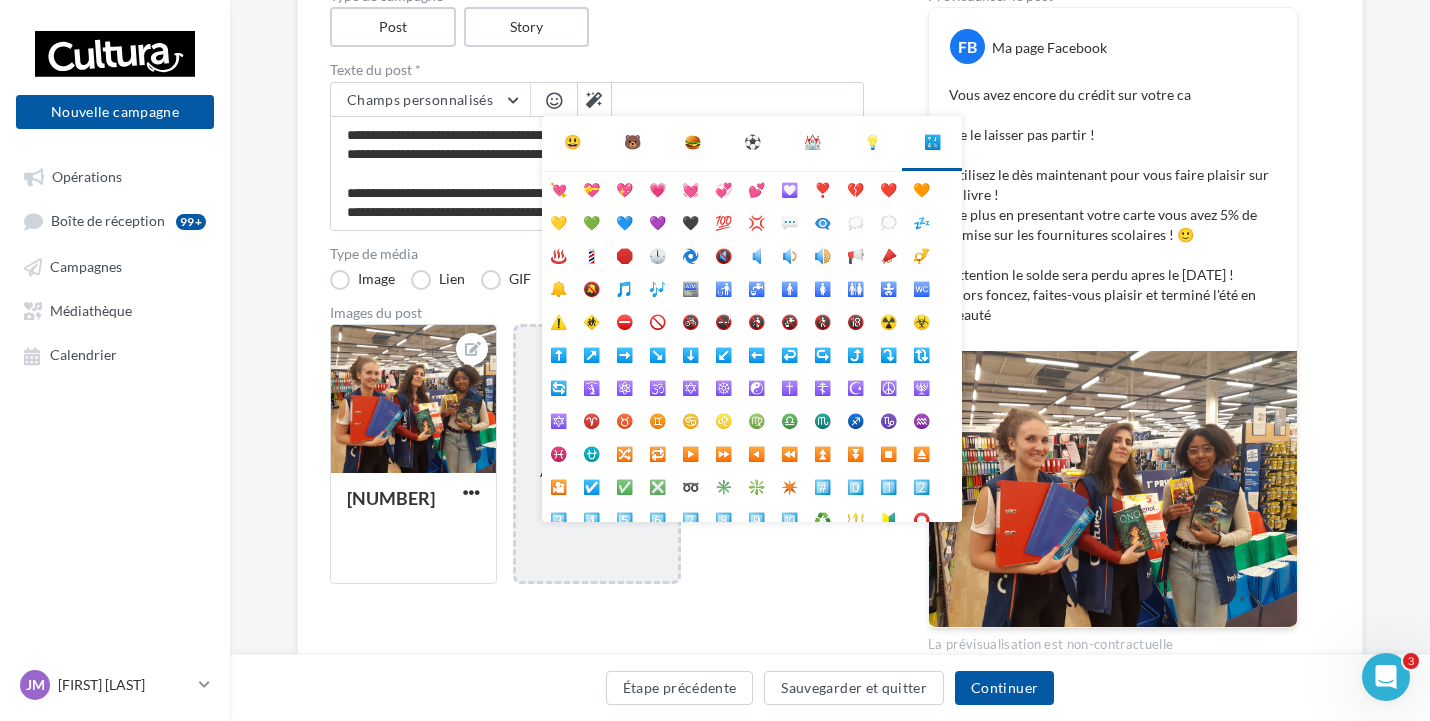 click on "🍔" at bounding box center [692, 142] 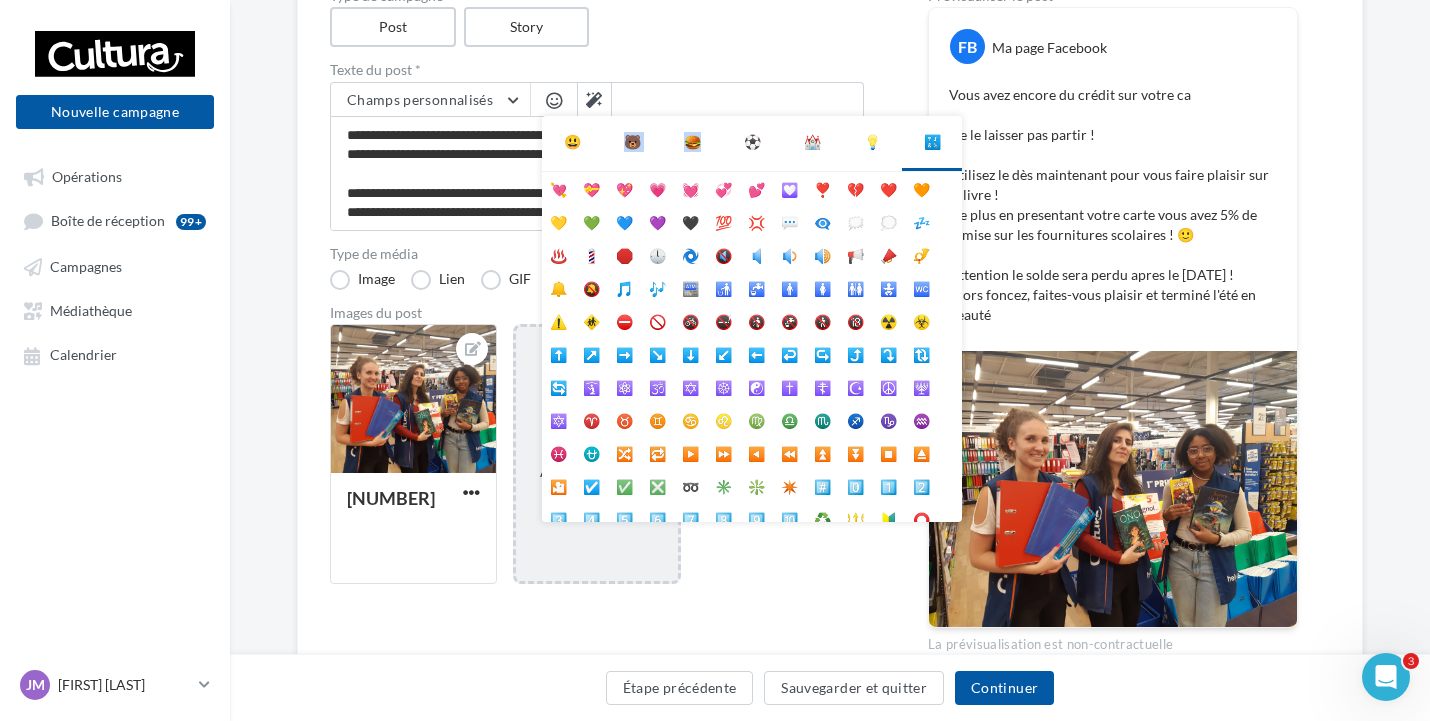 click on "🍔" at bounding box center [692, 142] 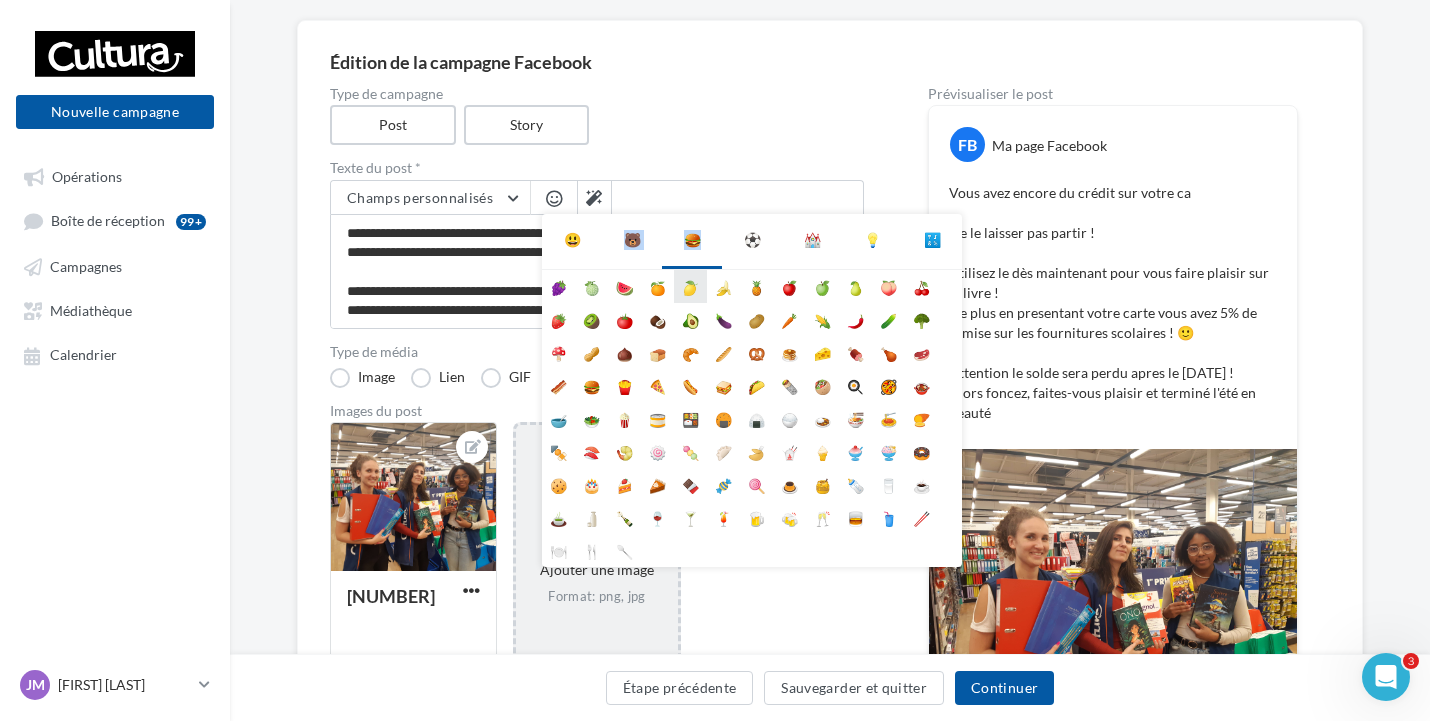 scroll, scrollTop: 146, scrollLeft: 0, axis: vertical 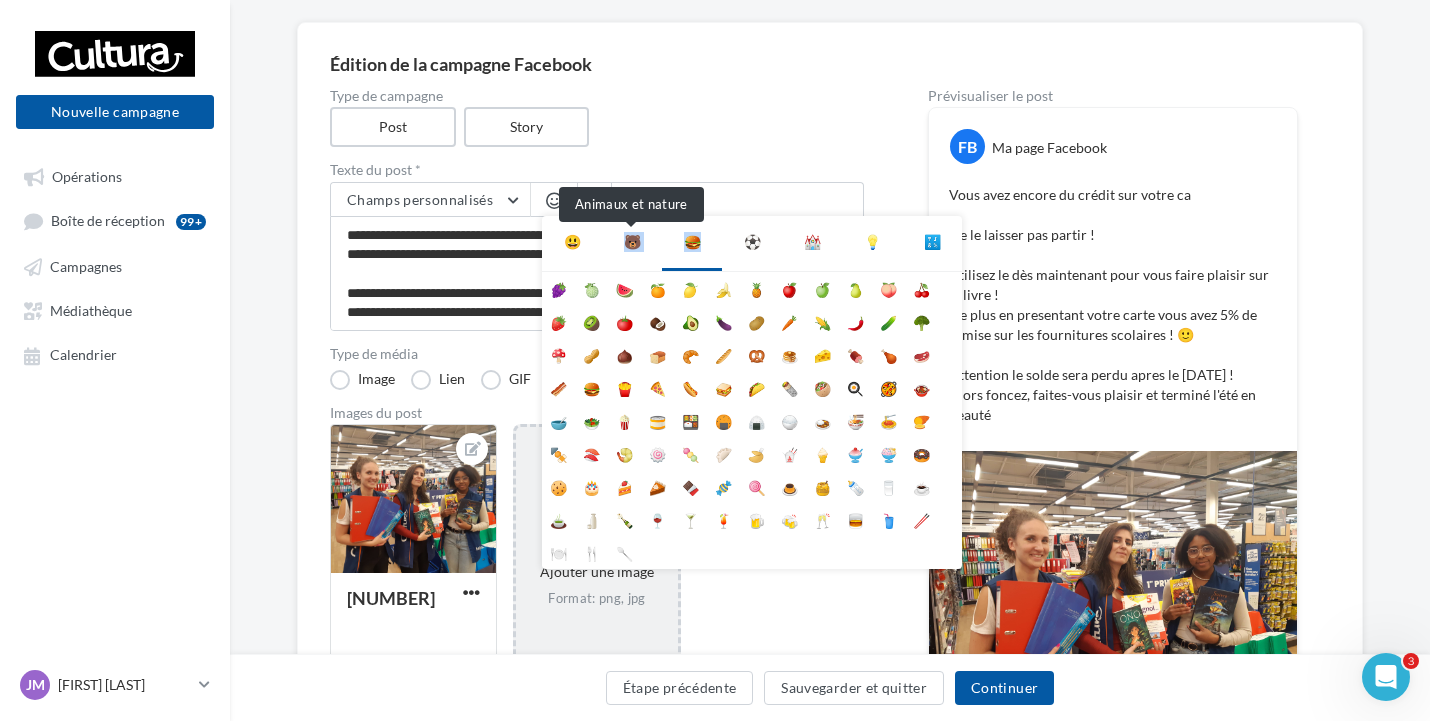 click on "🐻" at bounding box center (632, 242) 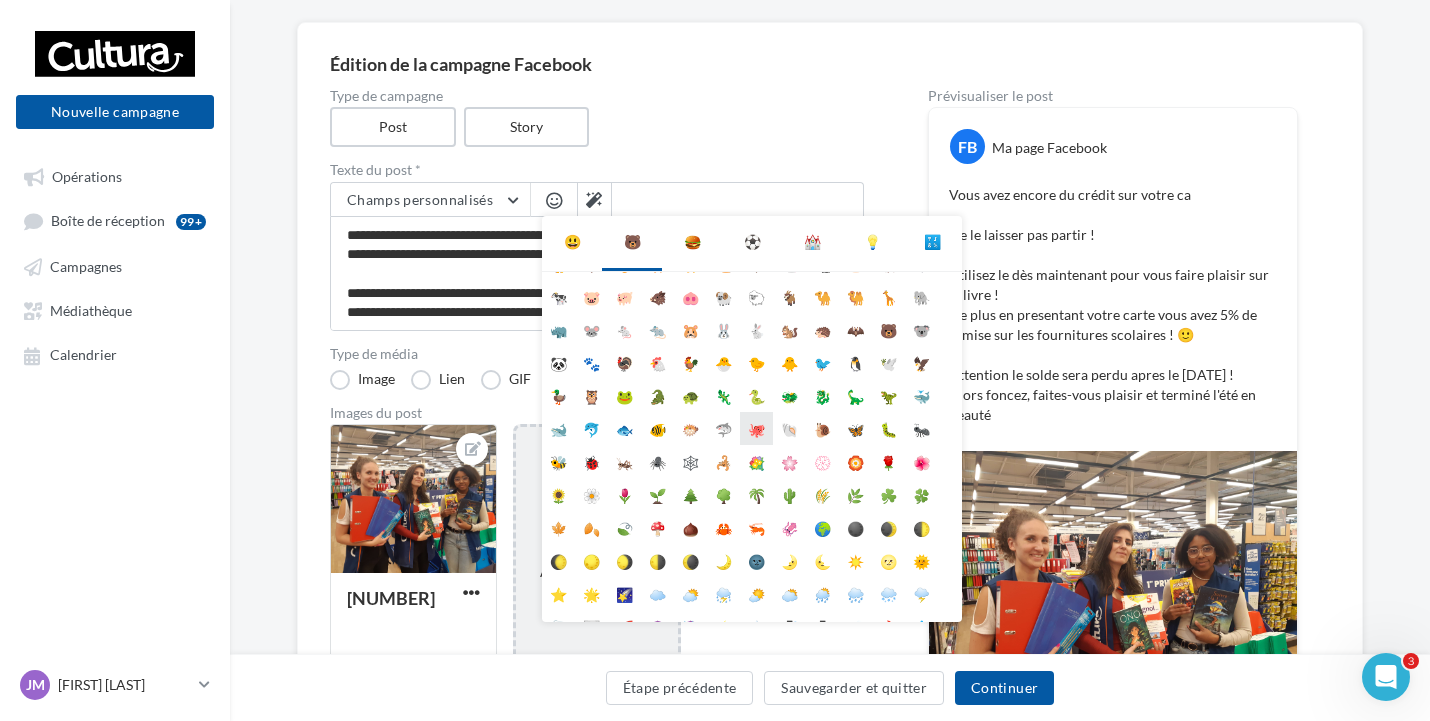 scroll, scrollTop: 112, scrollLeft: 0, axis: vertical 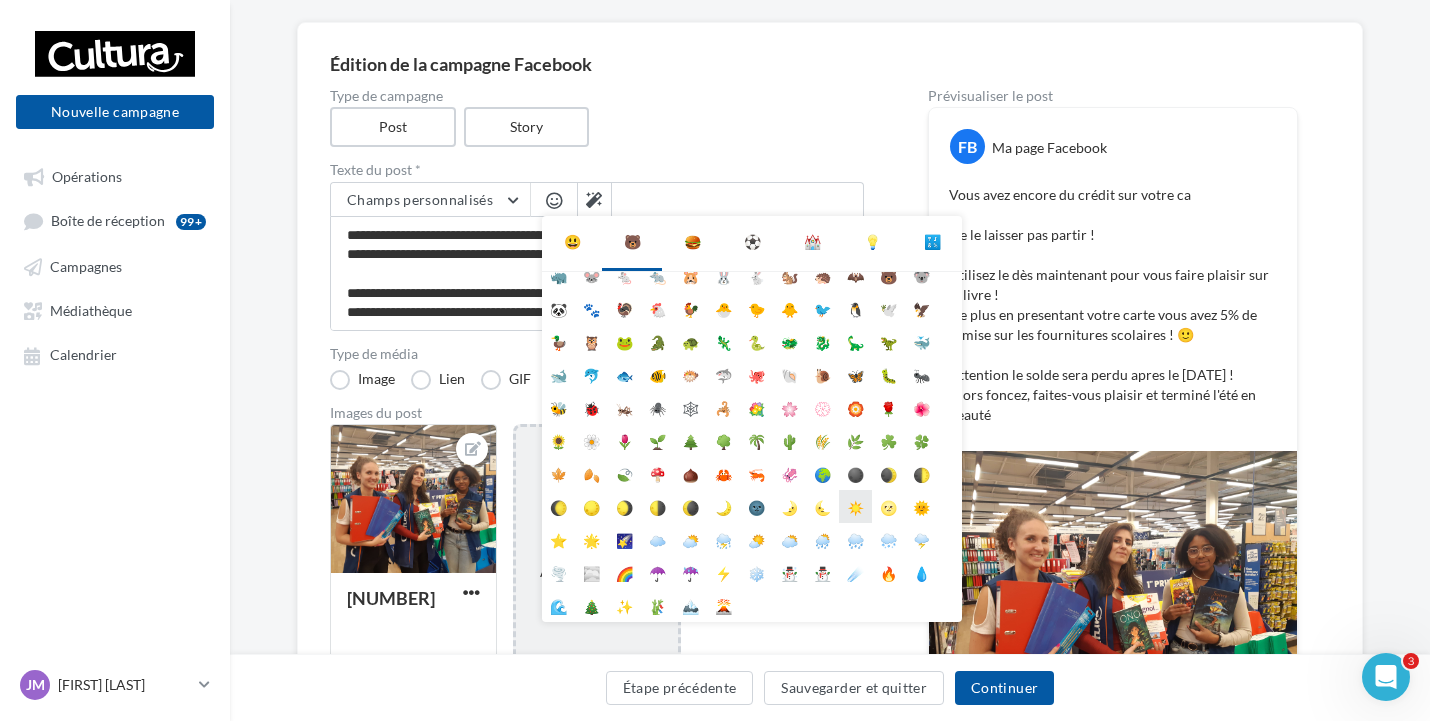 click on "☀️" at bounding box center (855, 506) 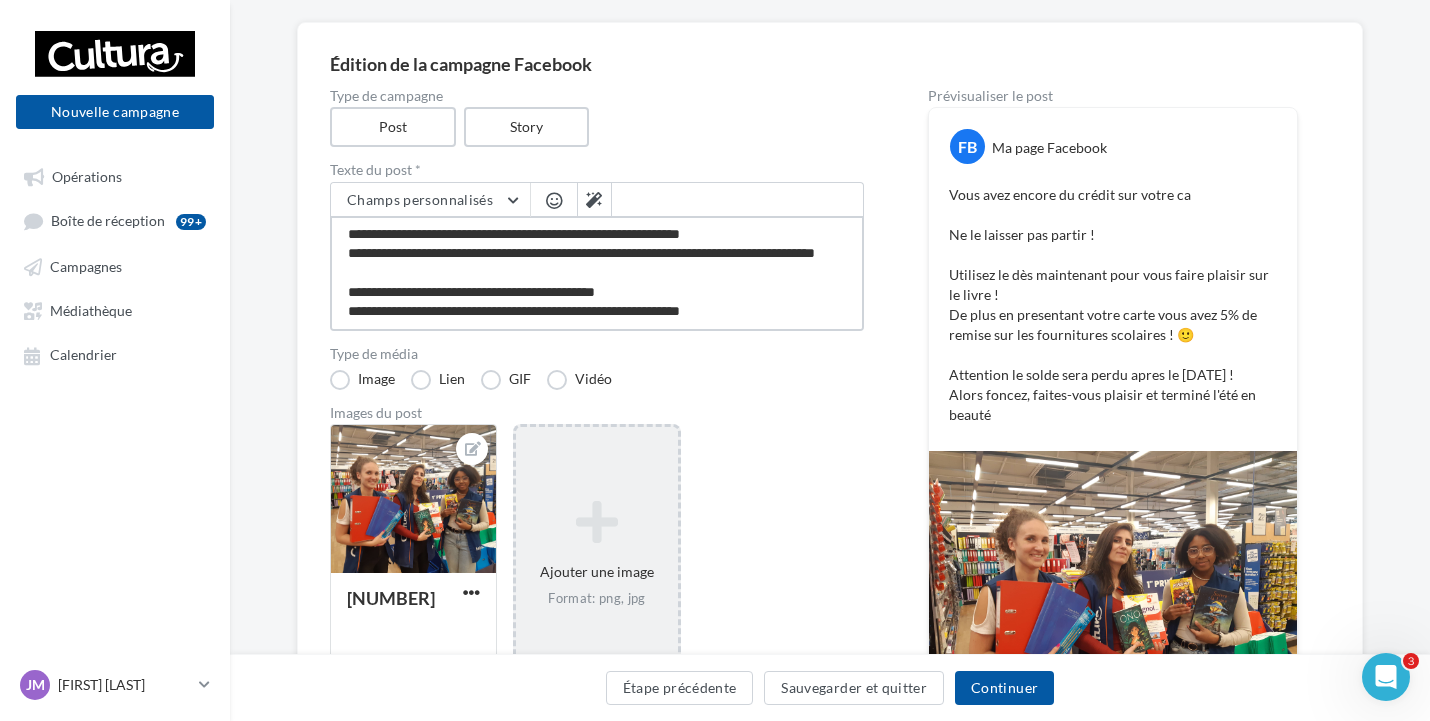 scroll, scrollTop: 108, scrollLeft: 0, axis: vertical 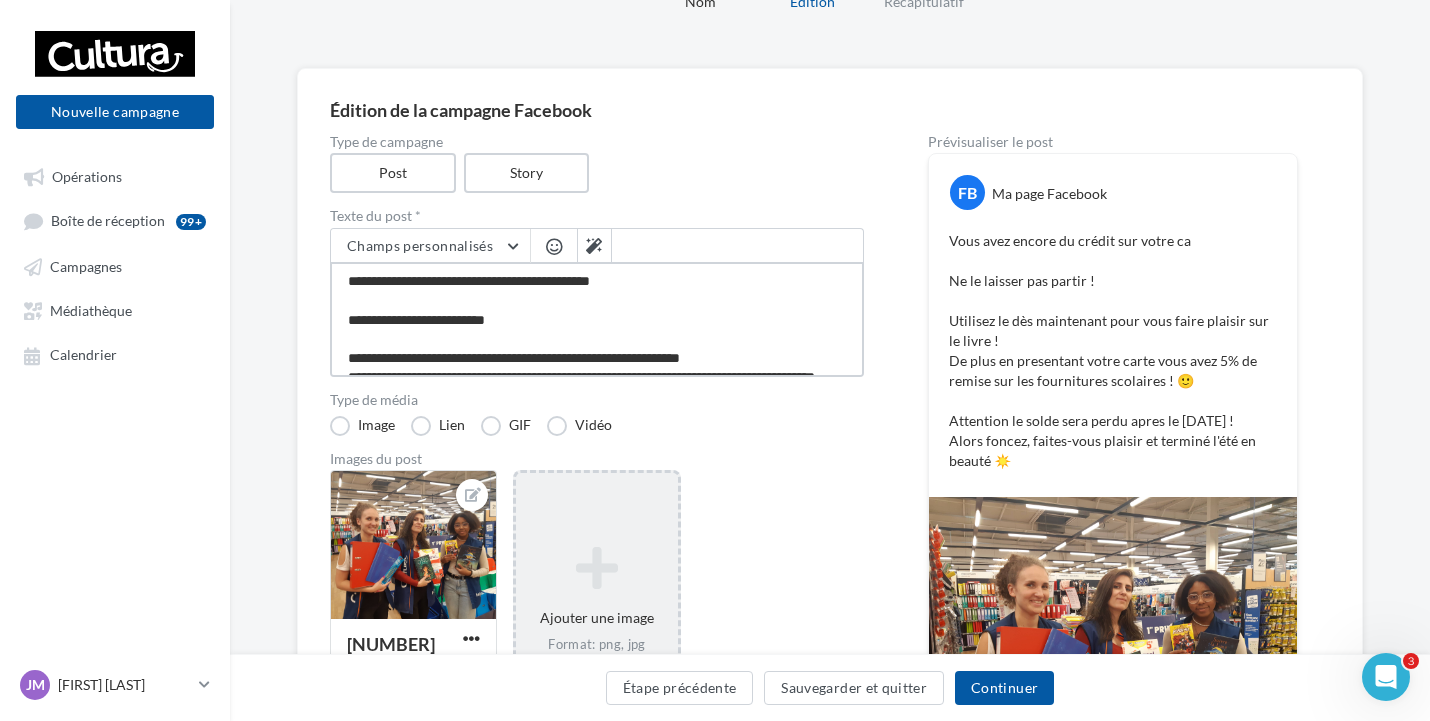 click at bounding box center [597, 319] 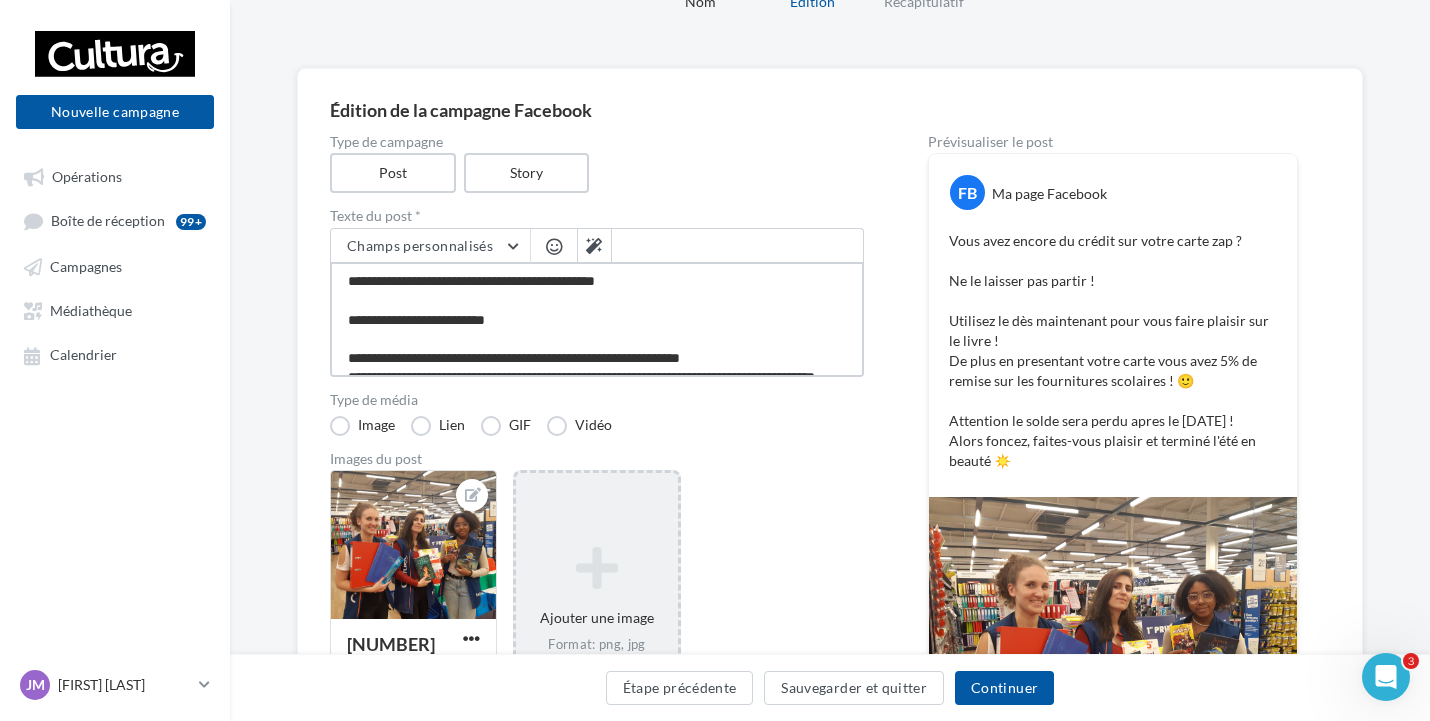 click at bounding box center [597, 319] 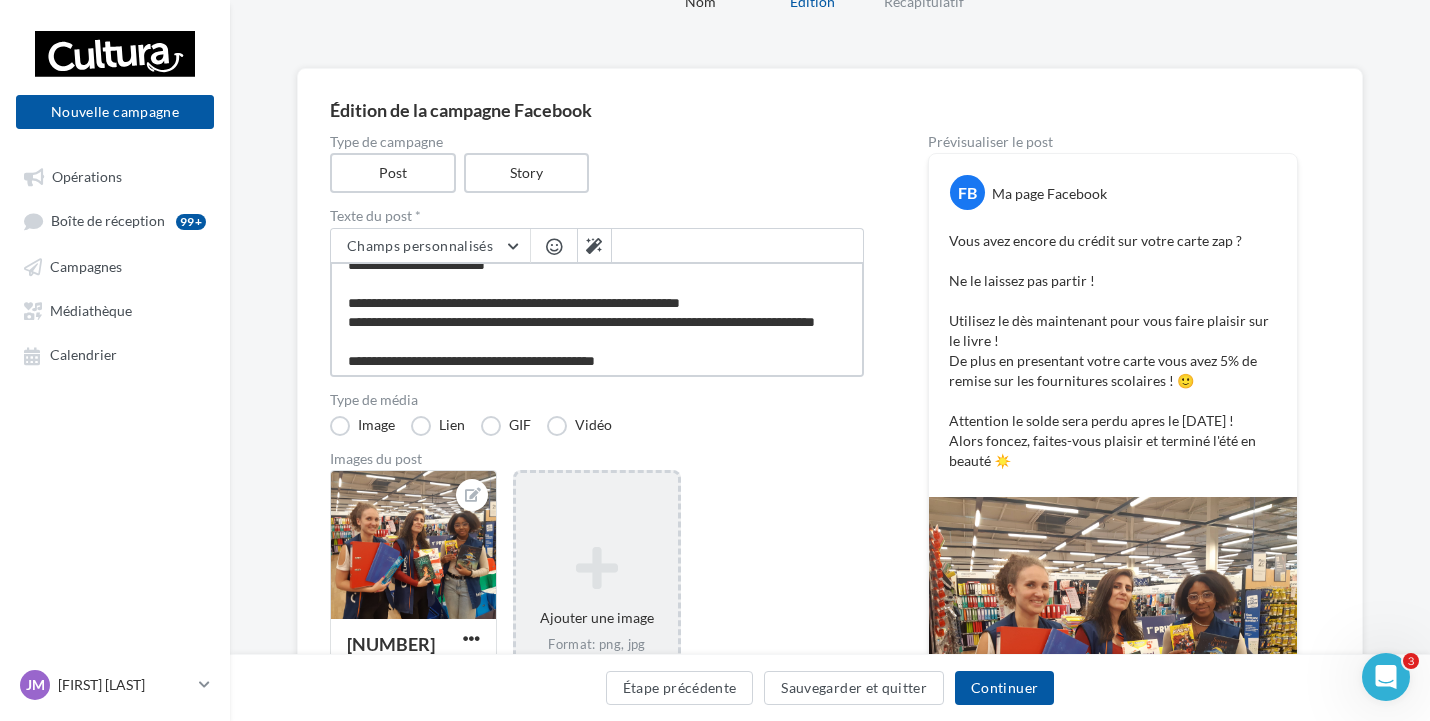 scroll, scrollTop: 100, scrollLeft: 0, axis: vertical 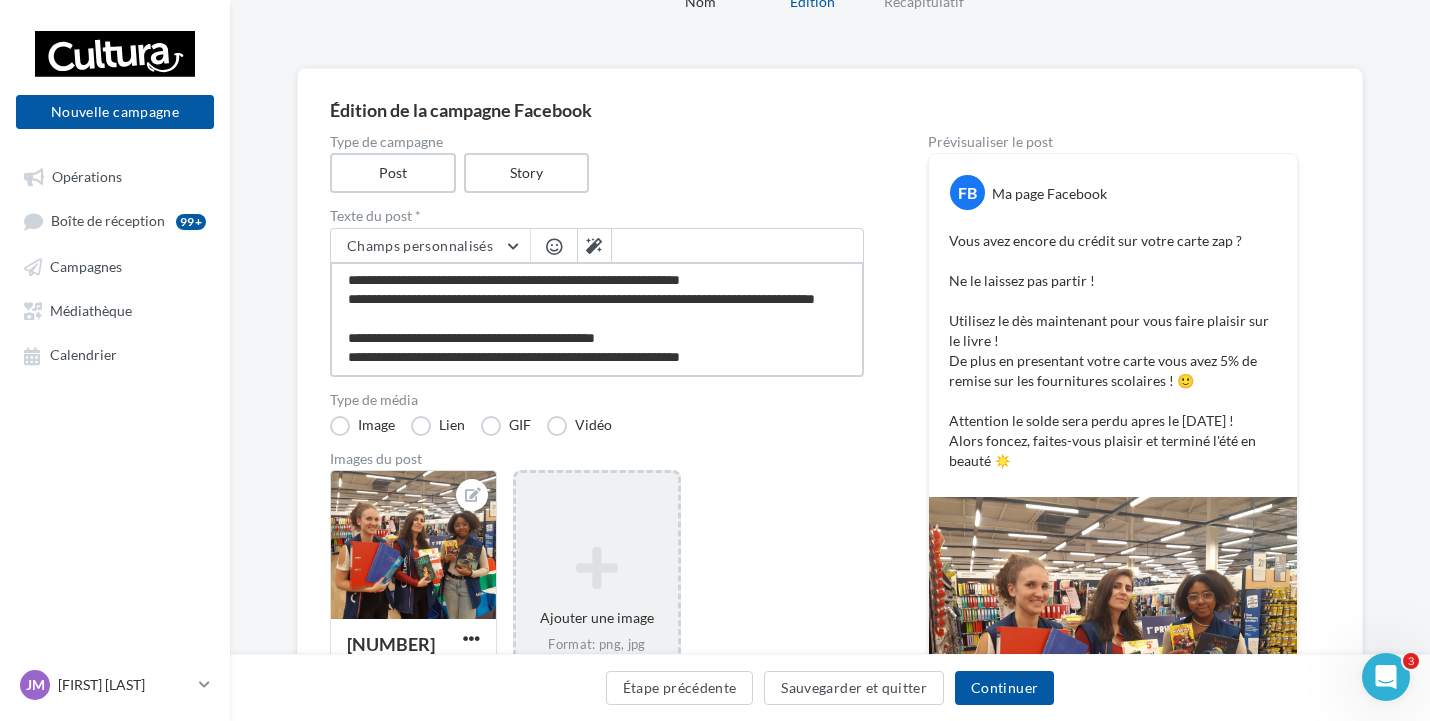 click at bounding box center (597, 319) 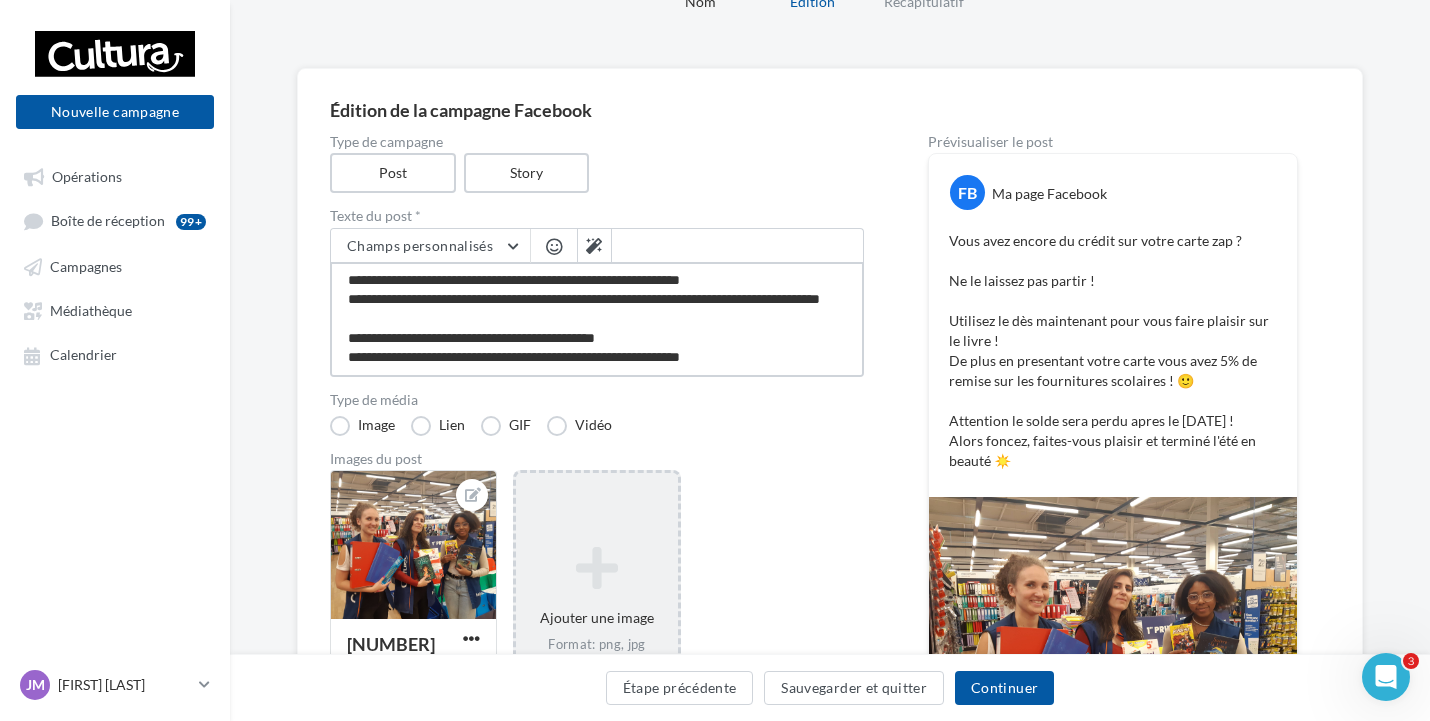 click at bounding box center [597, 319] 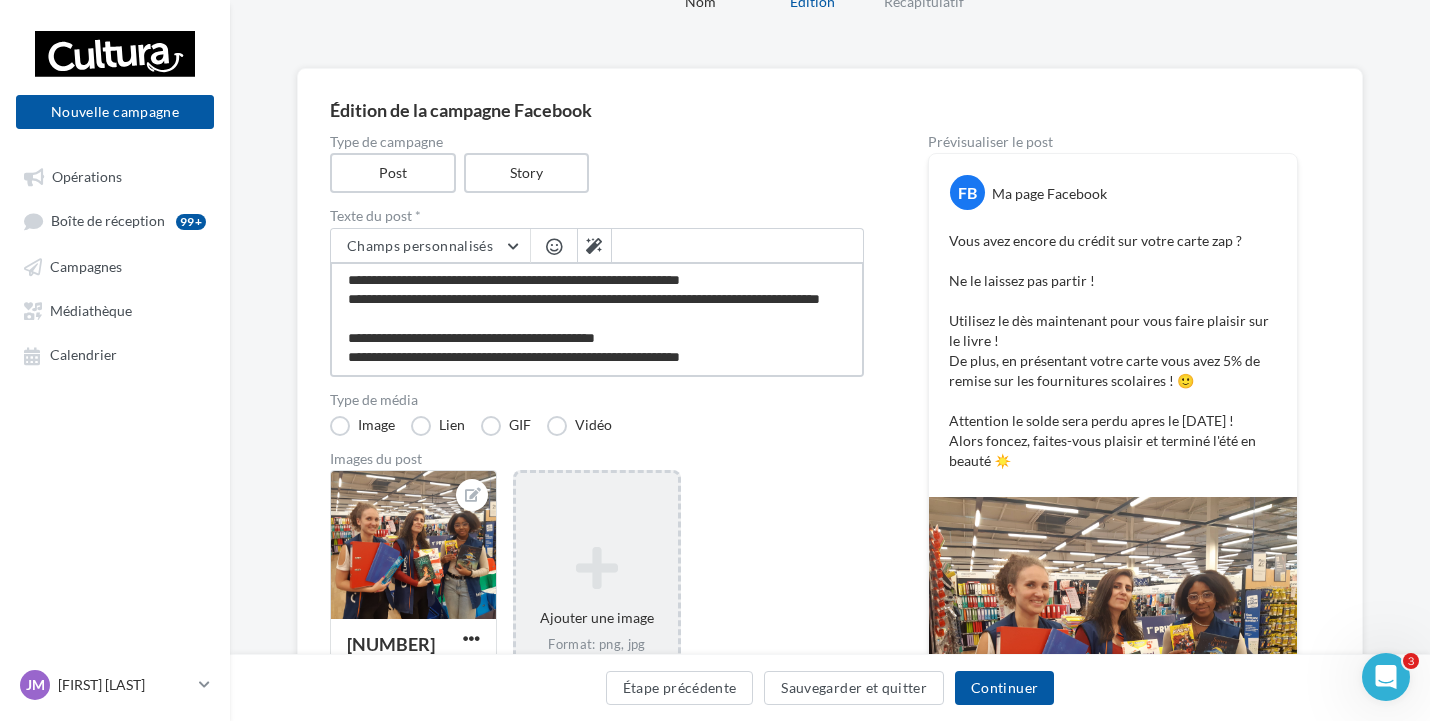 click at bounding box center (597, 319) 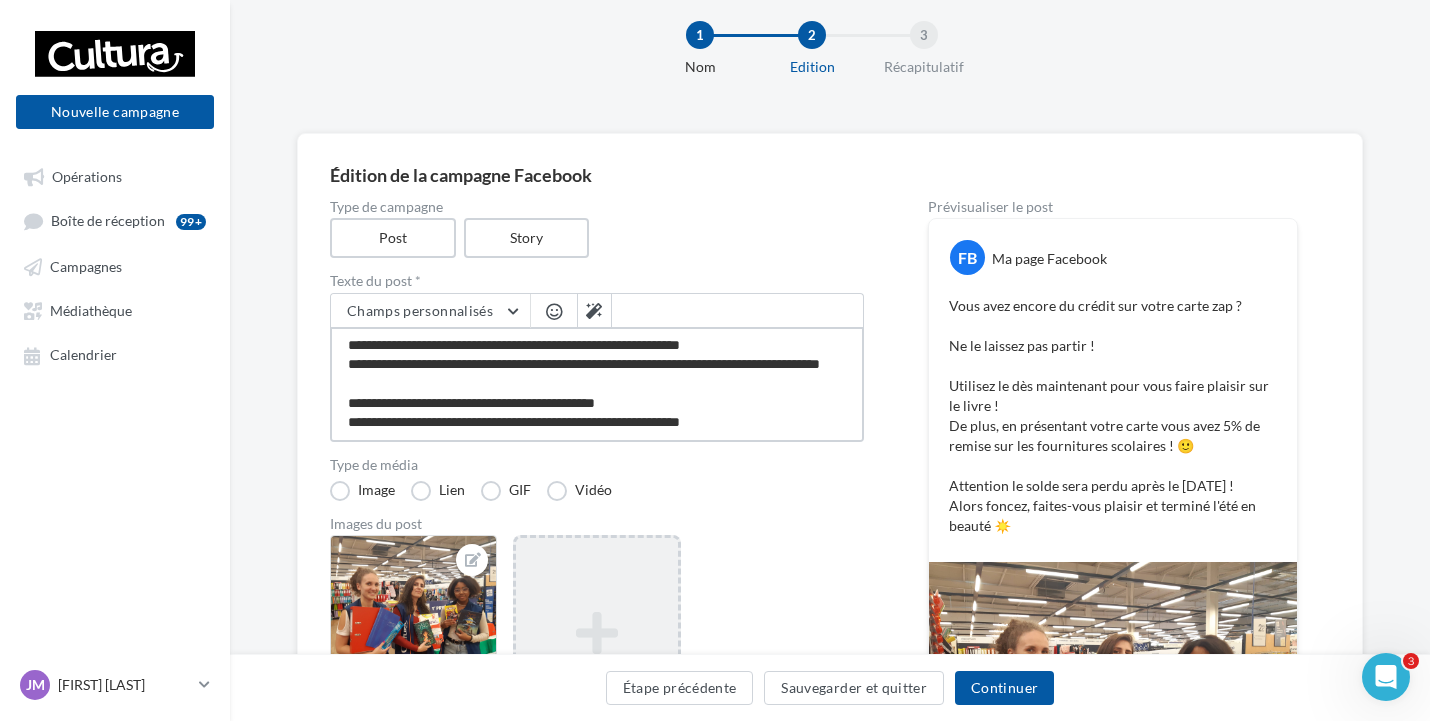 scroll, scrollTop: 0, scrollLeft: 0, axis: both 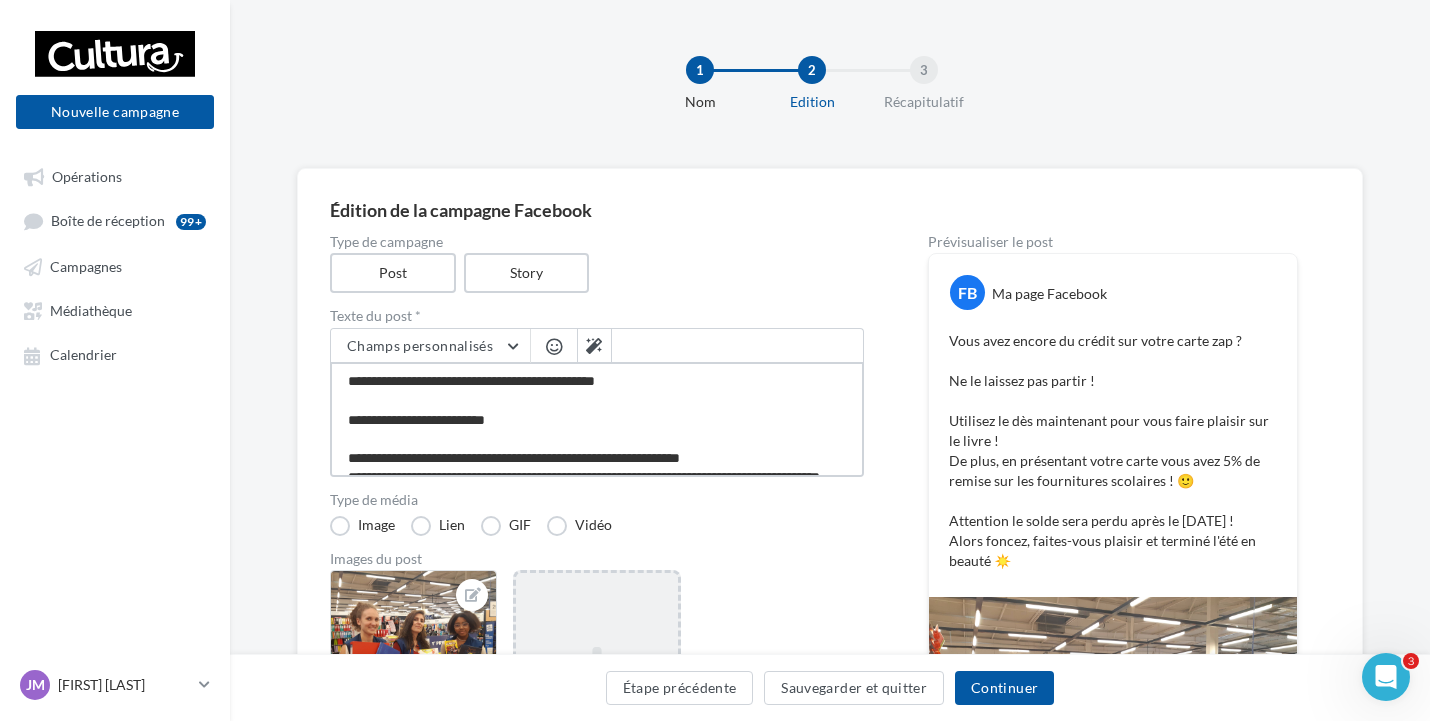 click at bounding box center (597, 419) 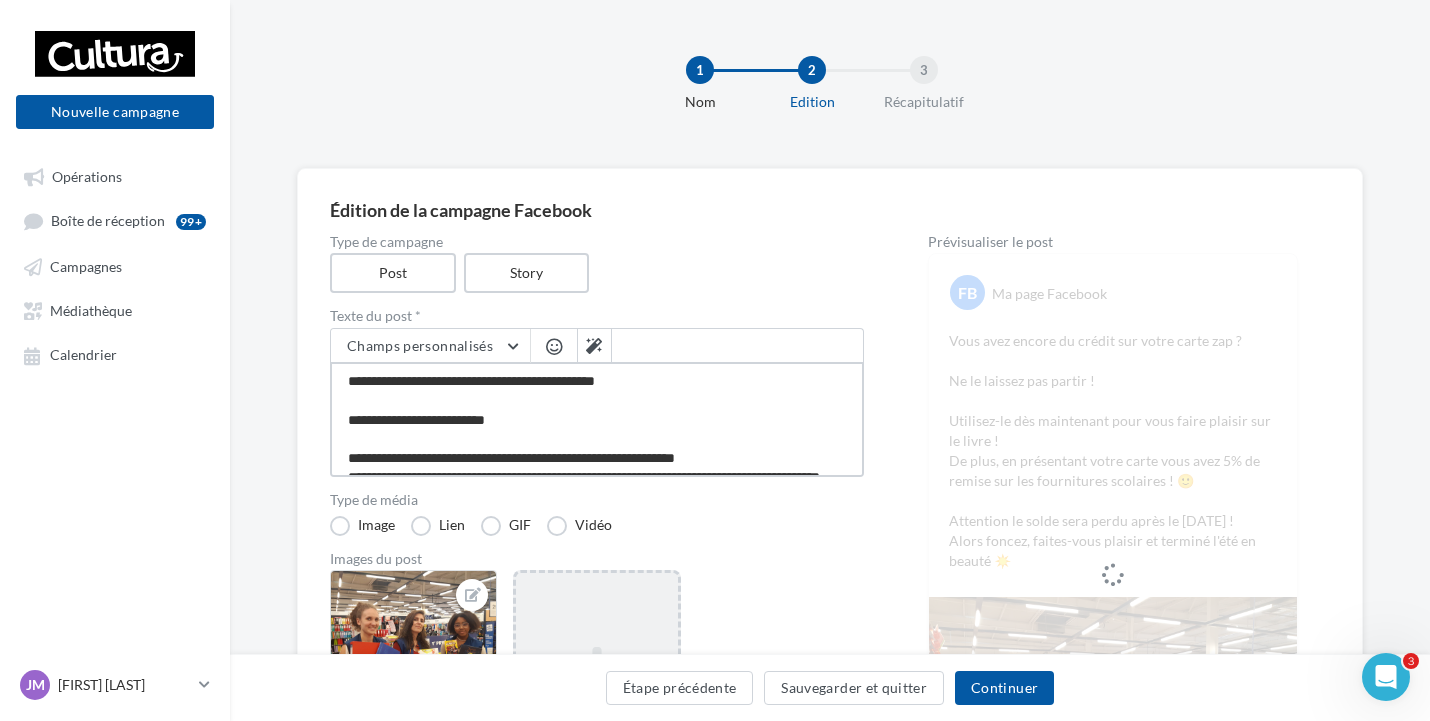 click at bounding box center (597, 419) 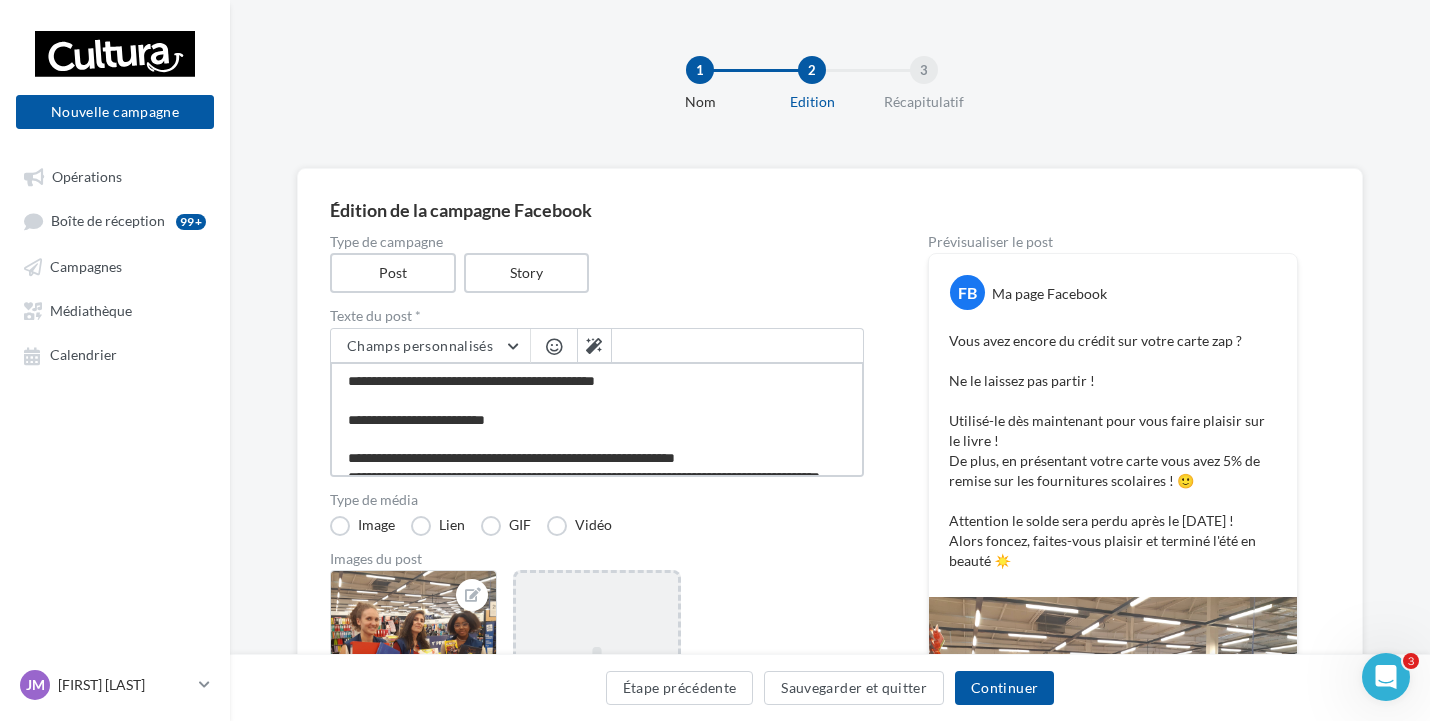 click at bounding box center (597, 419) 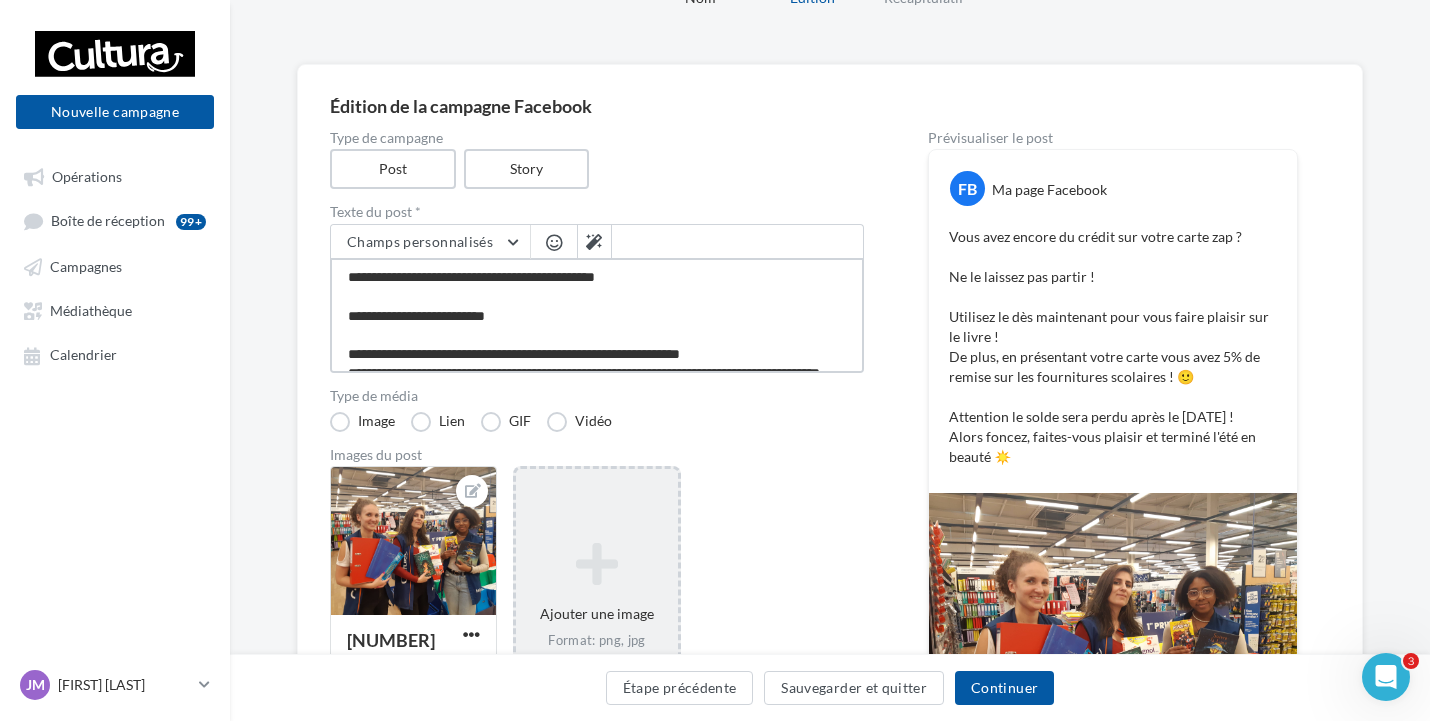 scroll, scrollTop: 300, scrollLeft: 0, axis: vertical 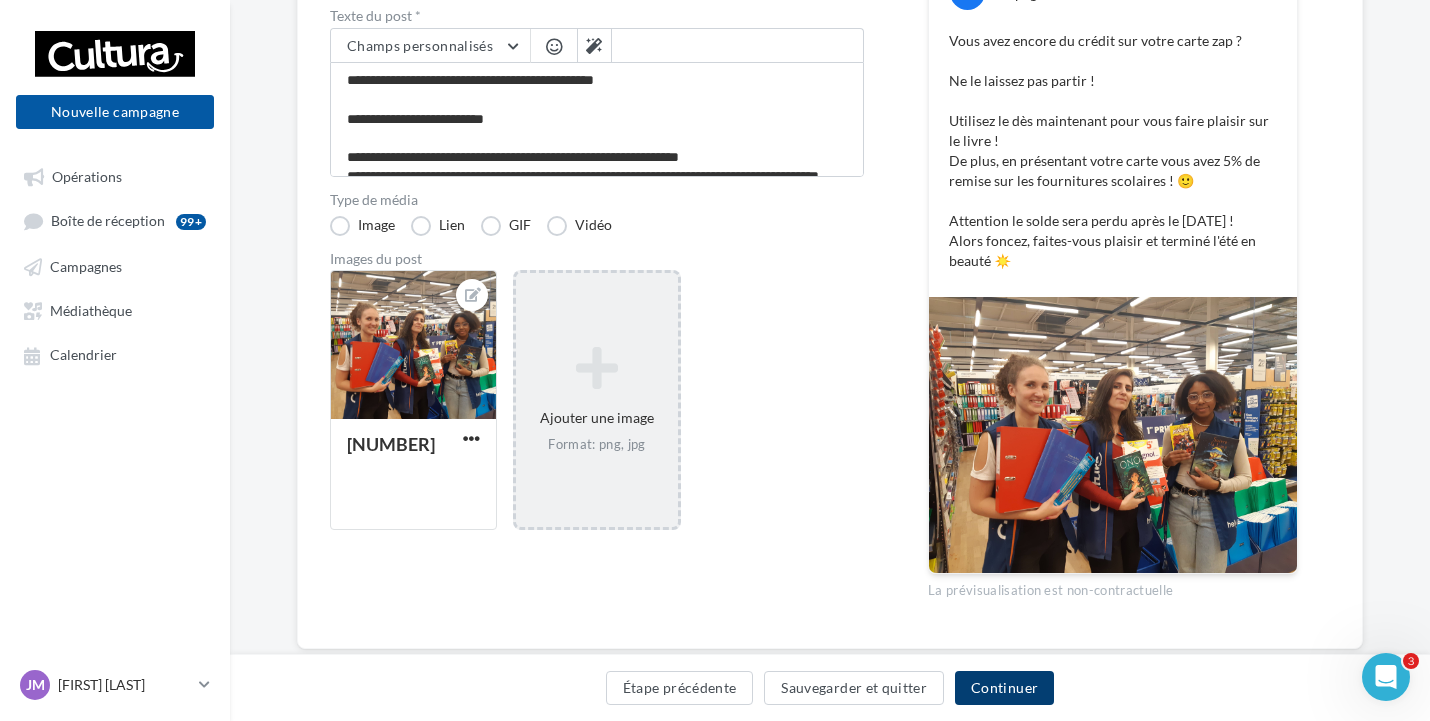 click on "Continuer" at bounding box center (1004, 688) 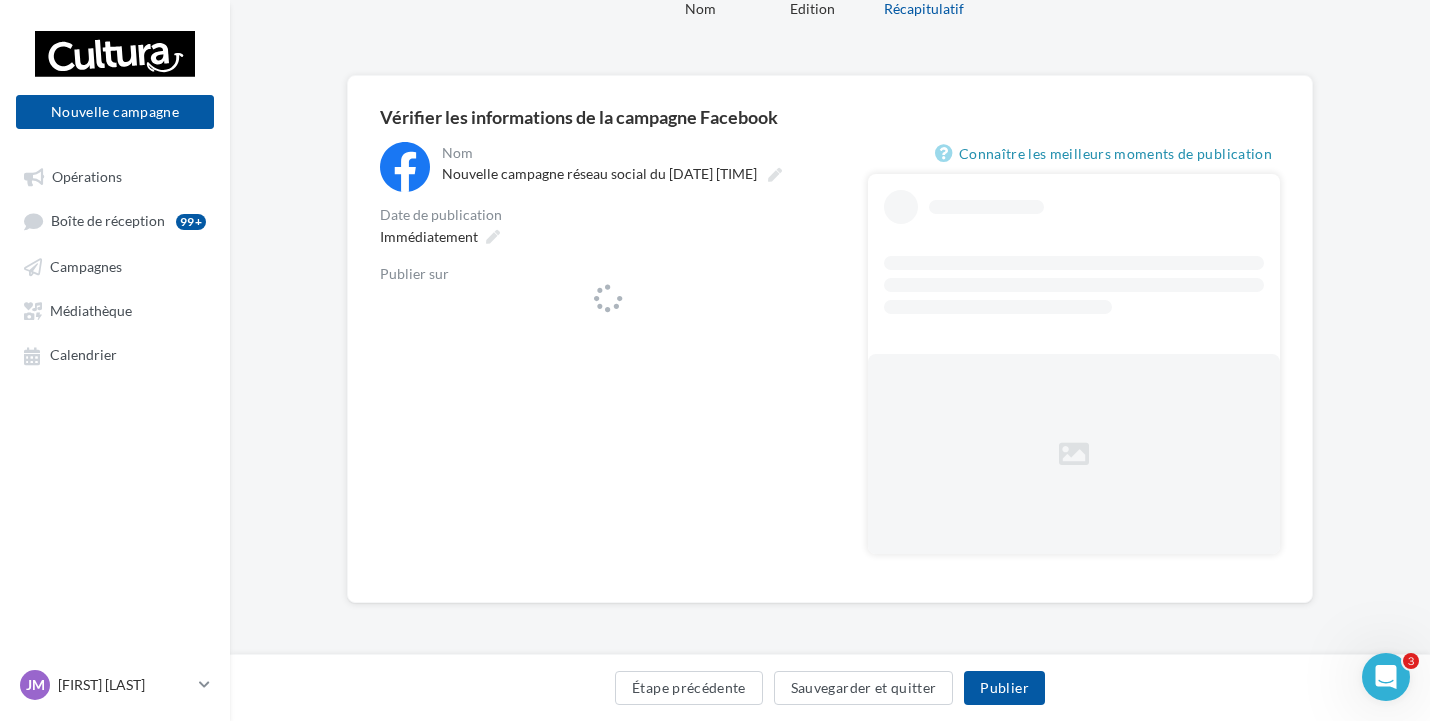 scroll, scrollTop: 0, scrollLeft: 0, axis: both 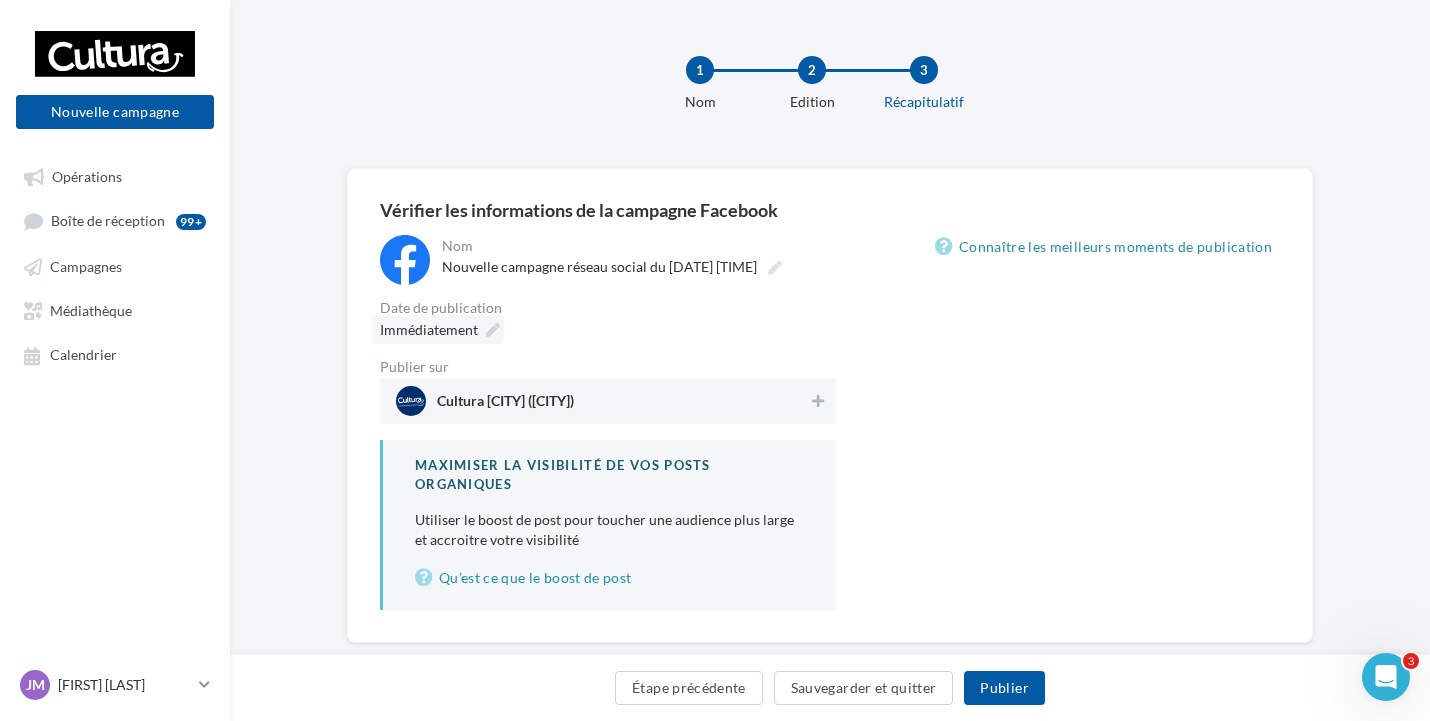 click on "Immédiatement" at bounding box center [429, 329] 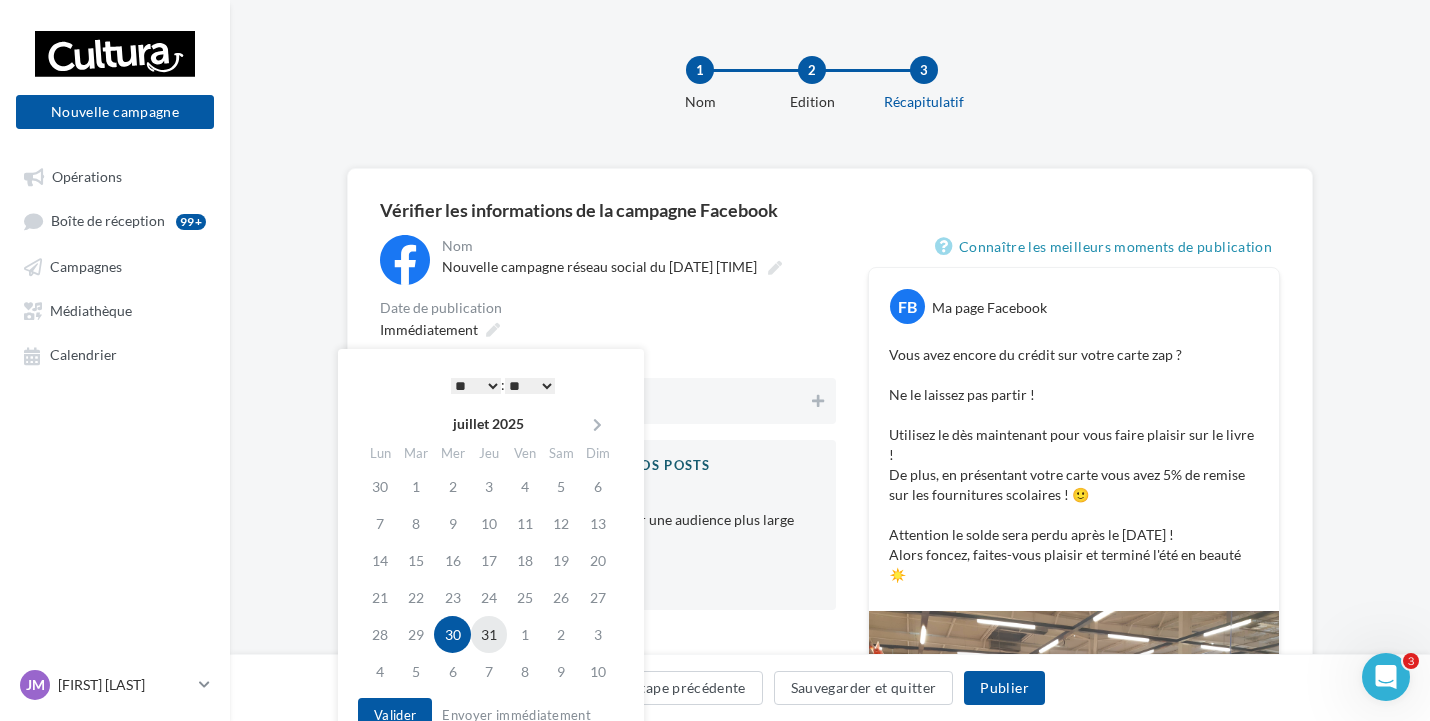 click on "31" at bounding box center [489, 634] 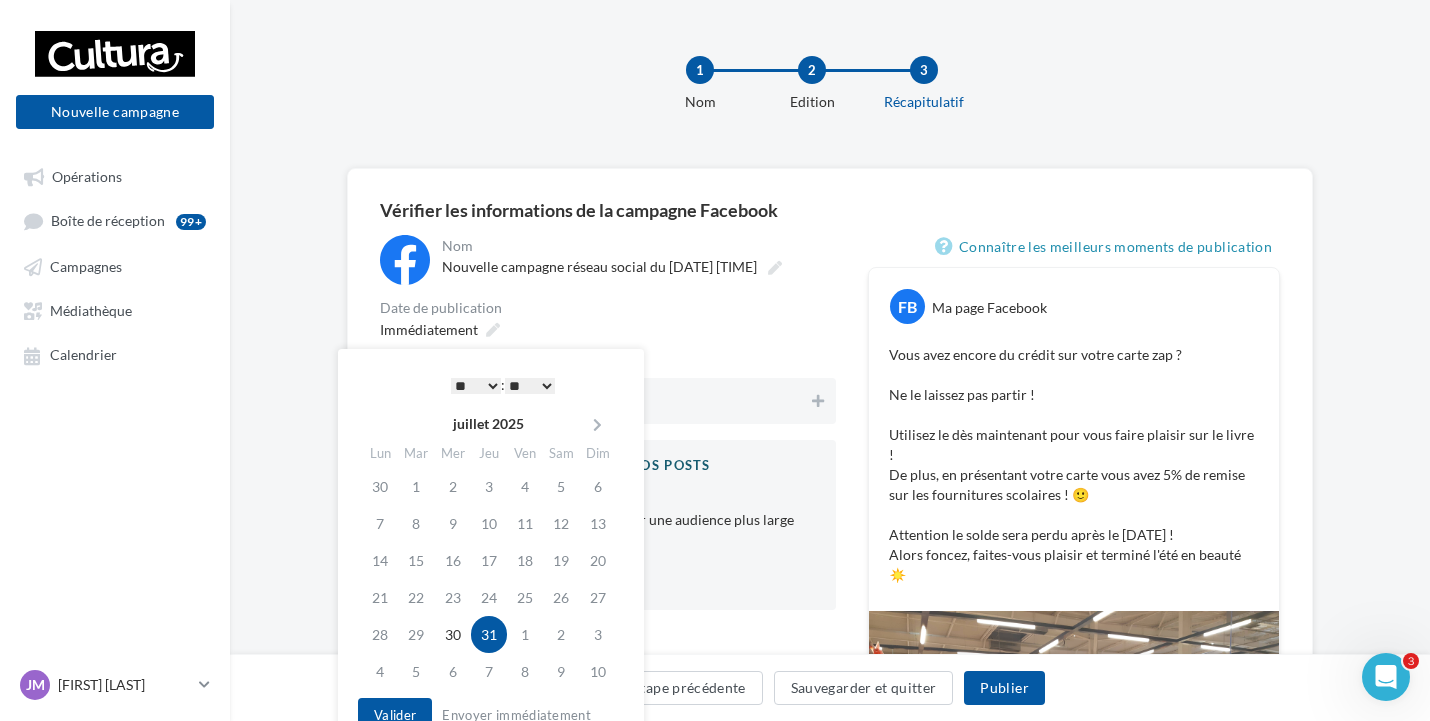 click on "31" at bounding box center (489, 634) 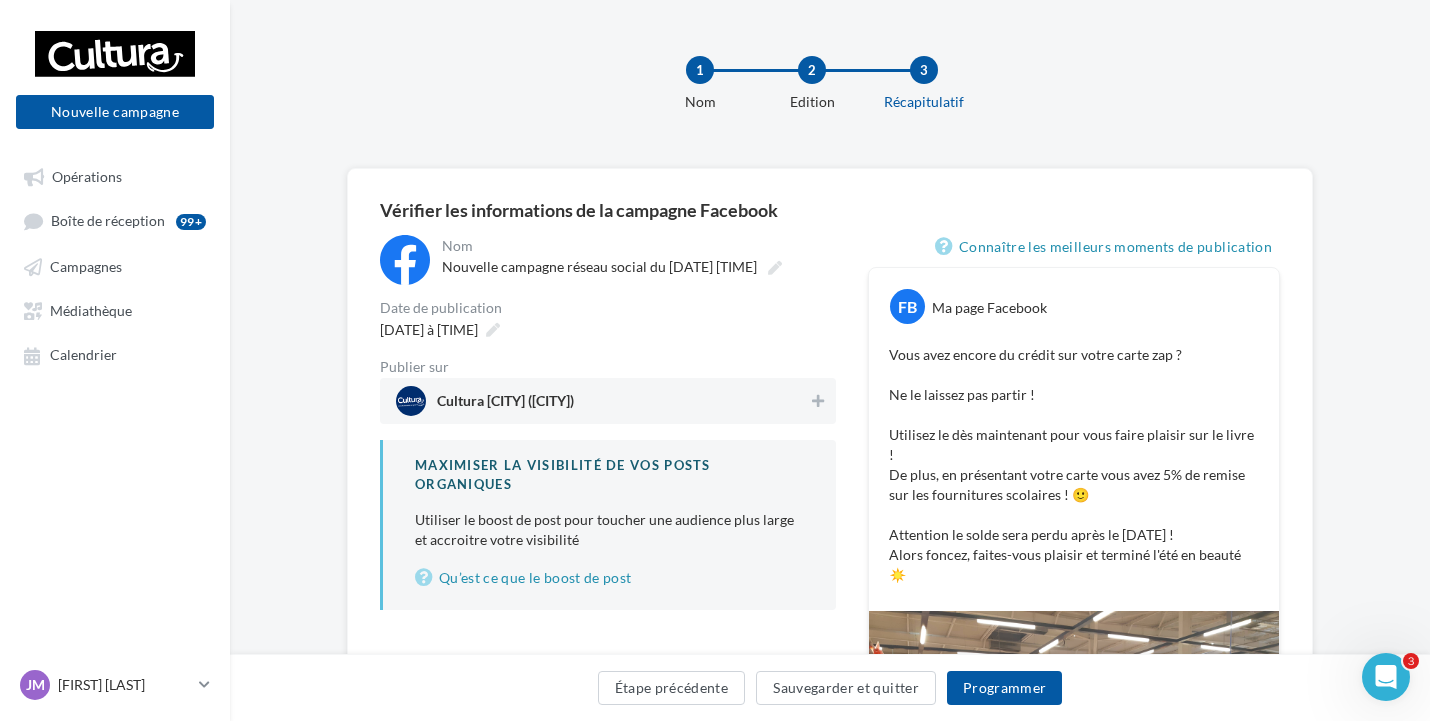click on "[DATE] à [TIME]" at bounding box center [608, 329] 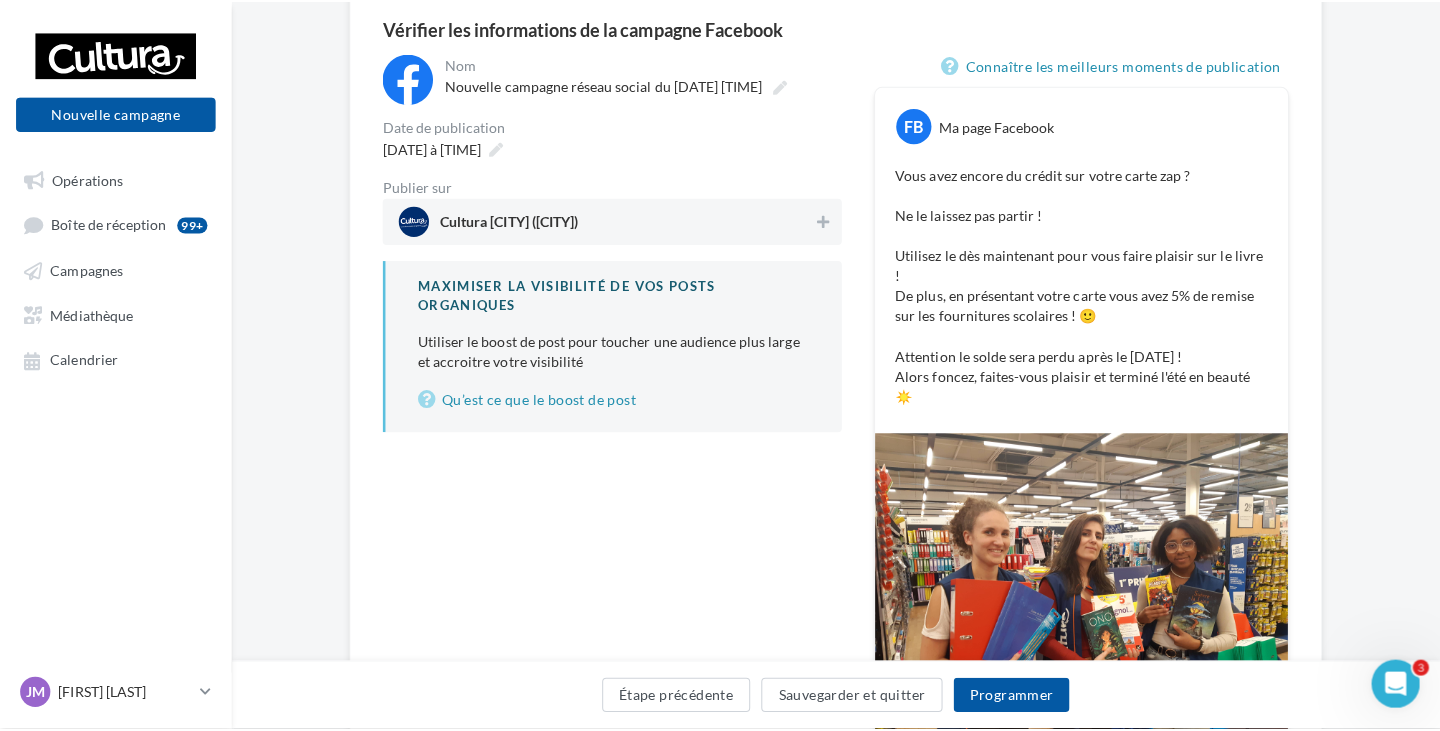 scroll, scrollTop: 200, scrollLeft: 0, axis: vertical 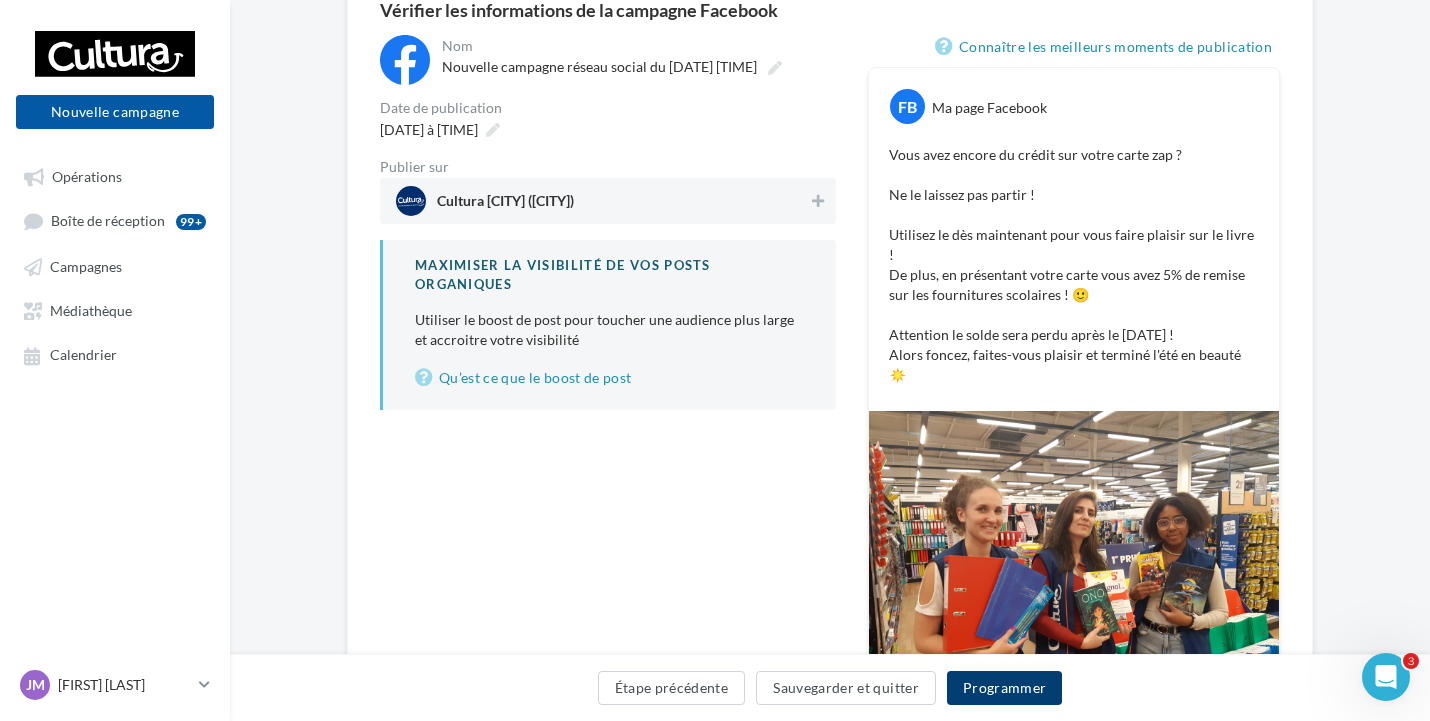 click on "Programmer" at bounding box center [1005, 688] 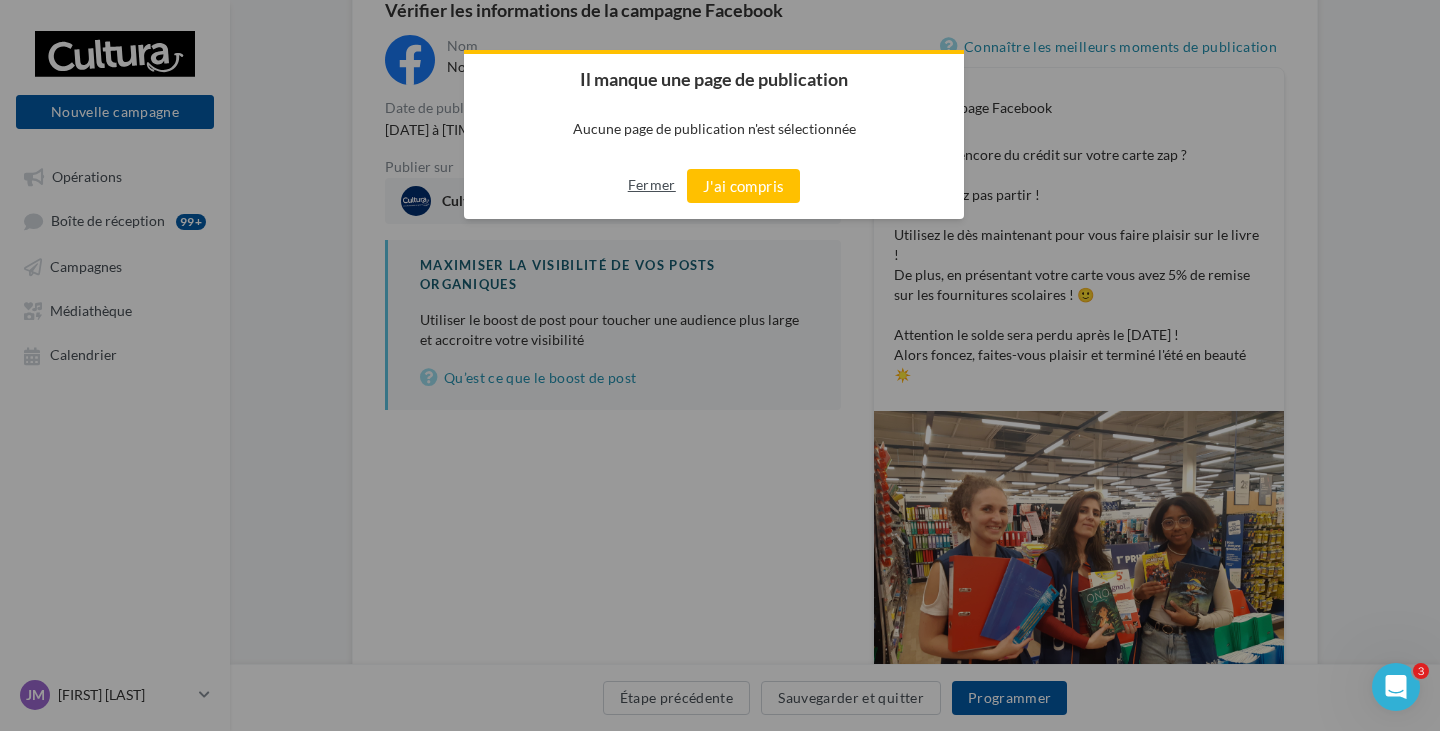 click on "Fermer" at bounding box center [652, 185] 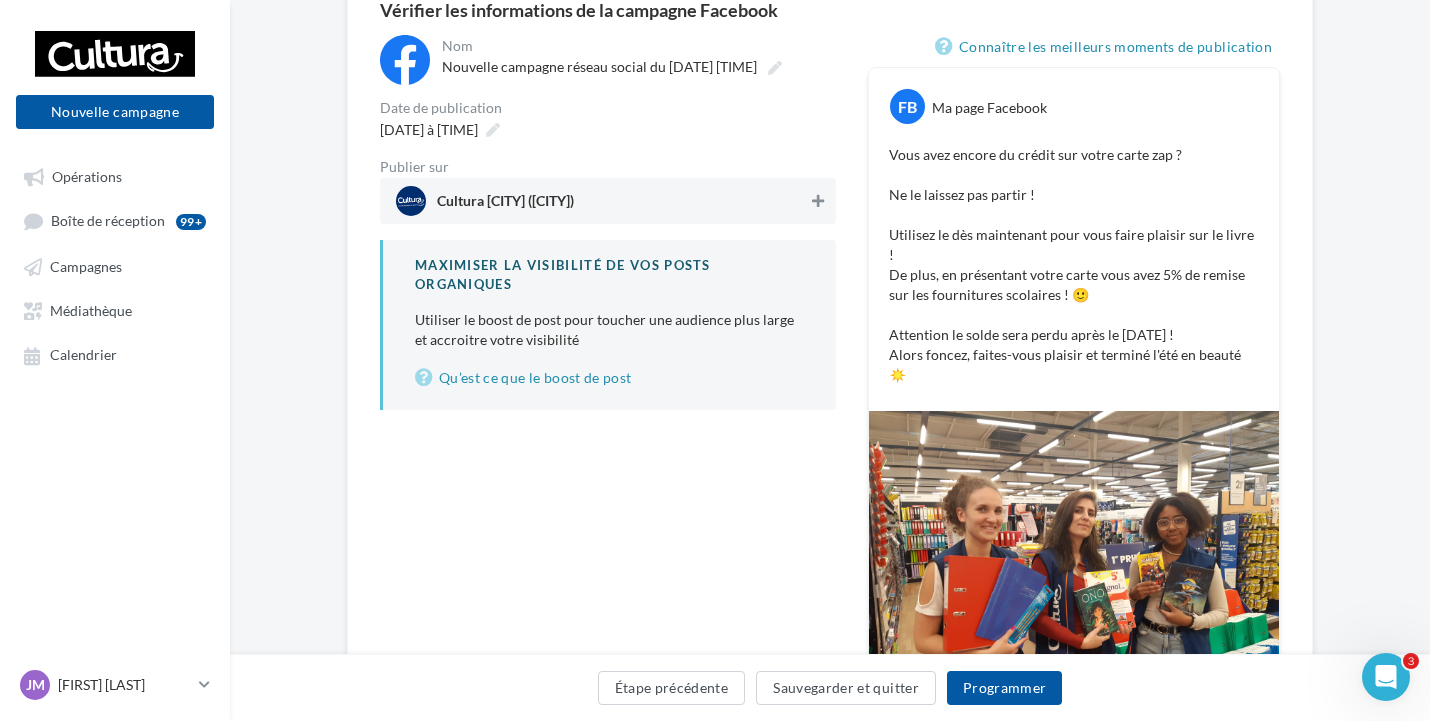 click at bounding box center (818, 201) 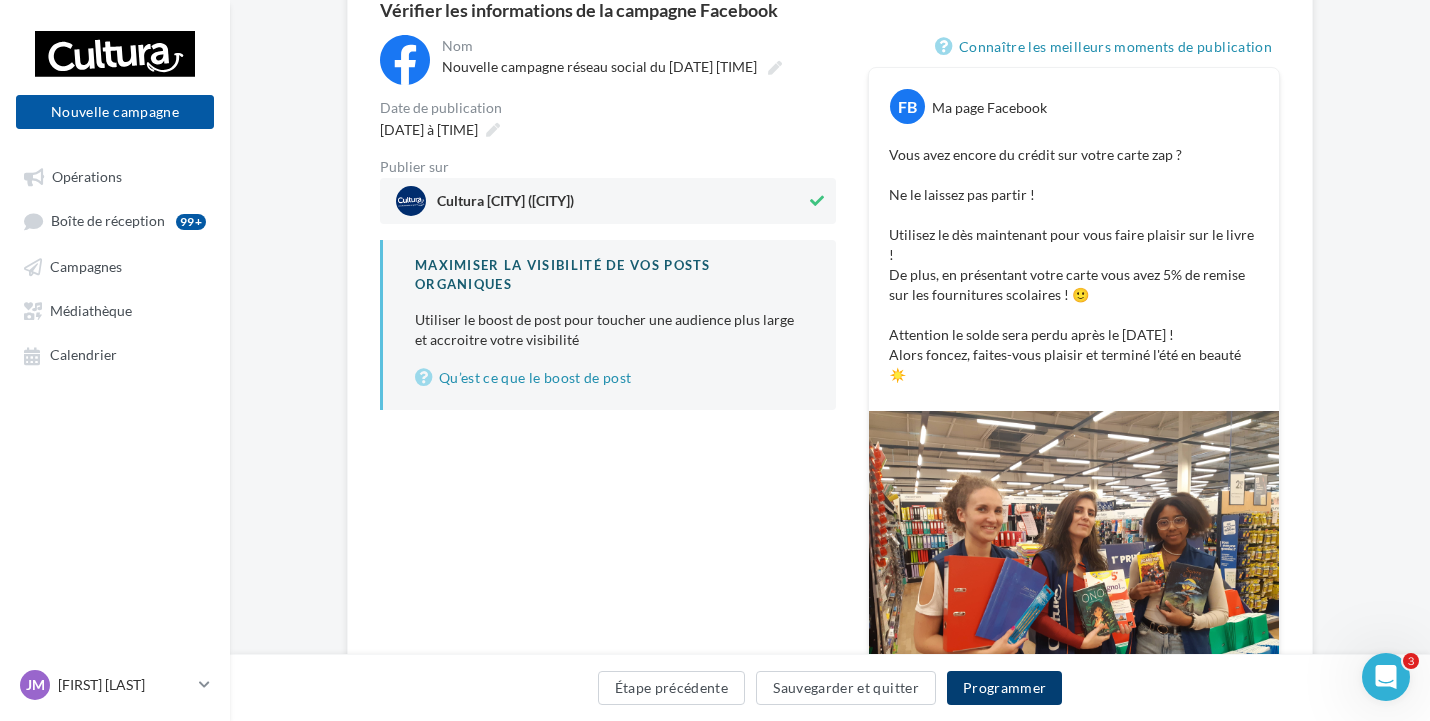 click on "Programmer" at bounding box center [1005, 688] 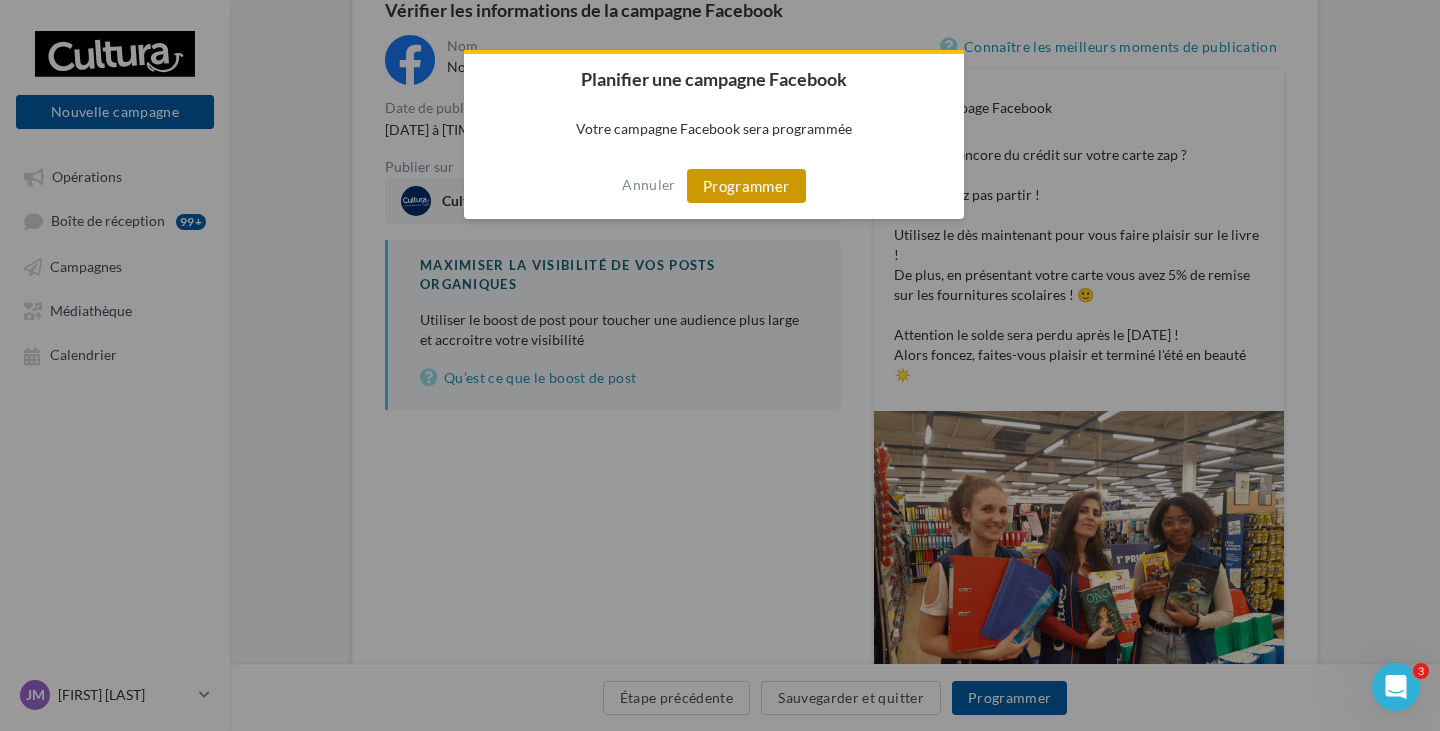 click on "Programmer" at bounding box center (746, 186) 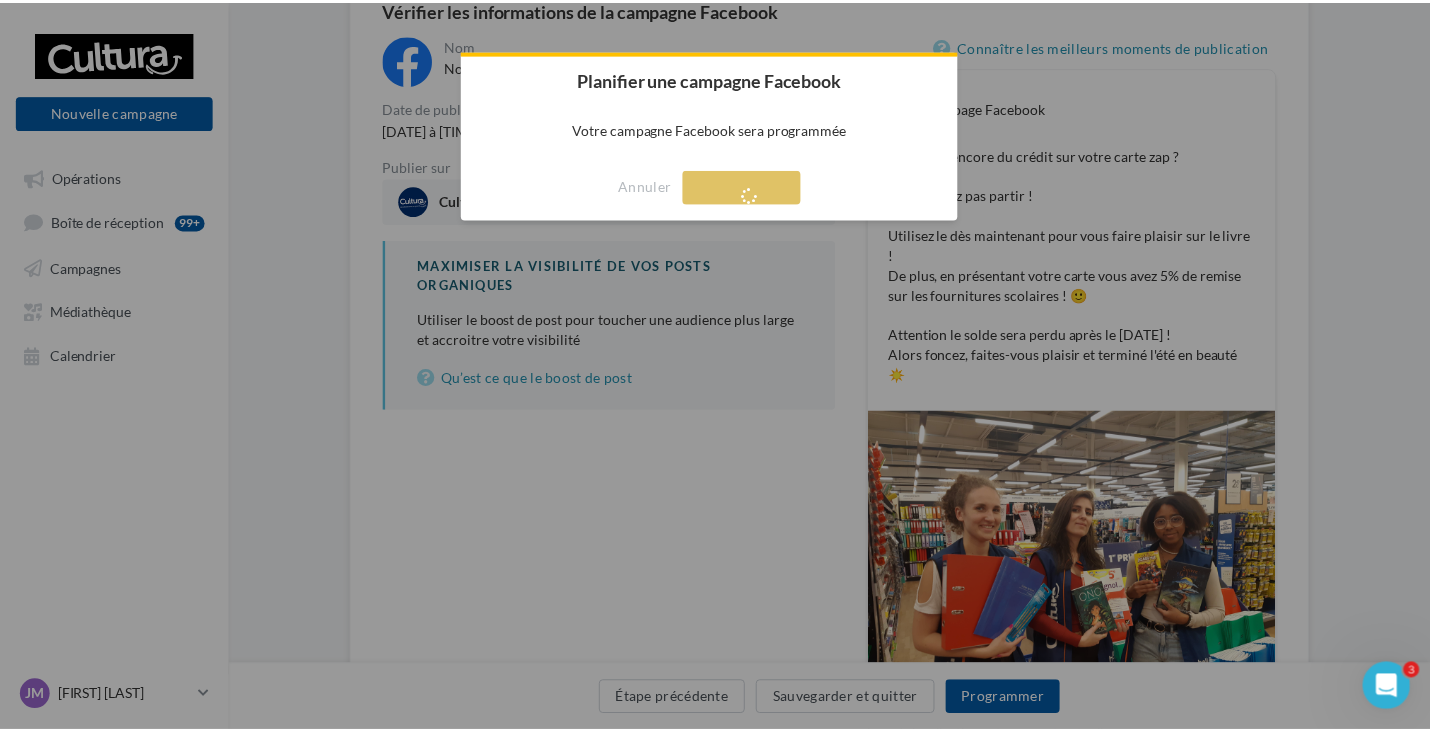 scroll, scrollTop: 32, scrollLeft: 0, axis: vertical 